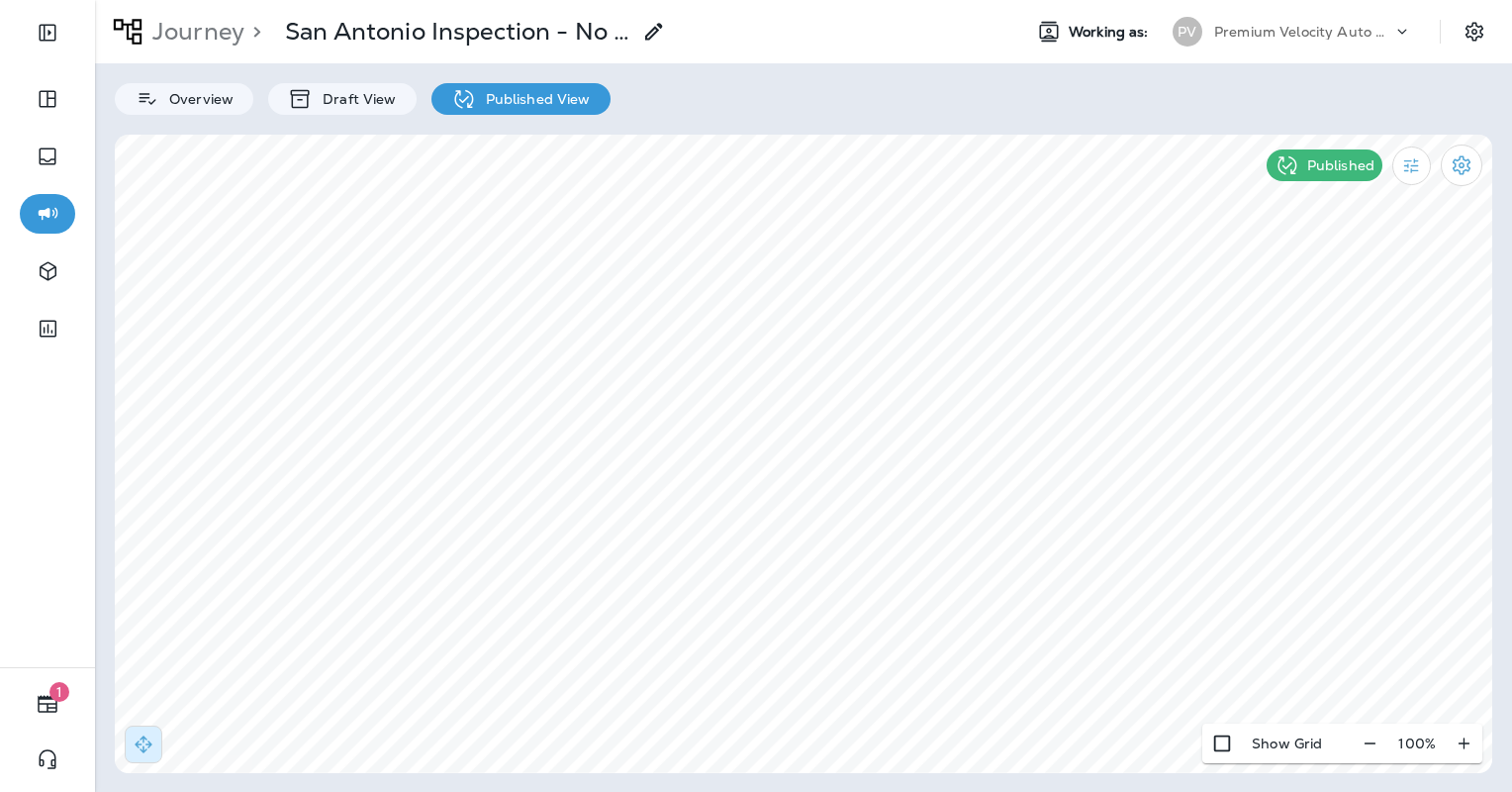 scroll, scrollTop: 0, scrollLeft: 0, axis: both 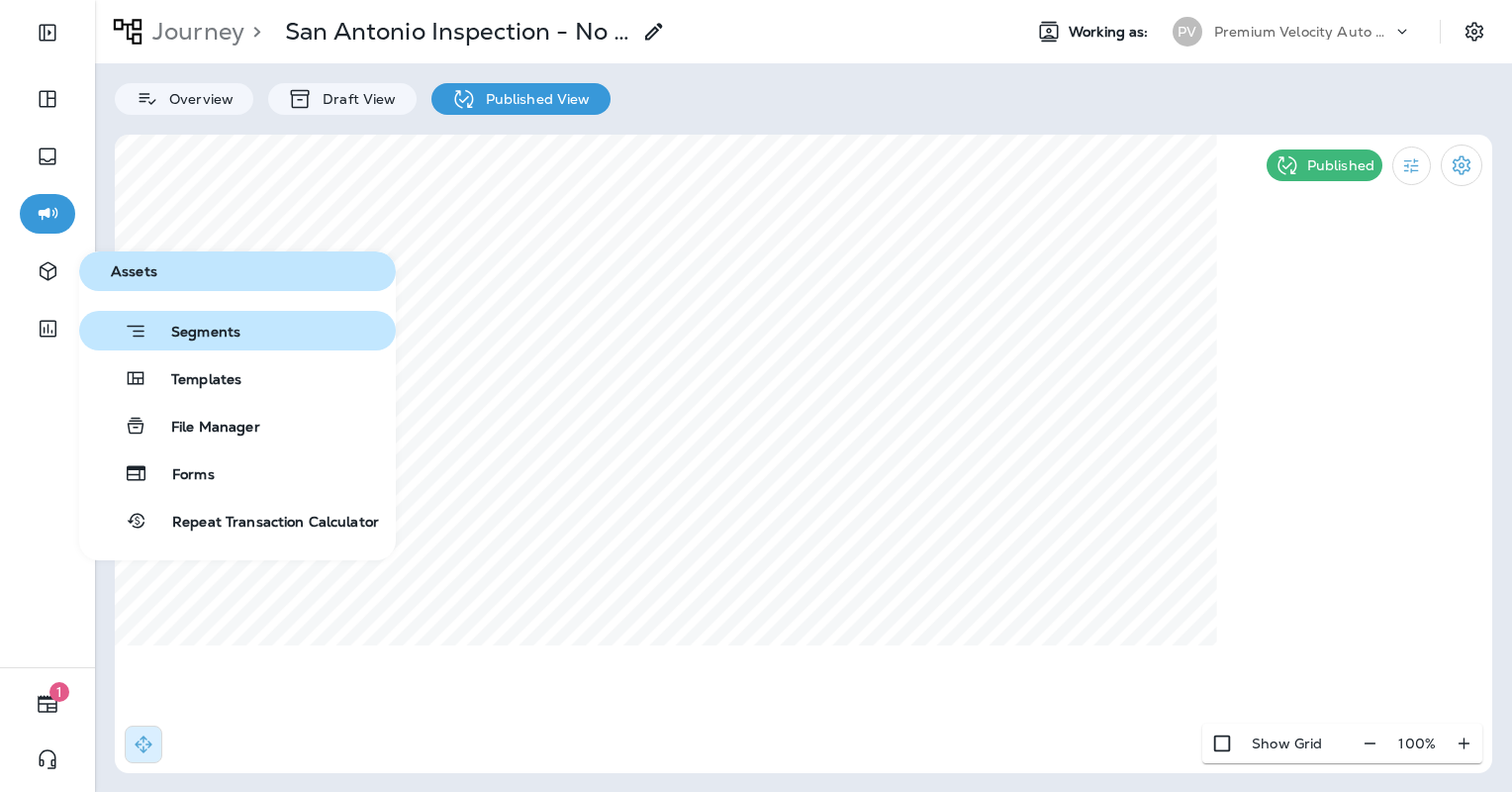 click on "Segments" at bounding box center [194, 334] 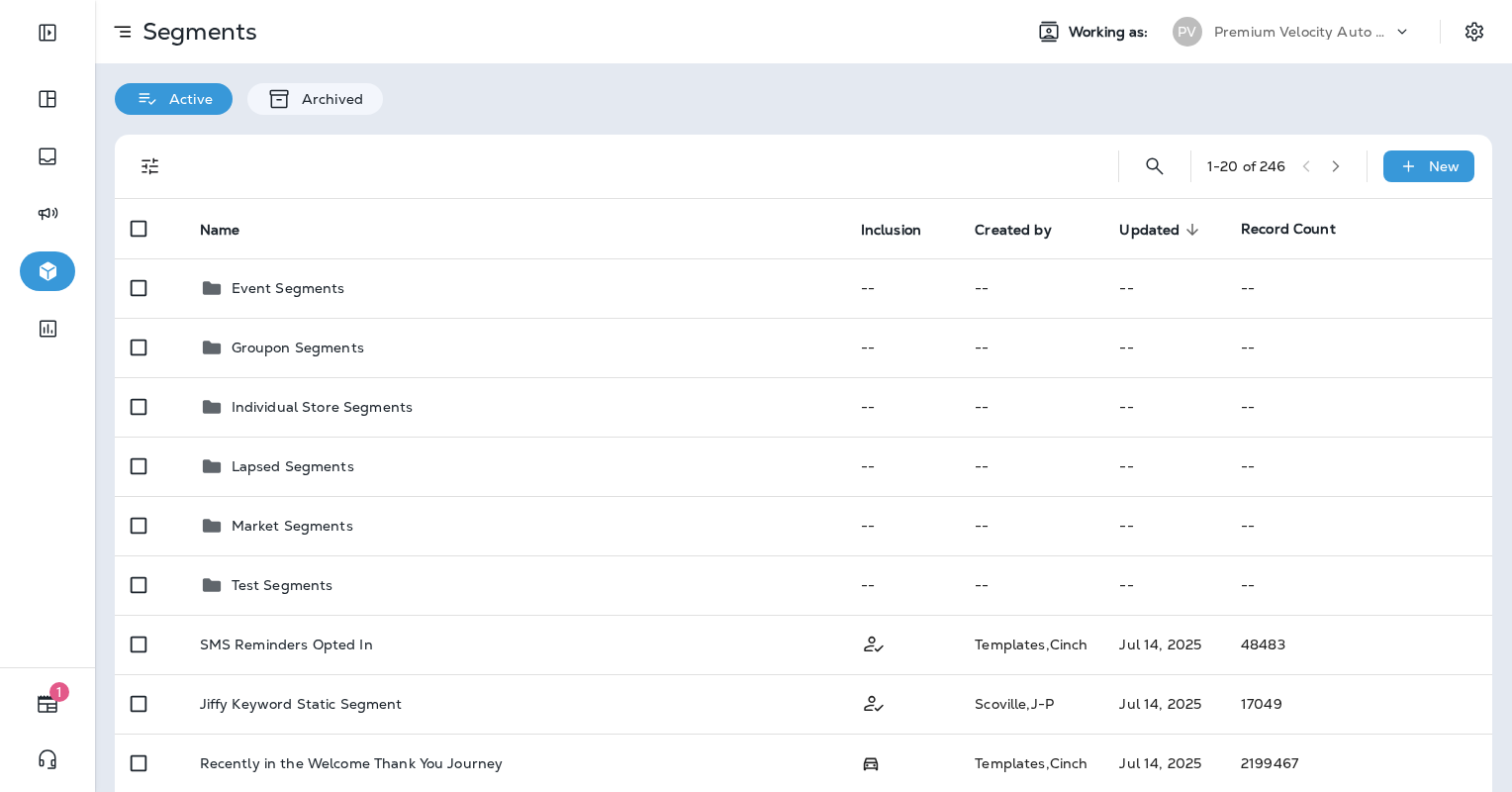 click on "1  -  20   of 246 New" at bounding box center [807, 166] 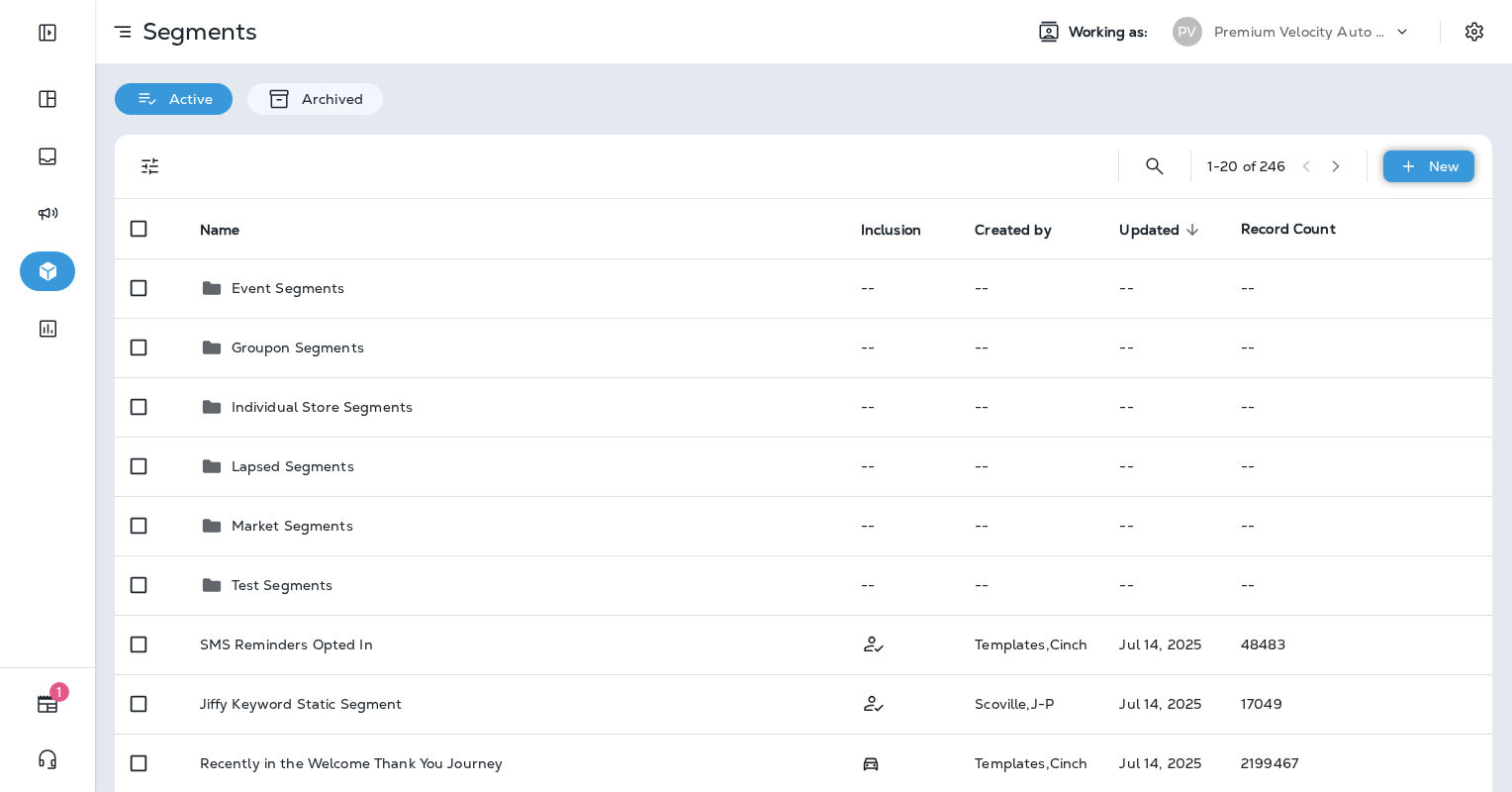 click 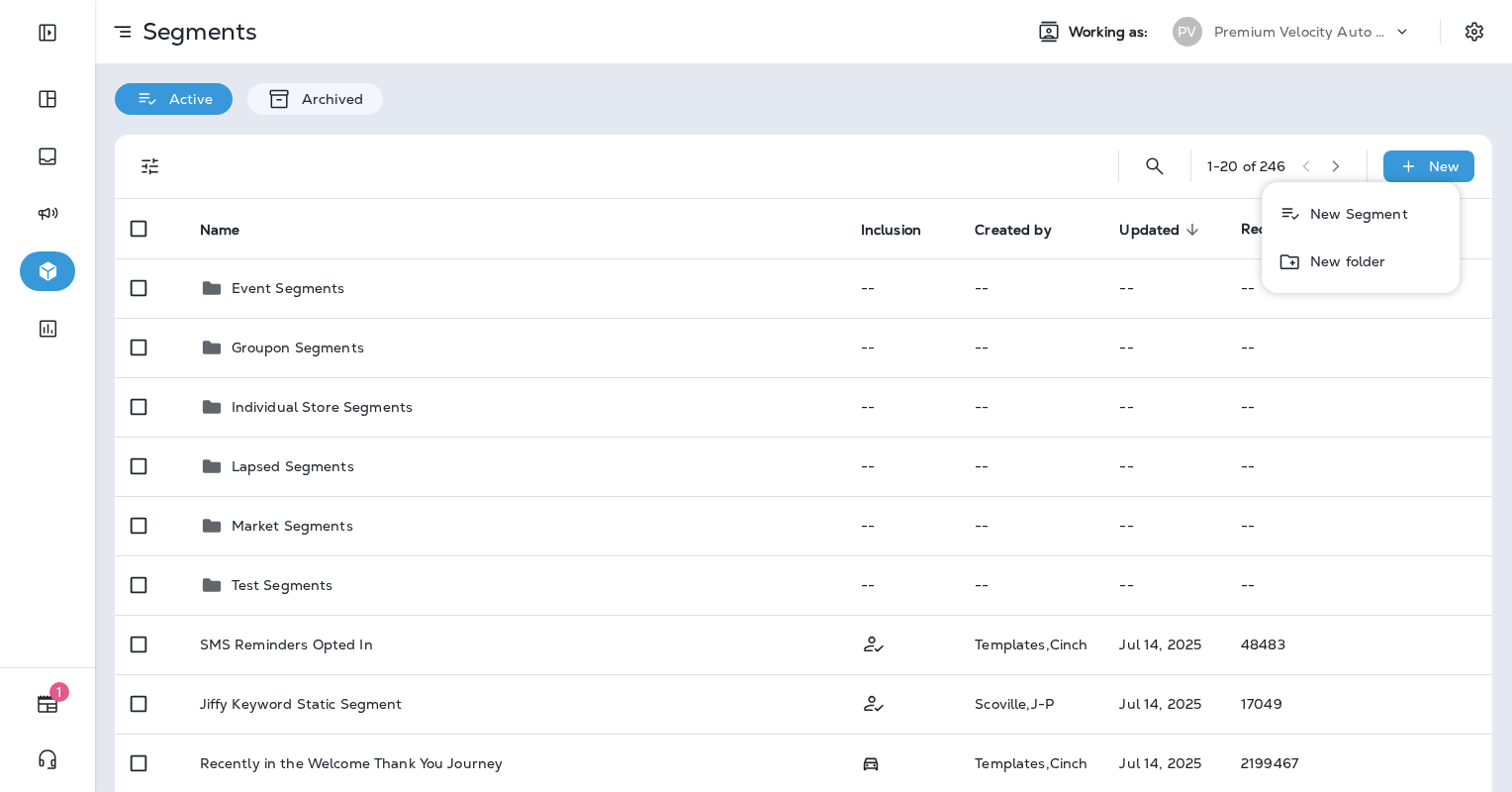click on "New Segment" at bounding box center [1355, 214] 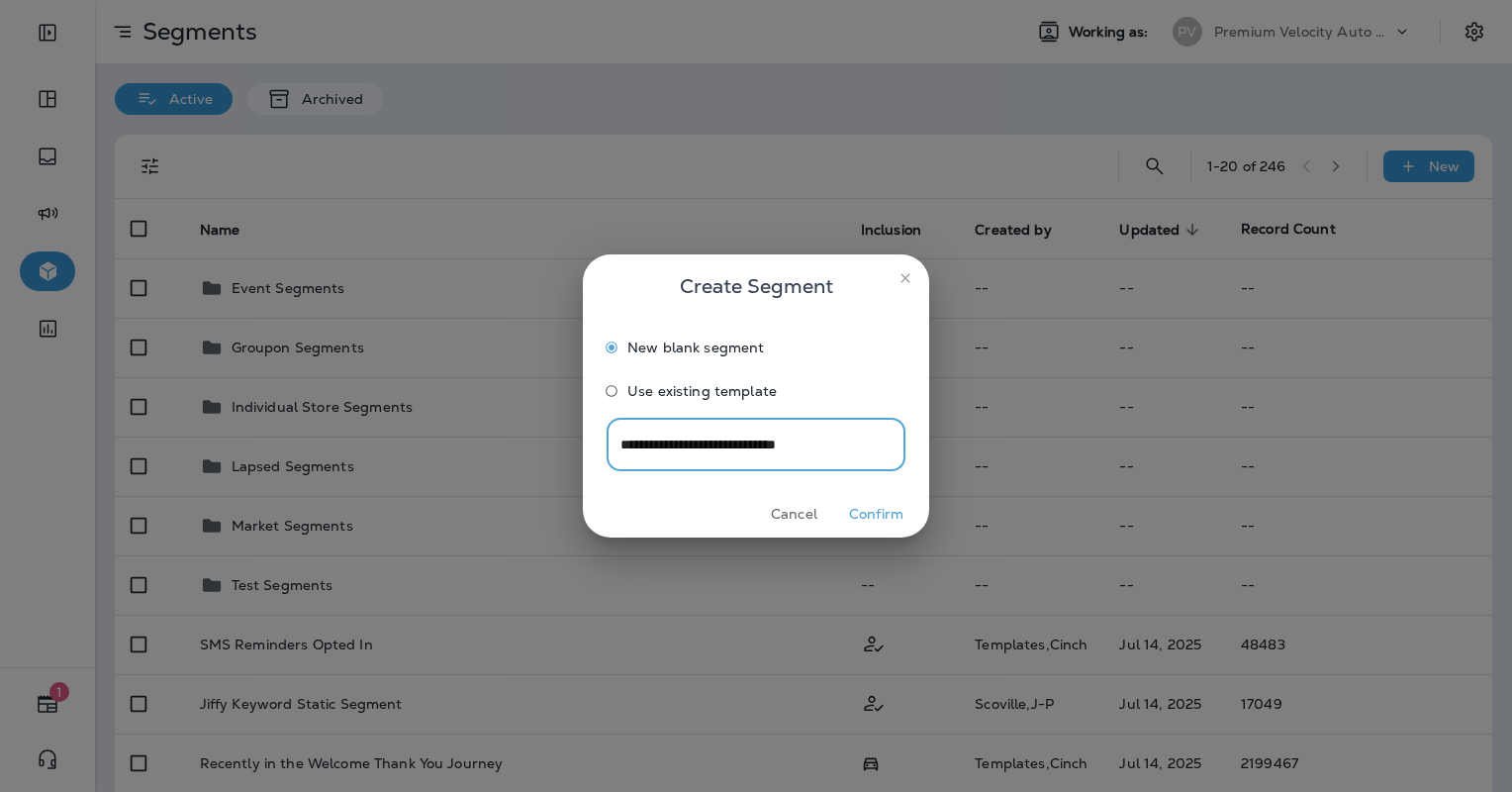 type on "**********" 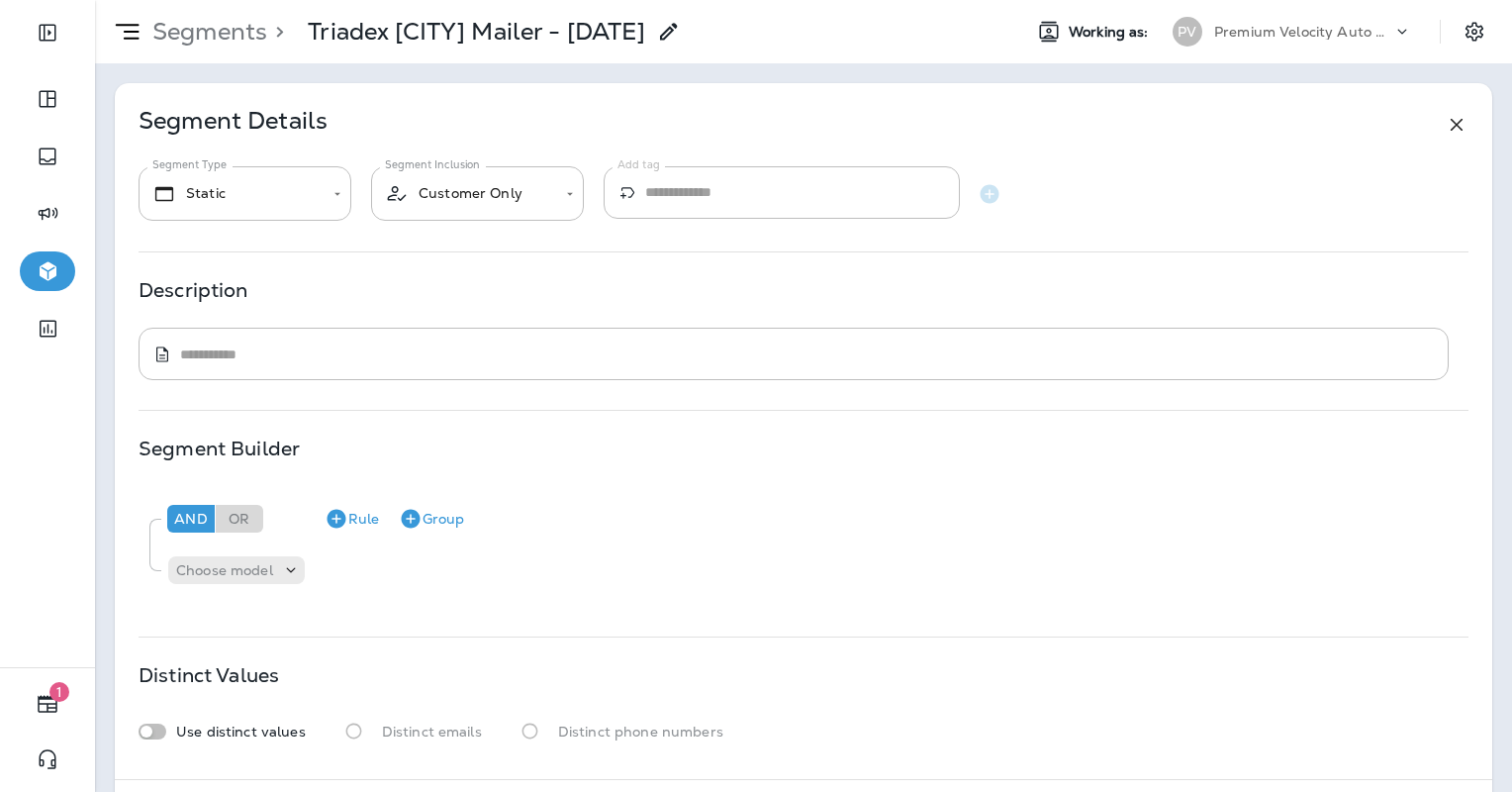 click 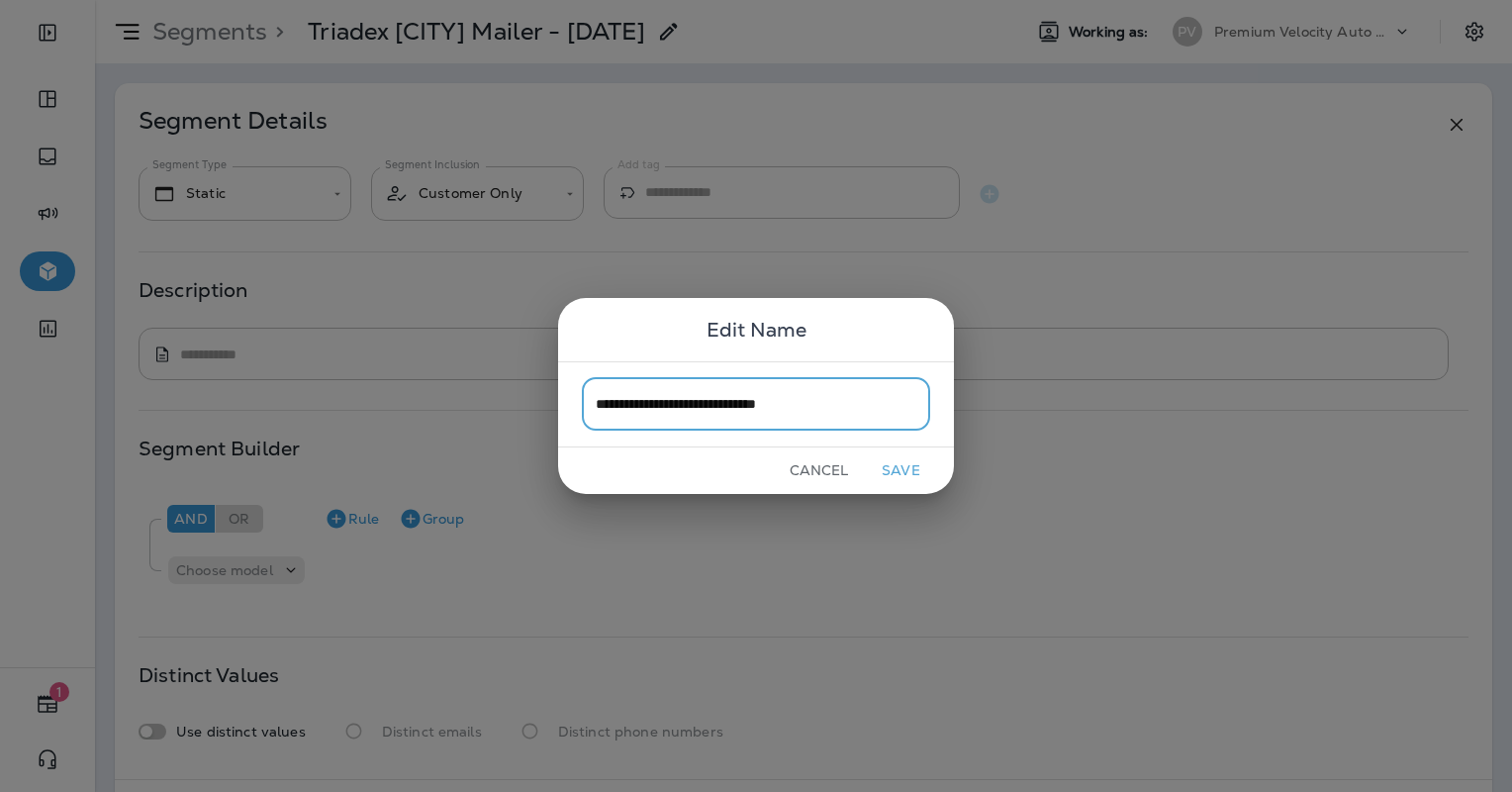 type on "**********" 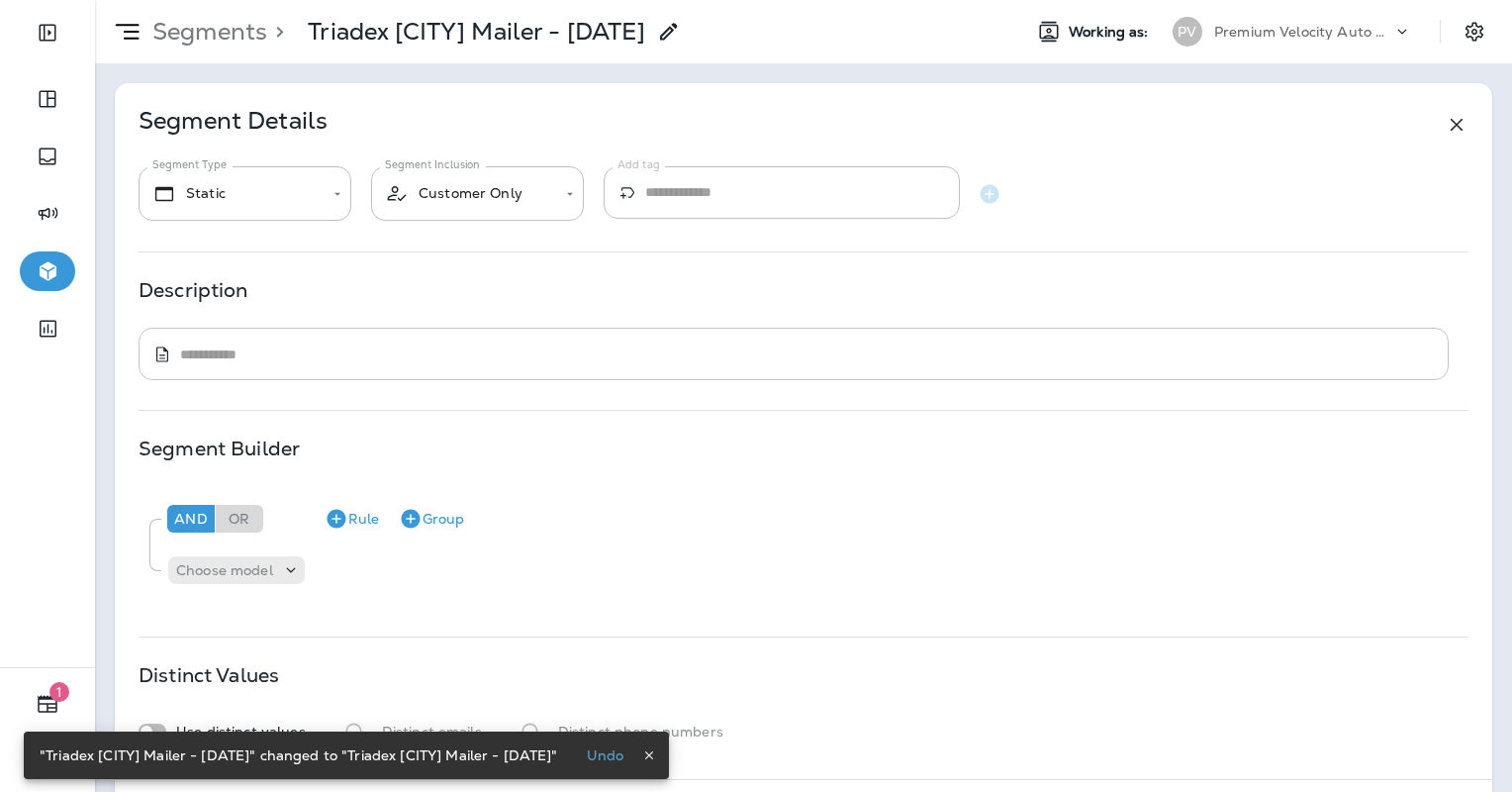 scroll, scrollTop: 86, scrollLeft: 0, axis: vertical 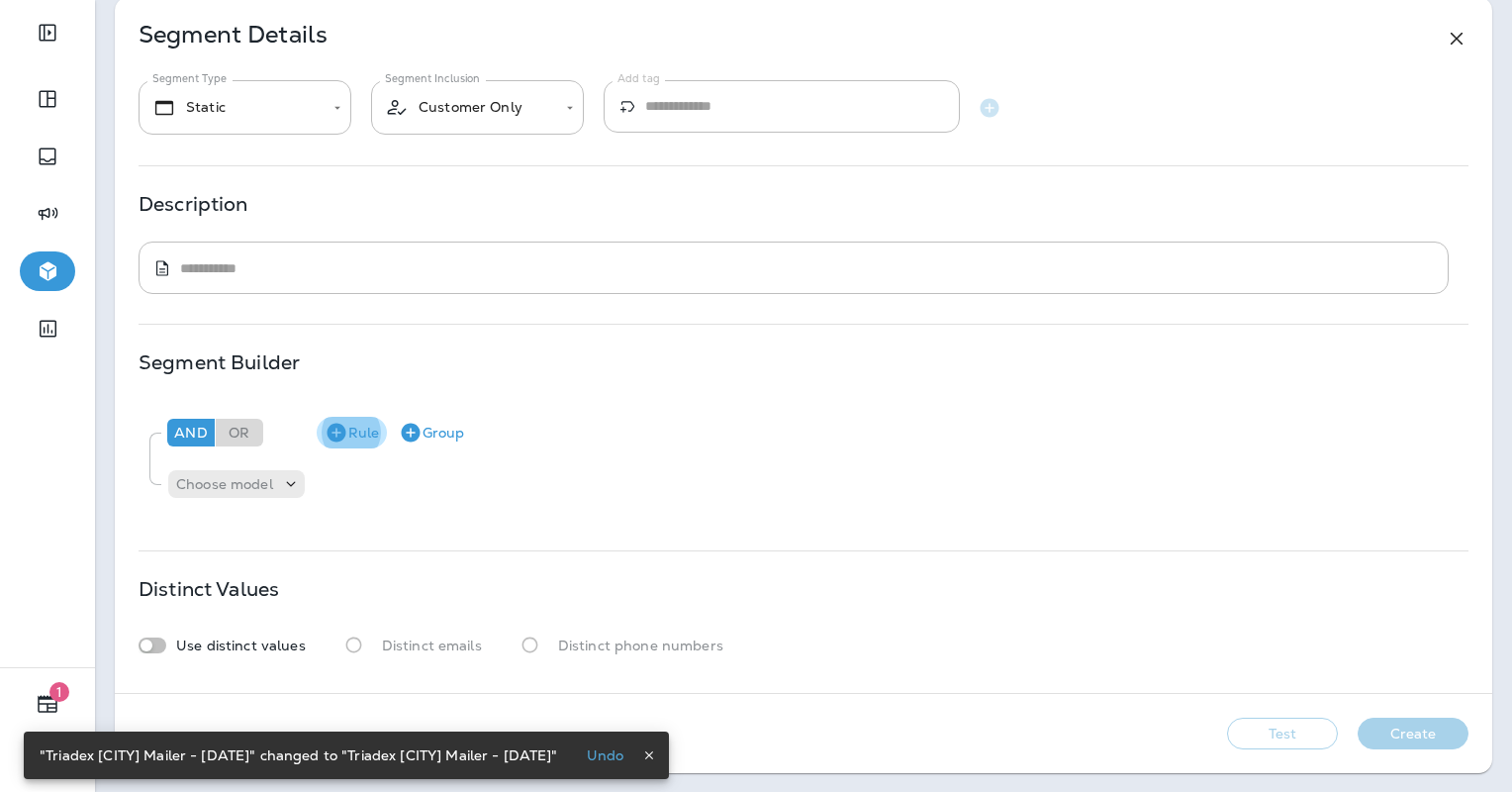 click 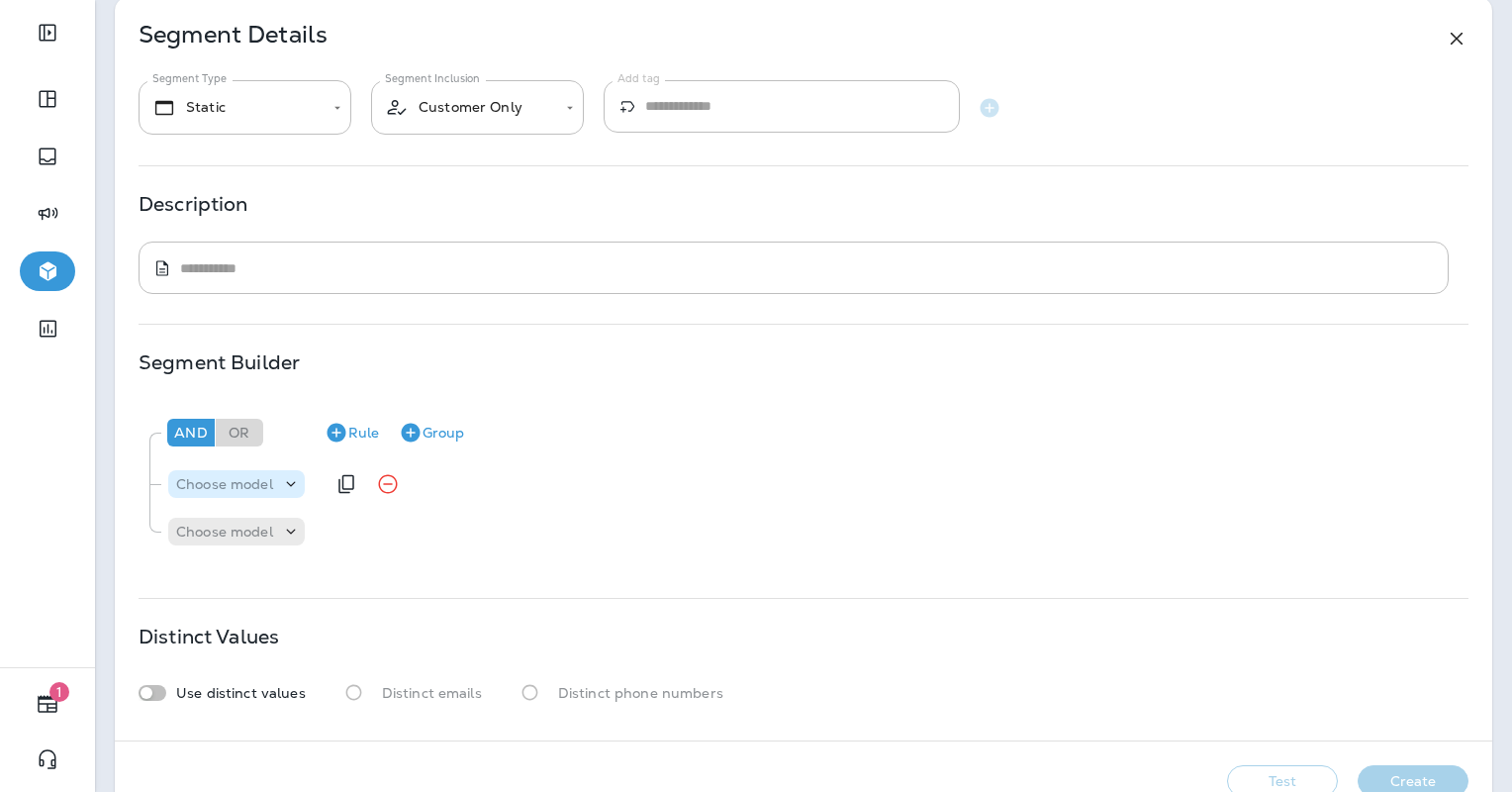 click on "Choose model" at bounding box center (225, 484) 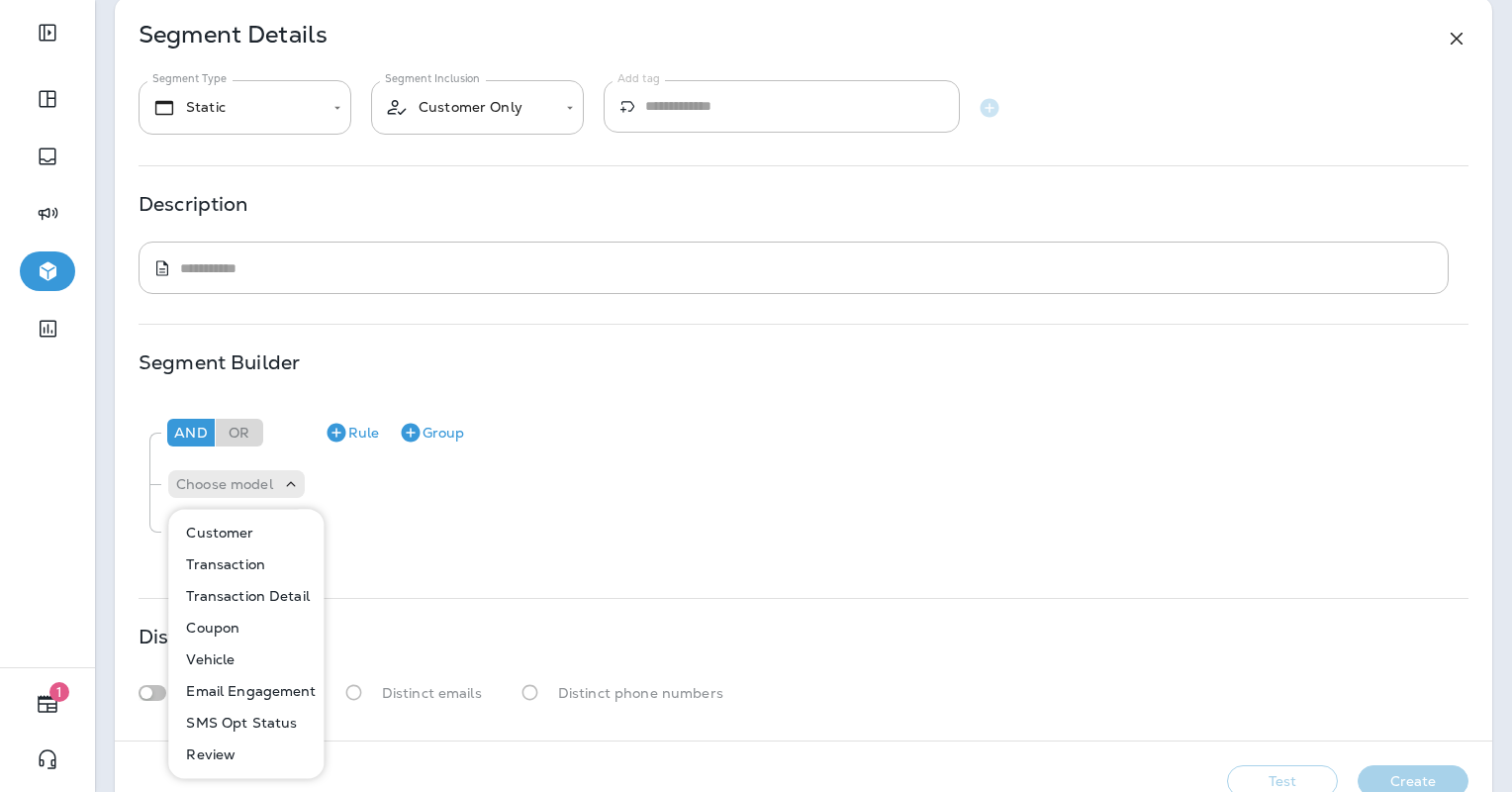 click on "Customer" at bounding box center (216, 533) 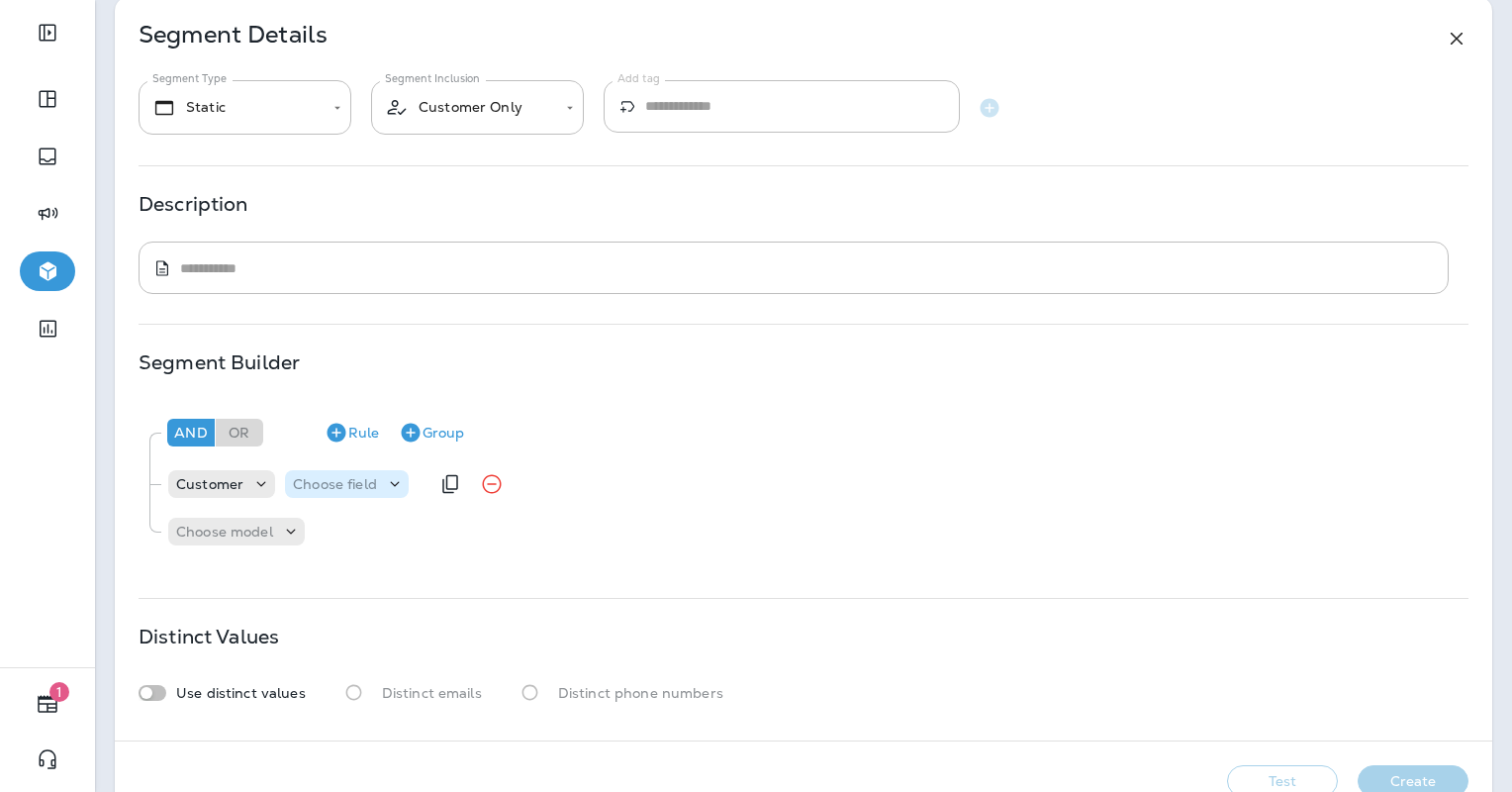 click on "Choose field" at bounding box center [334, 484] 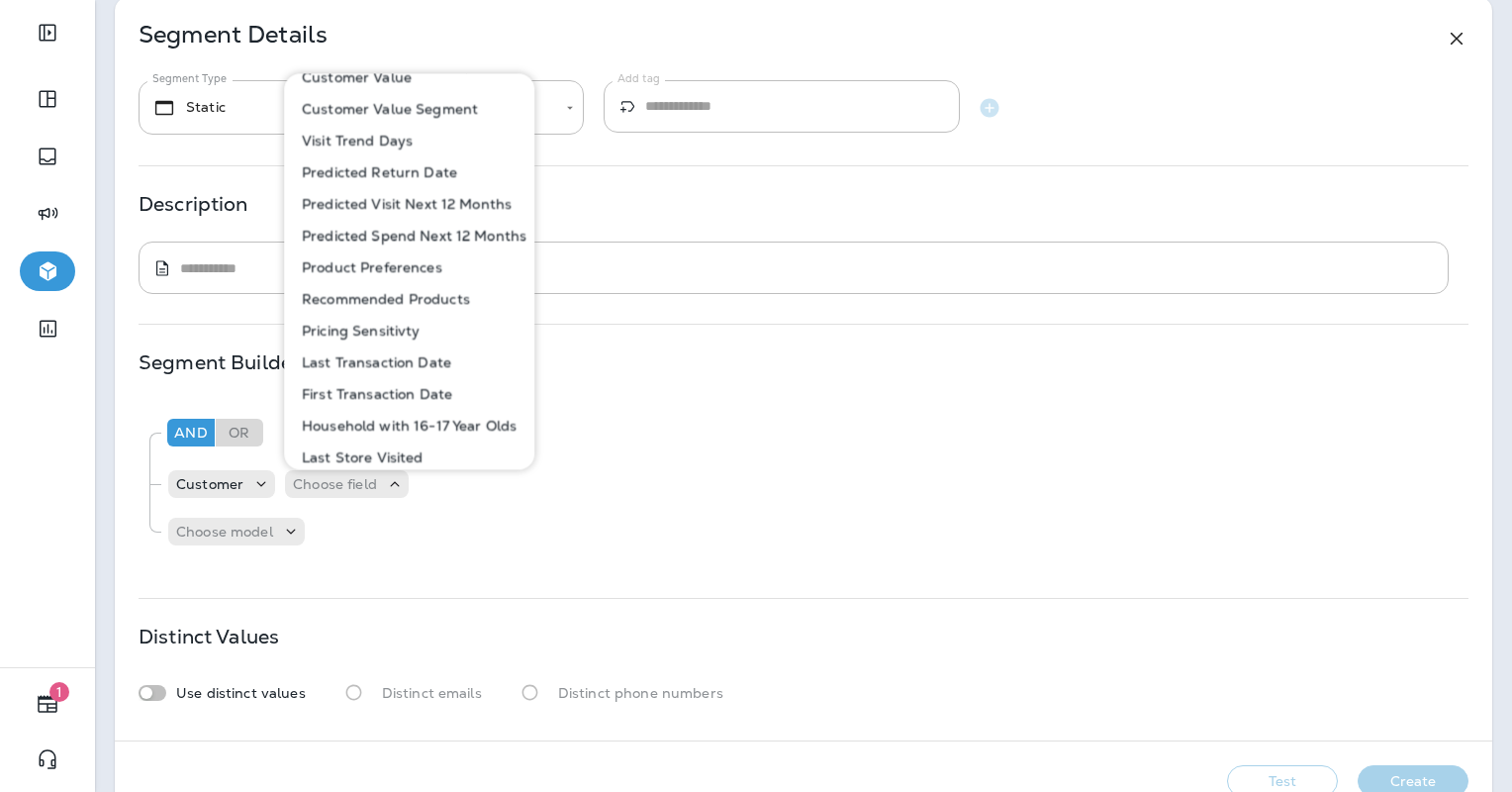 scroll, scrollTop: 982, scrollLeft: 0, axis: vertical 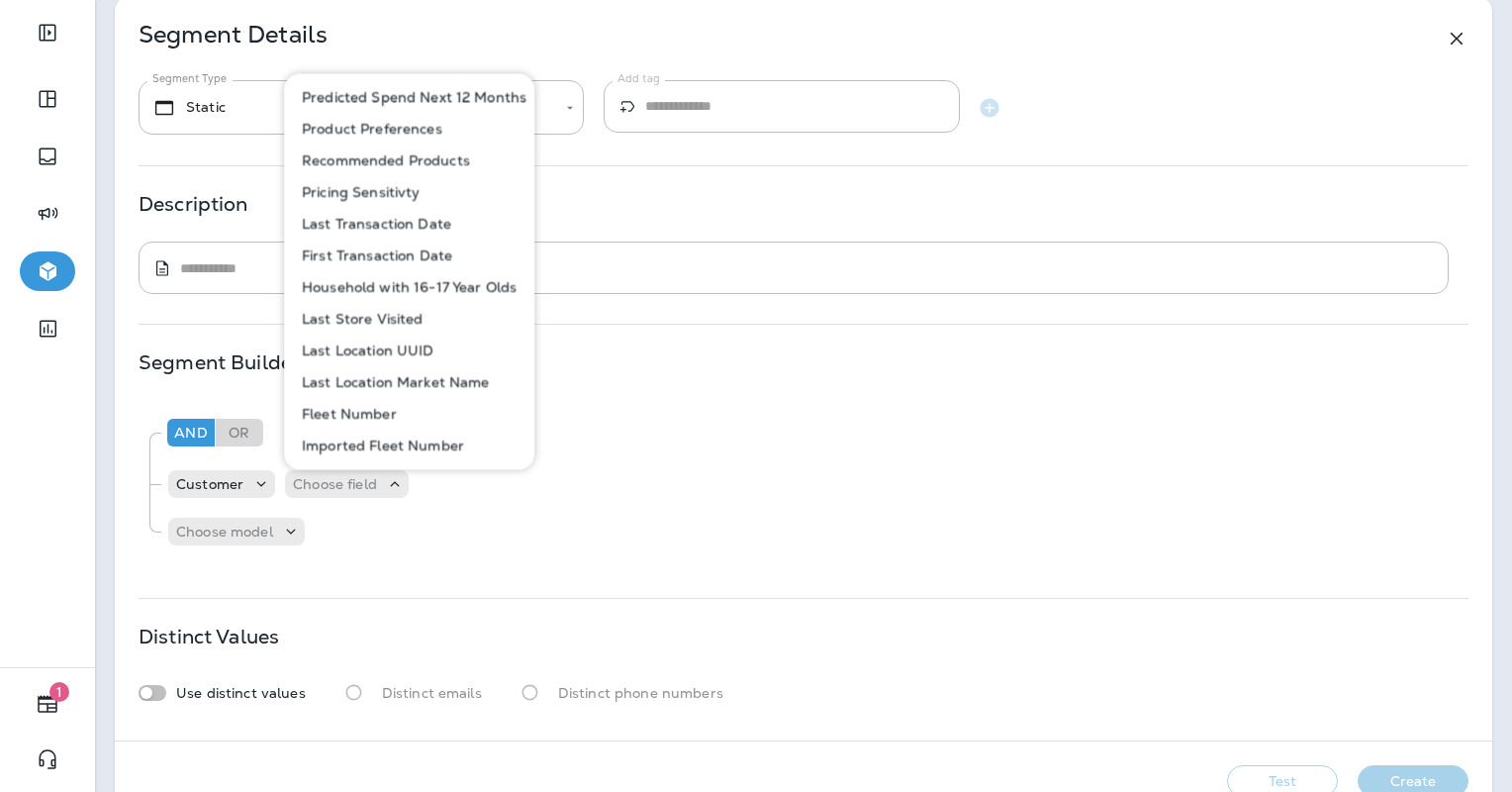 click on "Last Location Market Name" at bounding box center (392, 382) 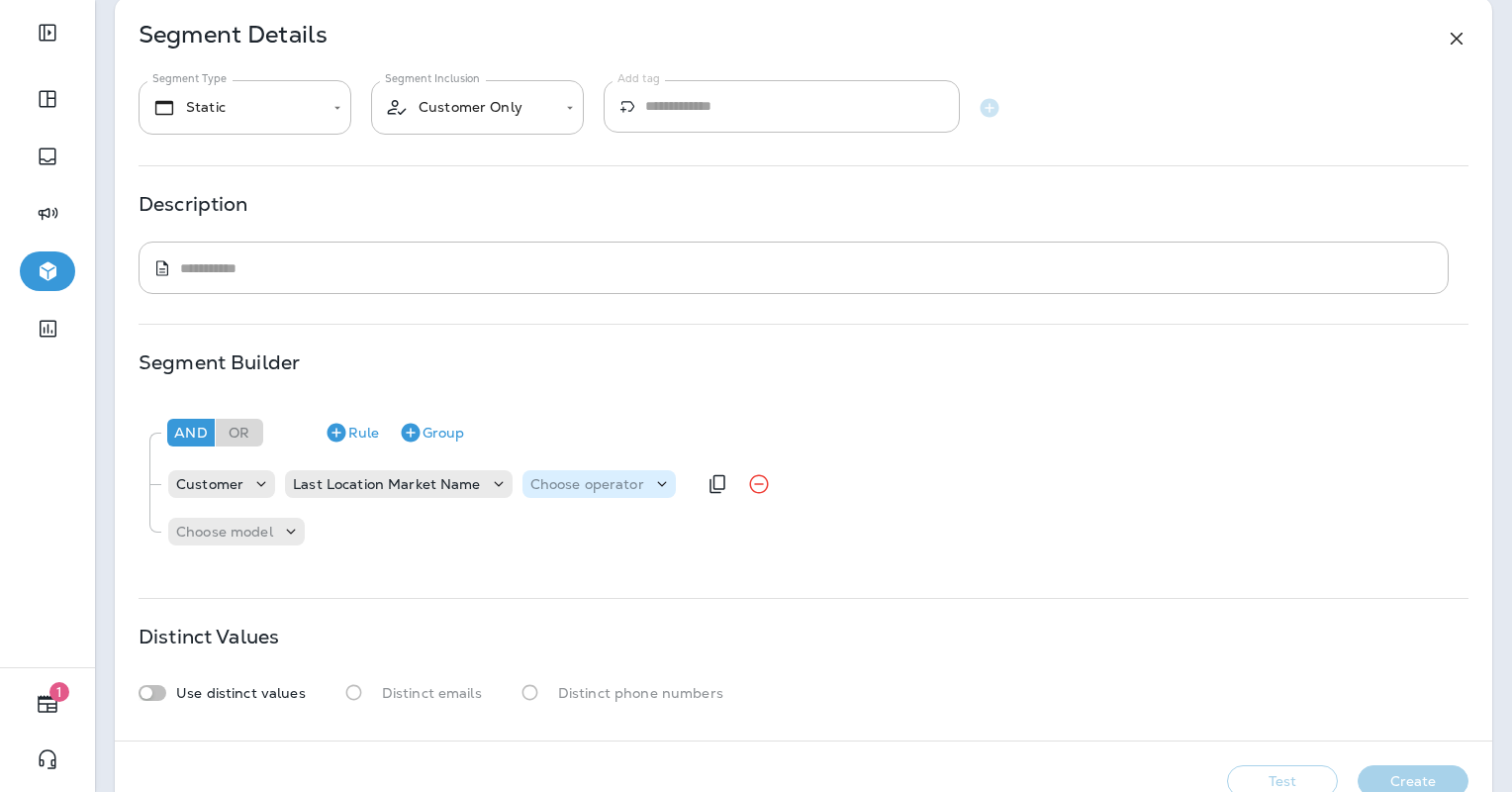 click on "Choose operator" at bounding box center (587, 484) 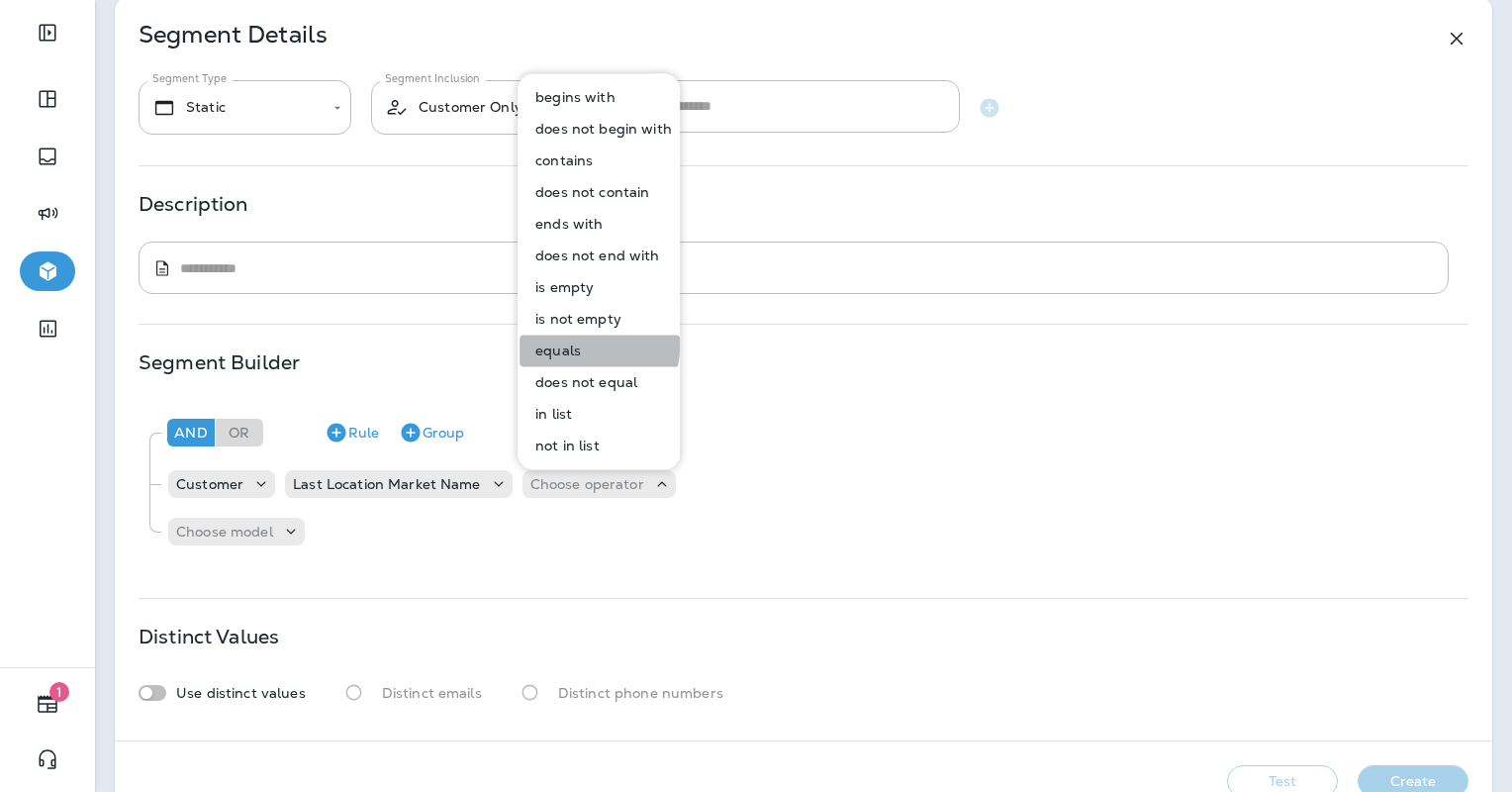 click on "equals" at bounding box center [554, 350] 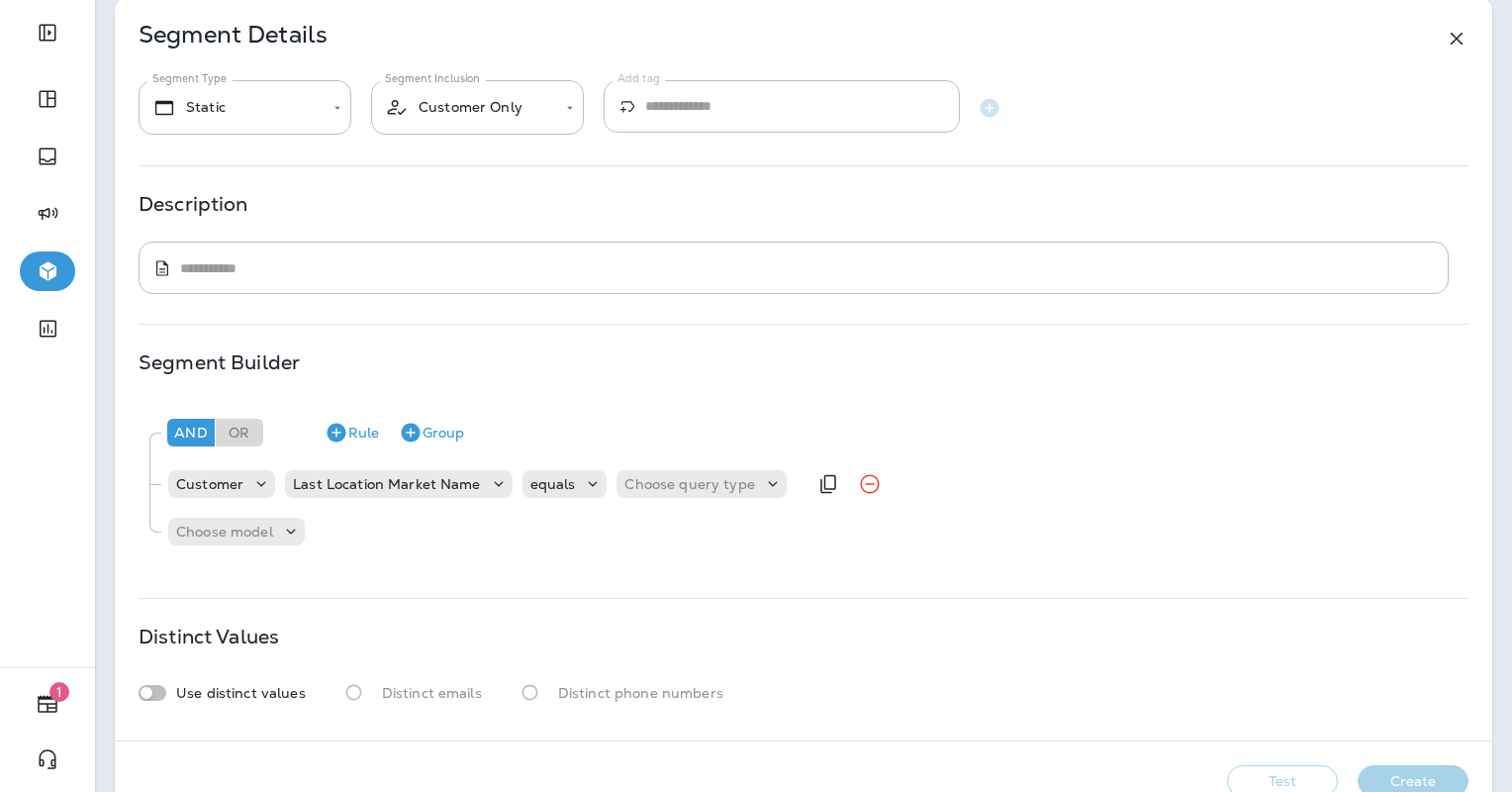 click on "Customer   Last Location Market Name   equals   Choose query type" at bounding box center [486, 484] 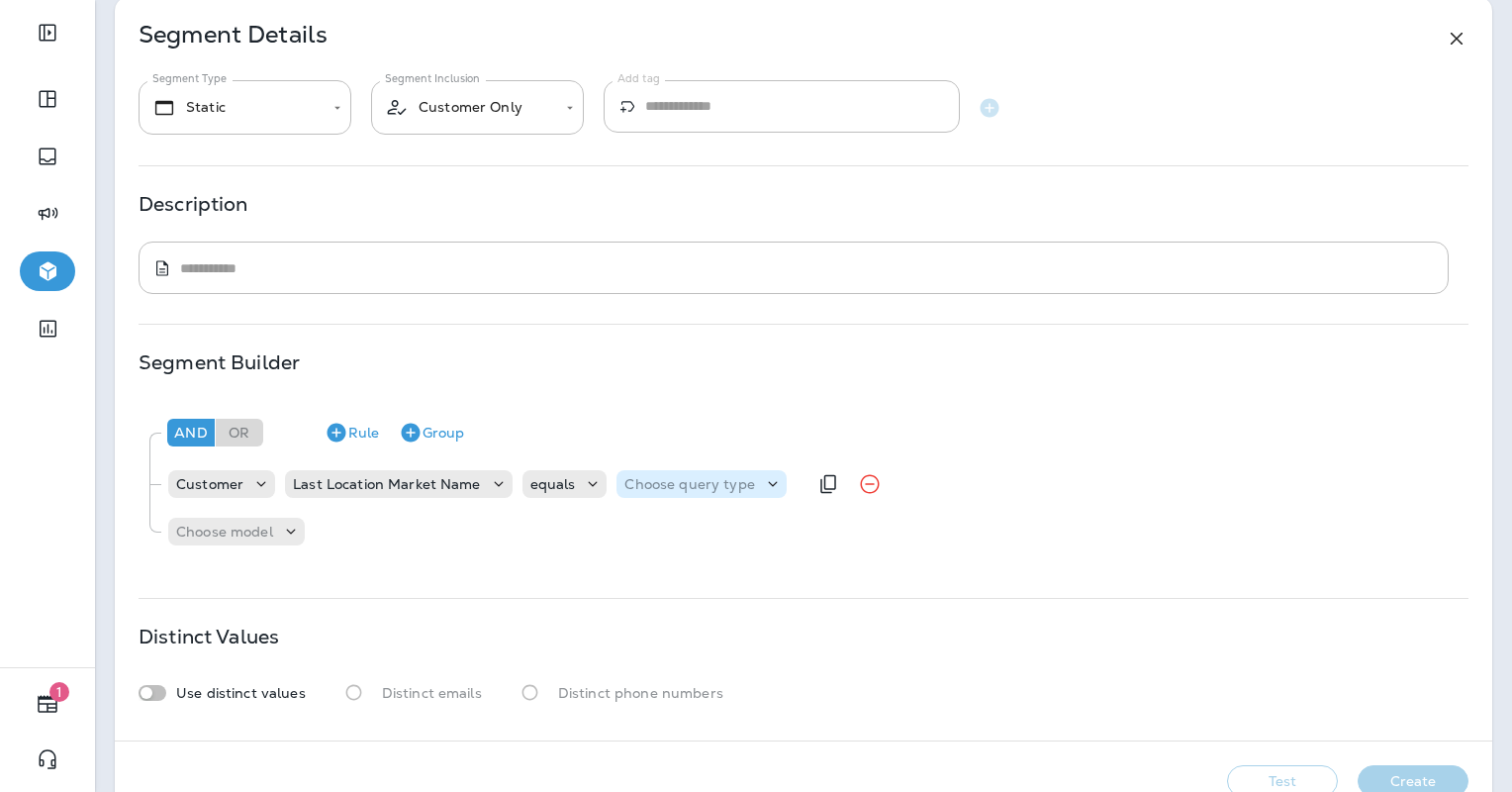click on "Choose query type" at bounding box center [701, 484] 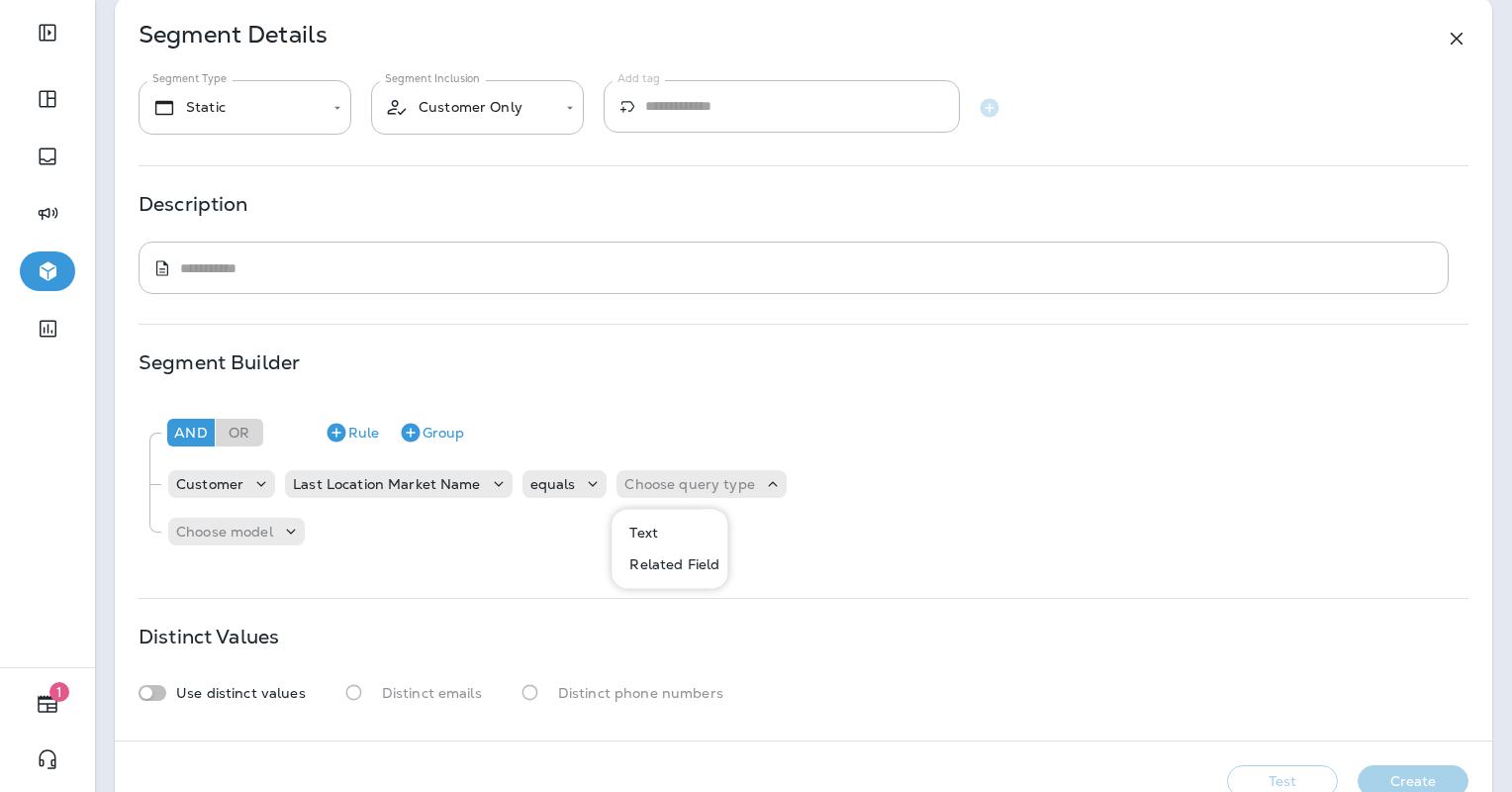 click on "Text" at bounding box center (670, 533) 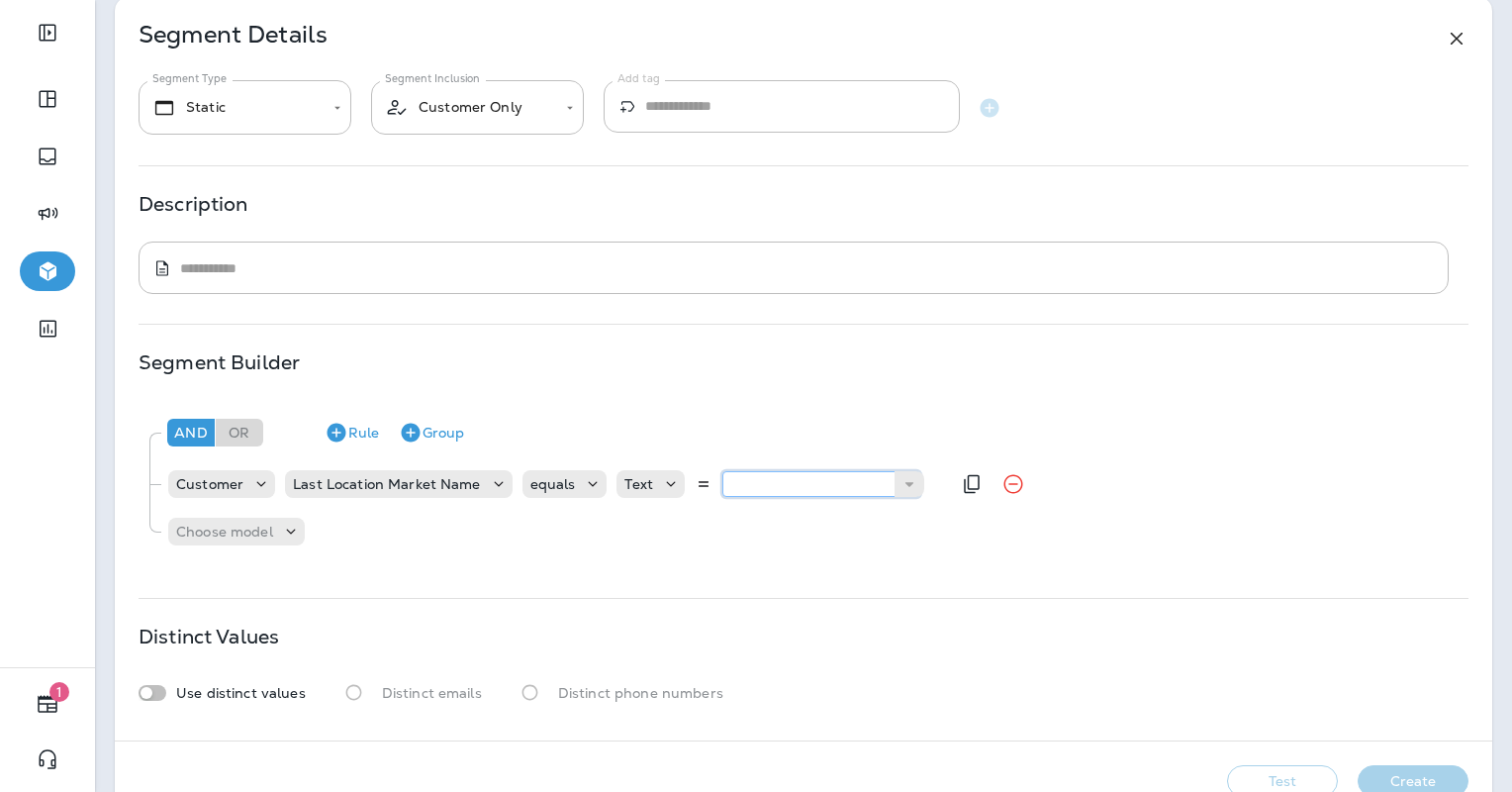 click at bounding box center [821, 484] 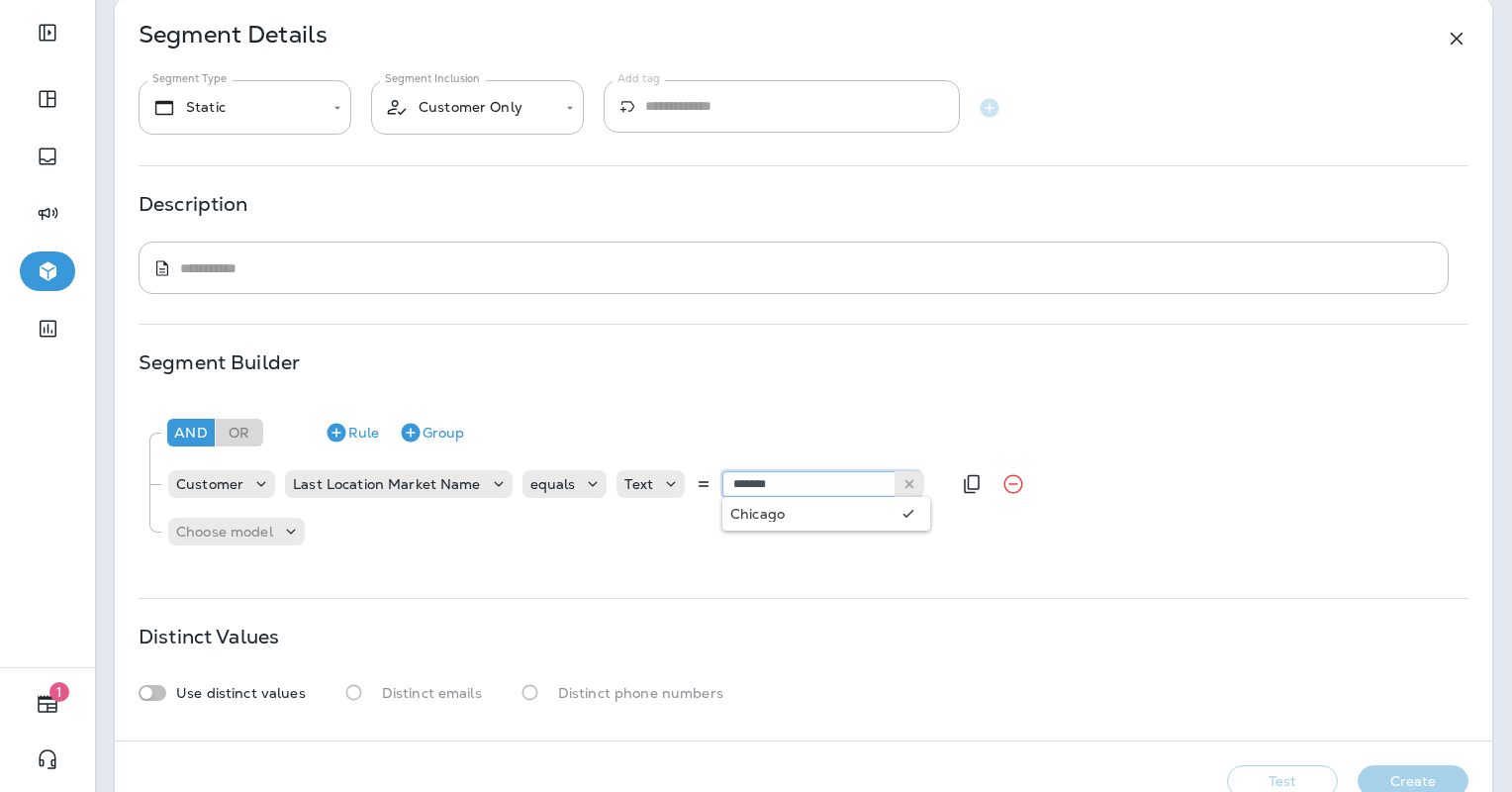 type on "*******" 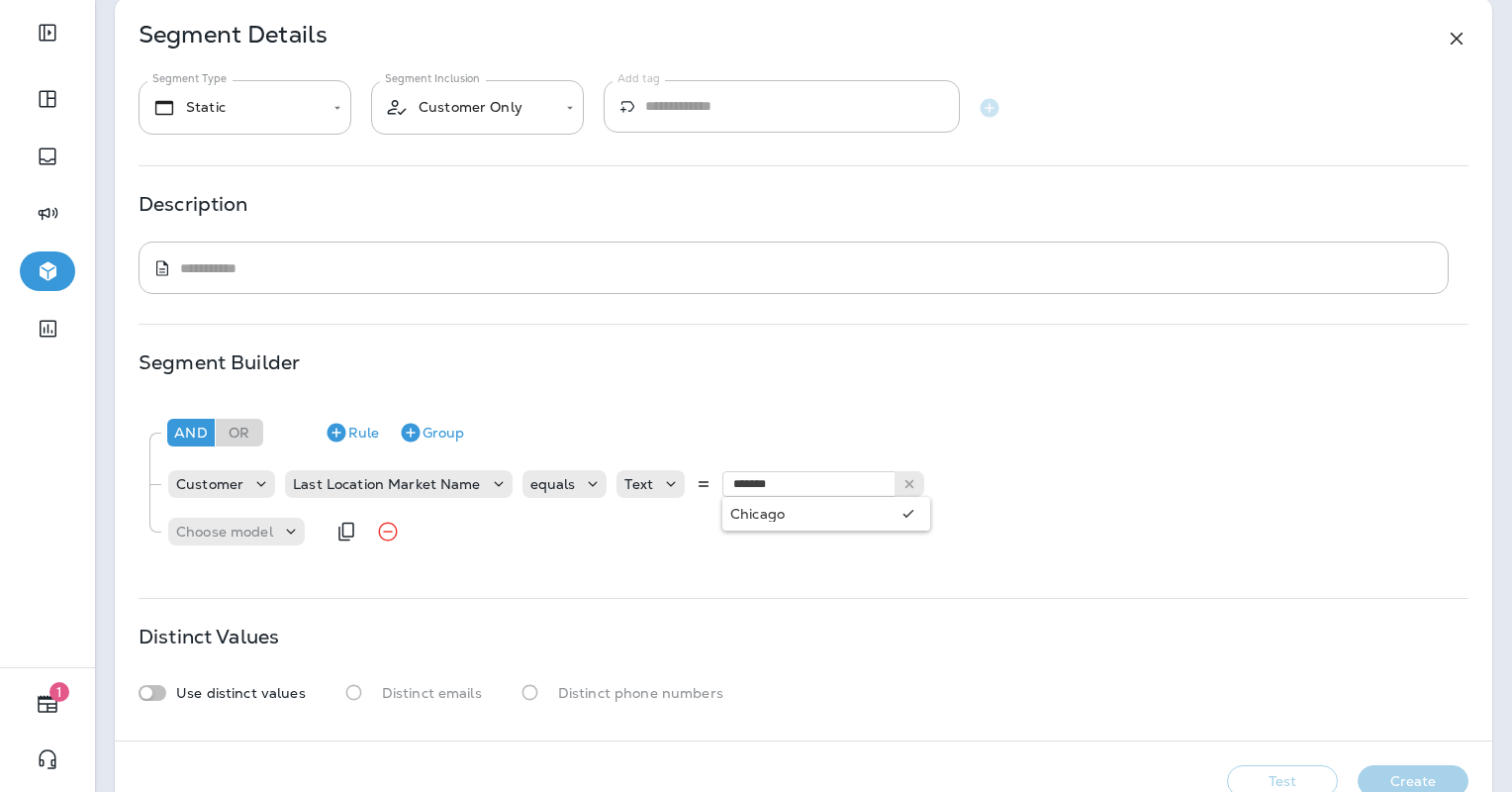 drag, startPoint x: 908, startPoint y: 513, endPoint x: 841, endPoint y: 541, distance: 72.61543 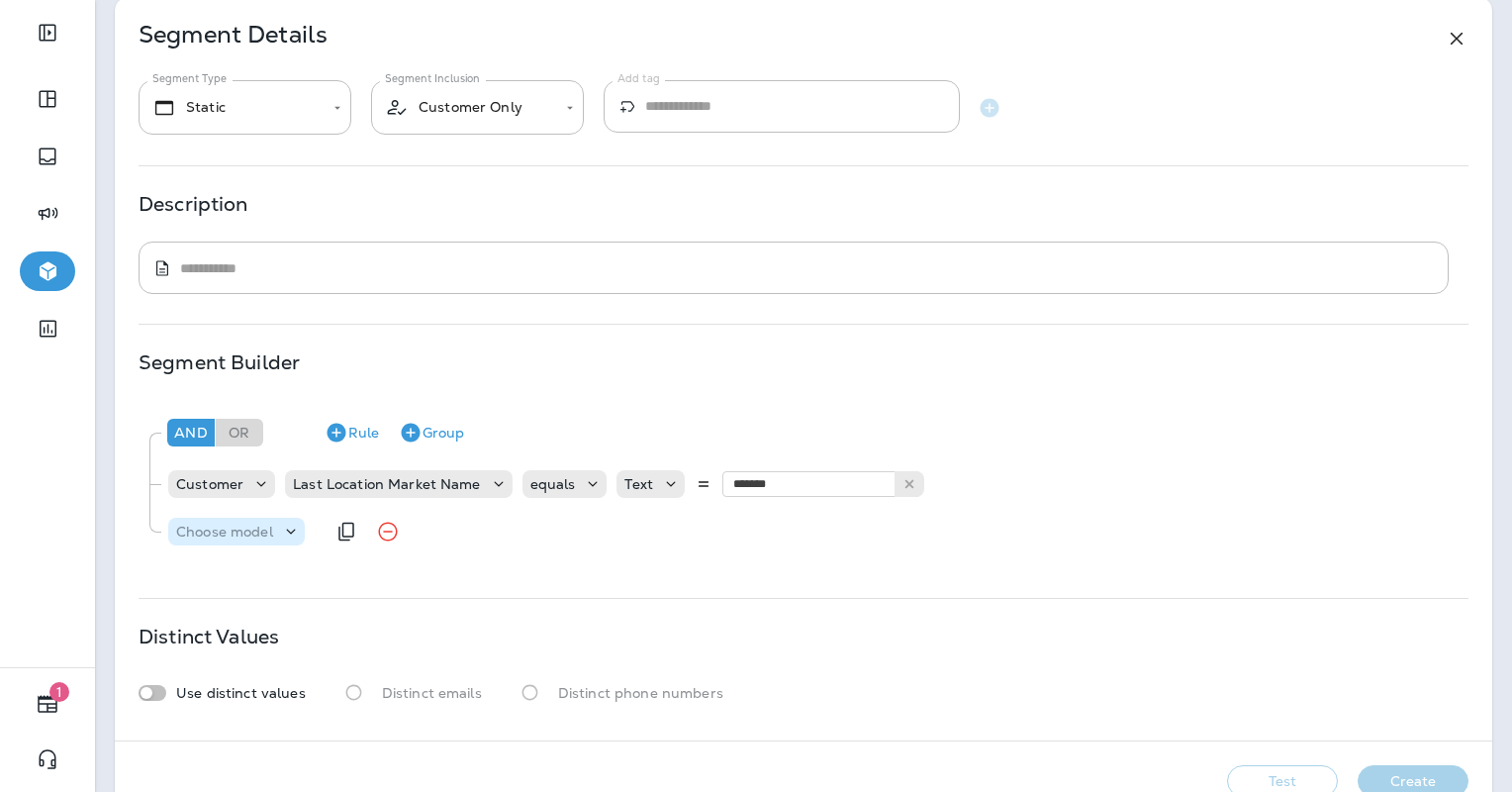 click on "Choose model" at bounding box center (225, 532) 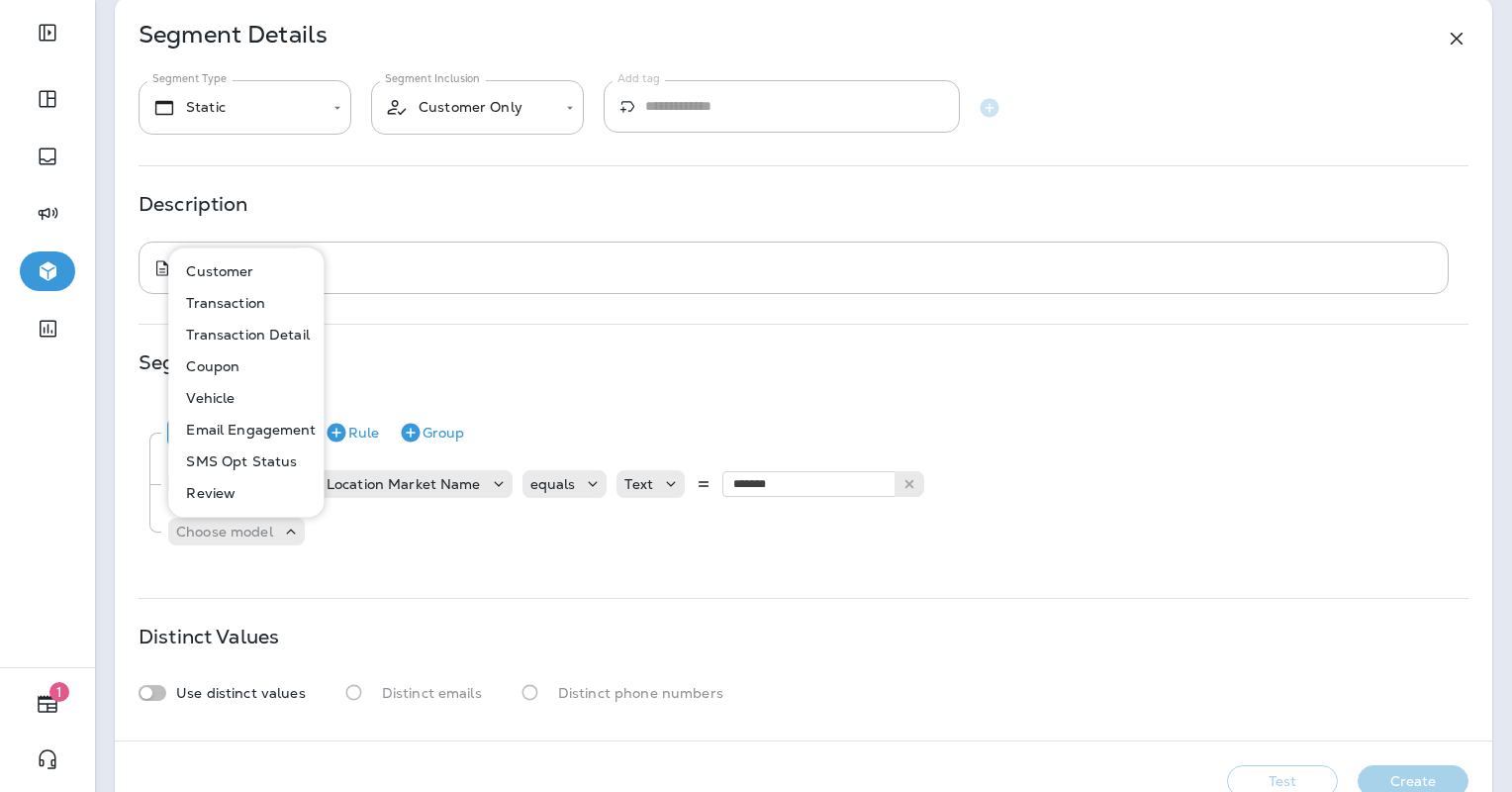 click on "Customer" at bounding box center (216, 271) 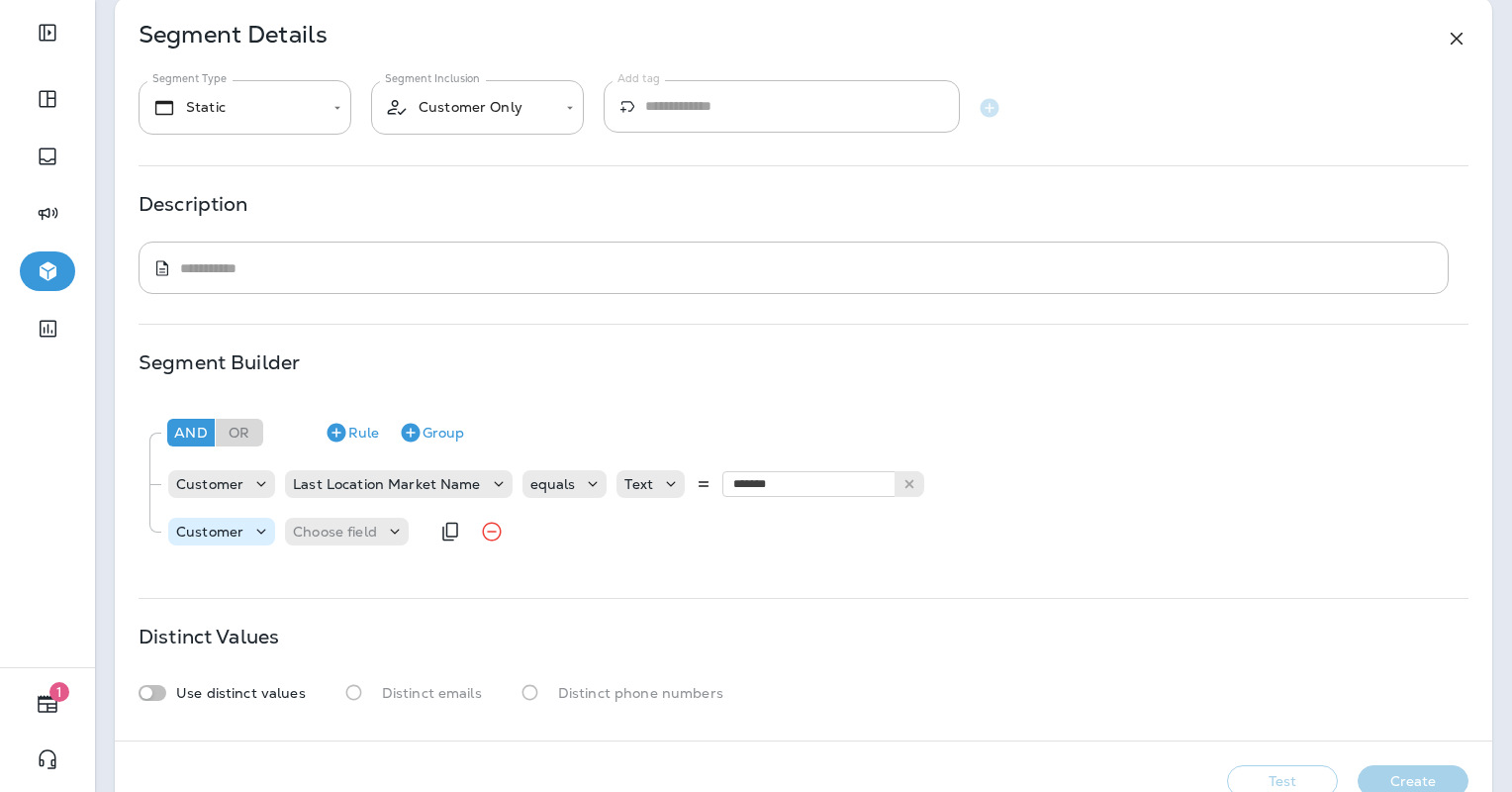 click 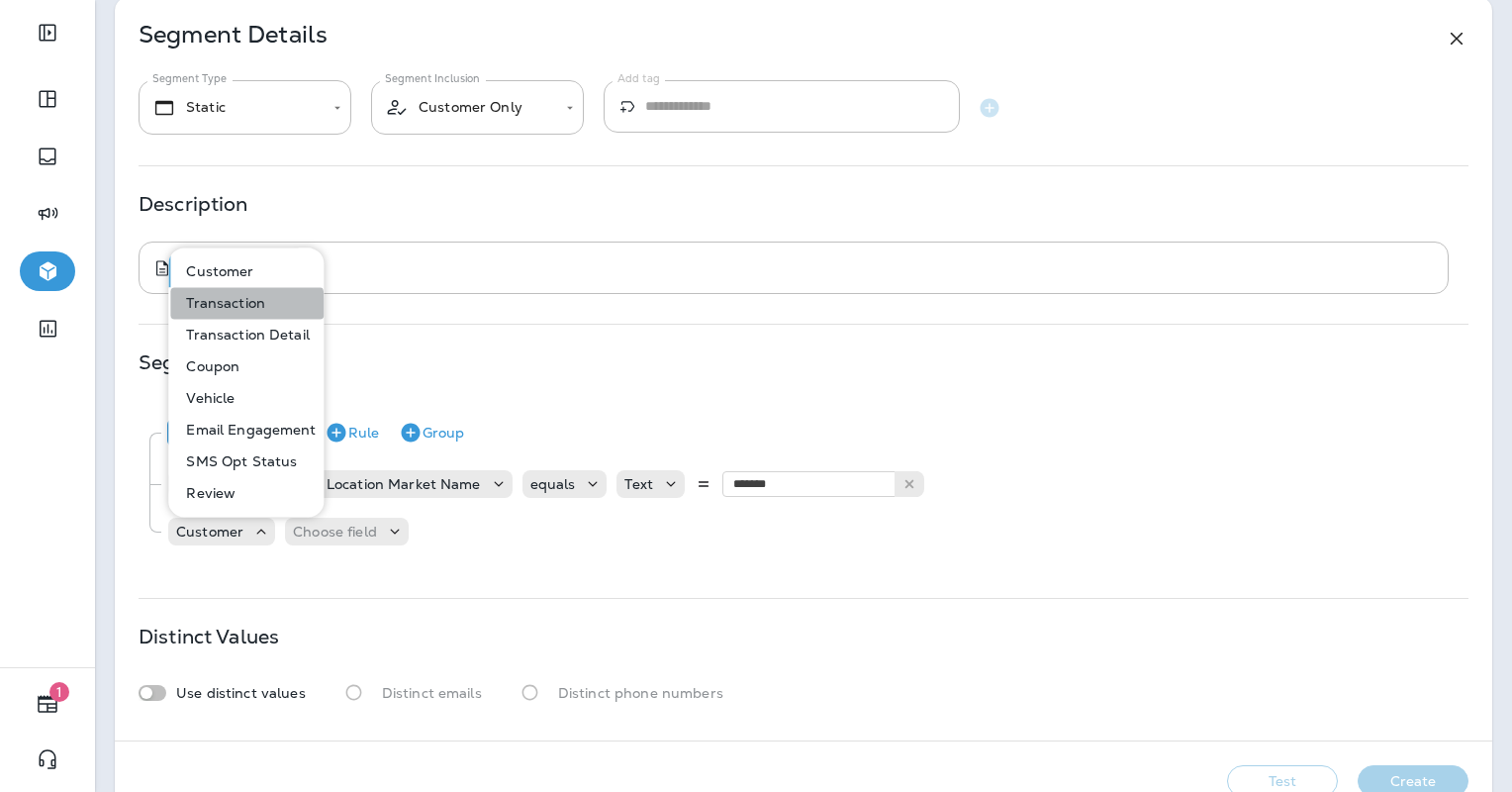 click on "Transaction" at bounding box center [222, 303] 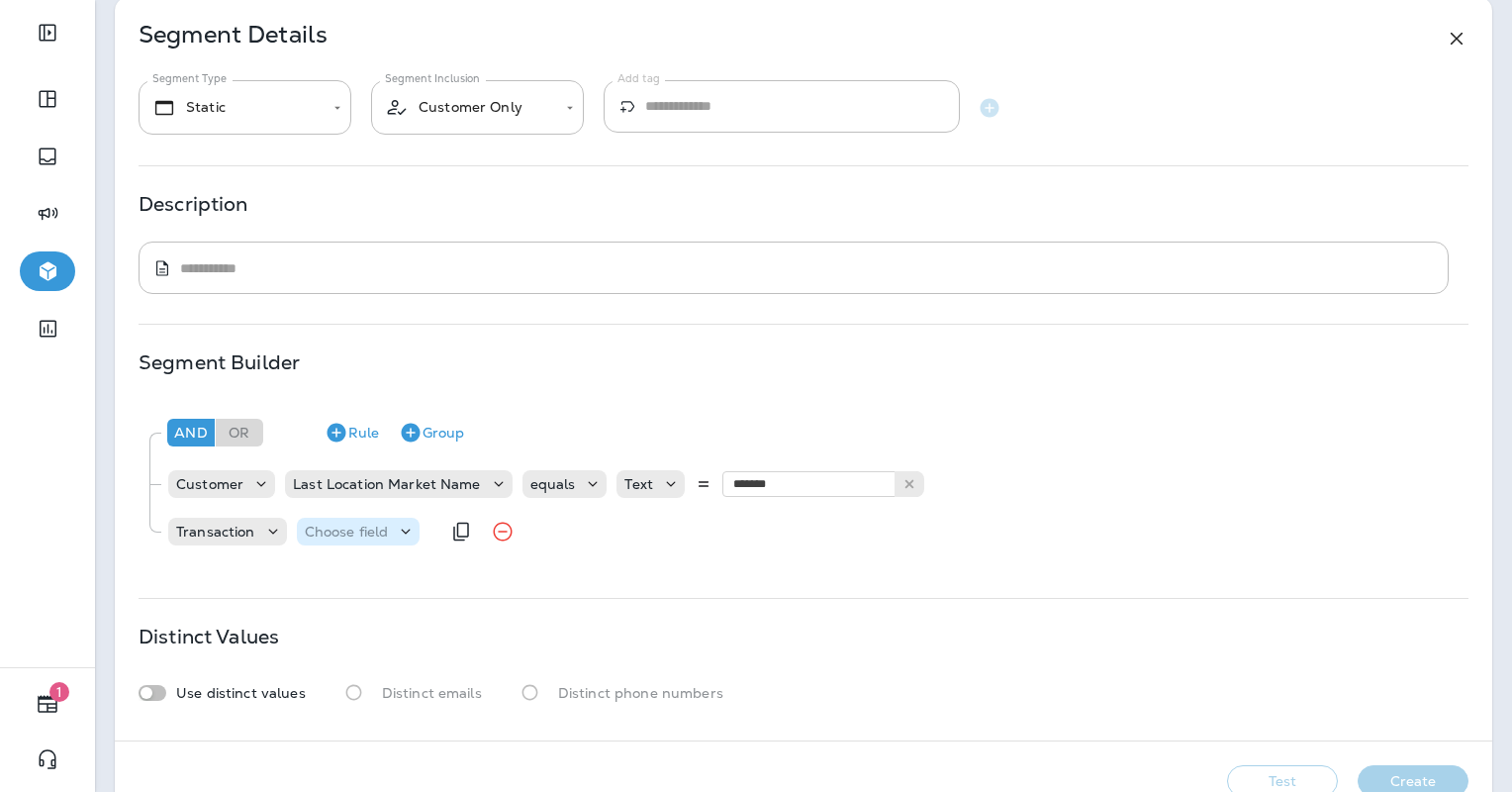 click on "Choose field" at bounding box center [346, 532] 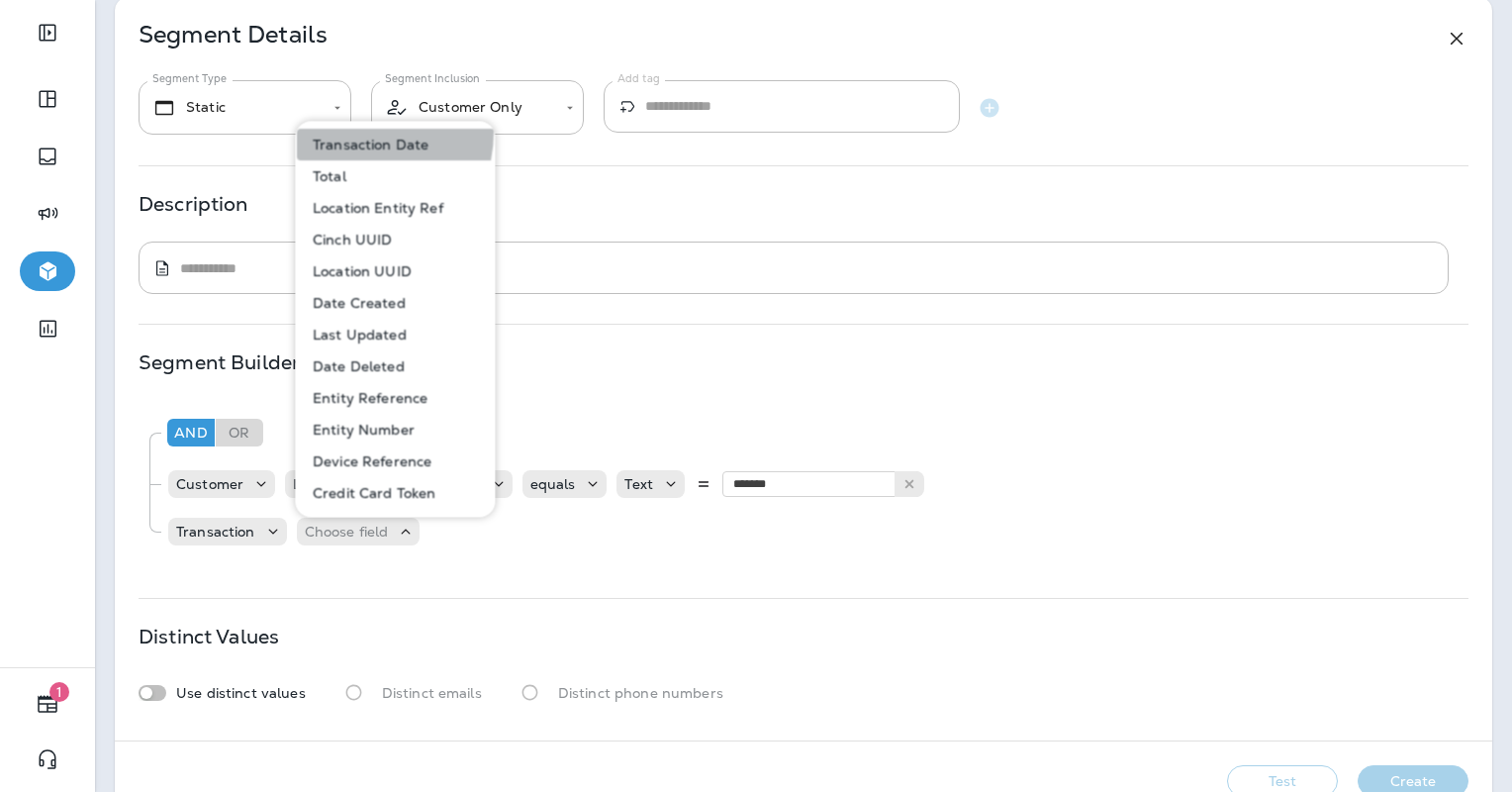 click on "Transaction Date" at bounding box center [396, 145] 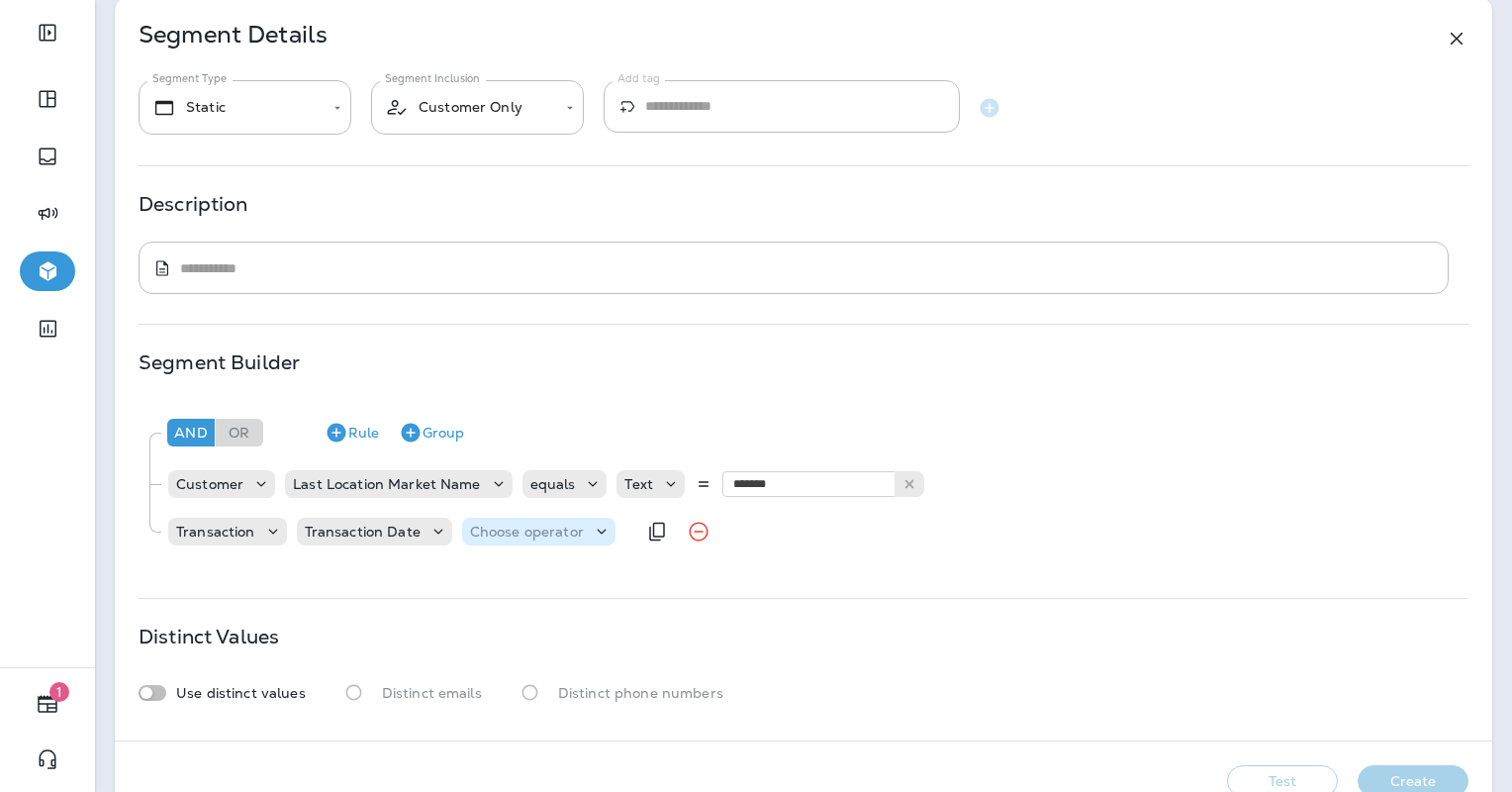 click on "Choose operator" at bounding box center (526, 532) 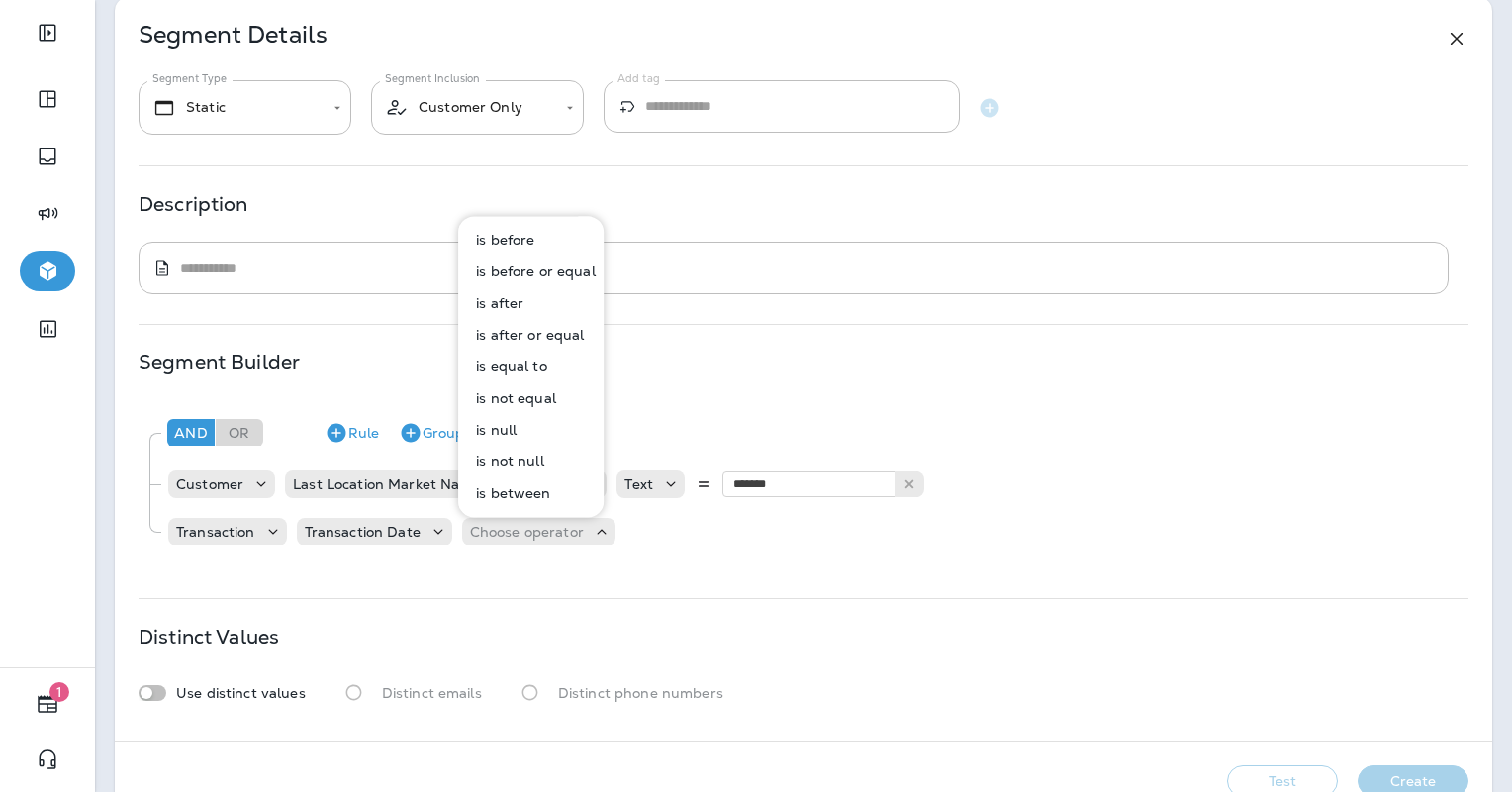 click on "is after" at bounding box center [496, 303] 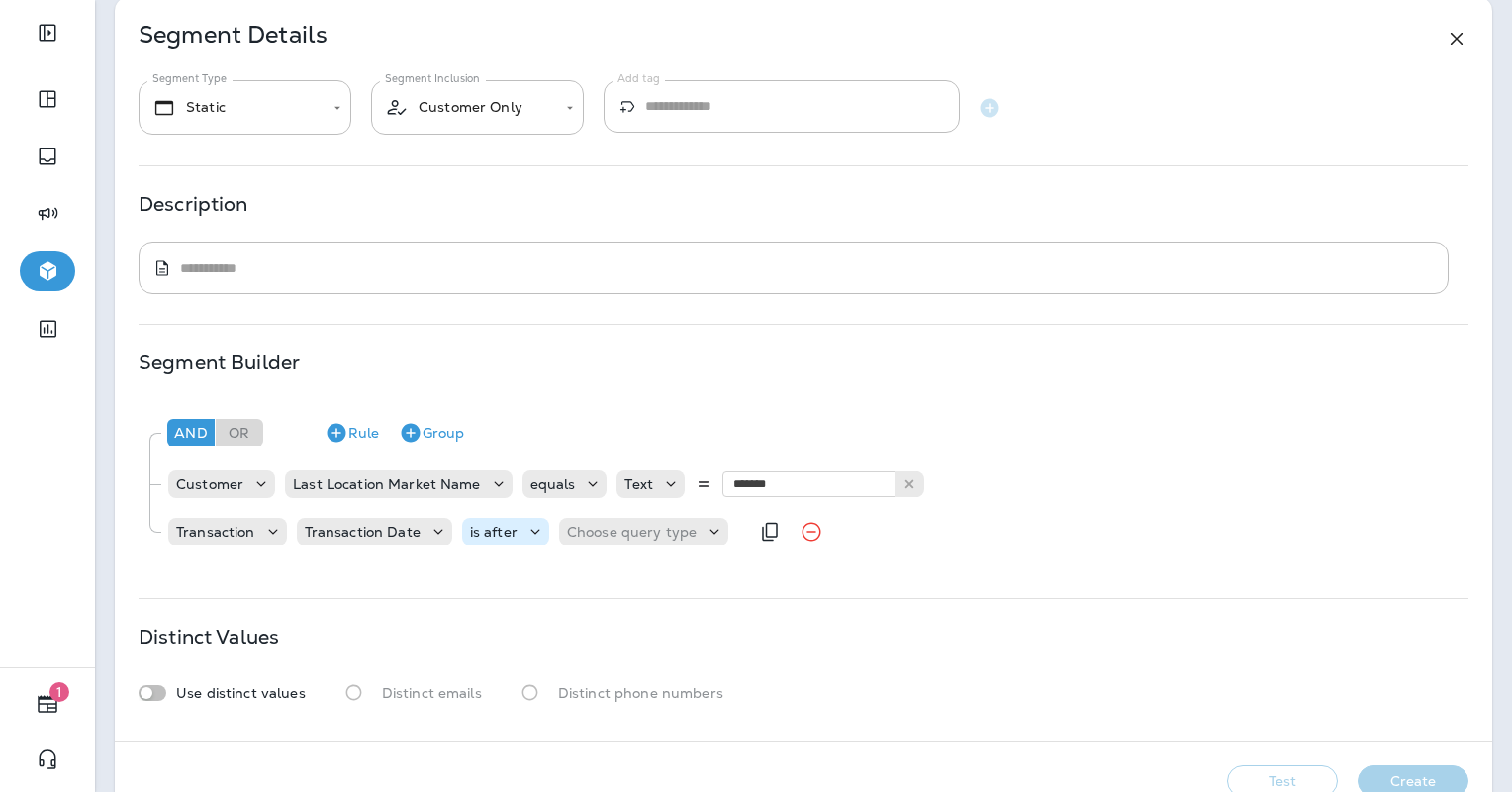 click on "is after" at bounding box center (506, 532) 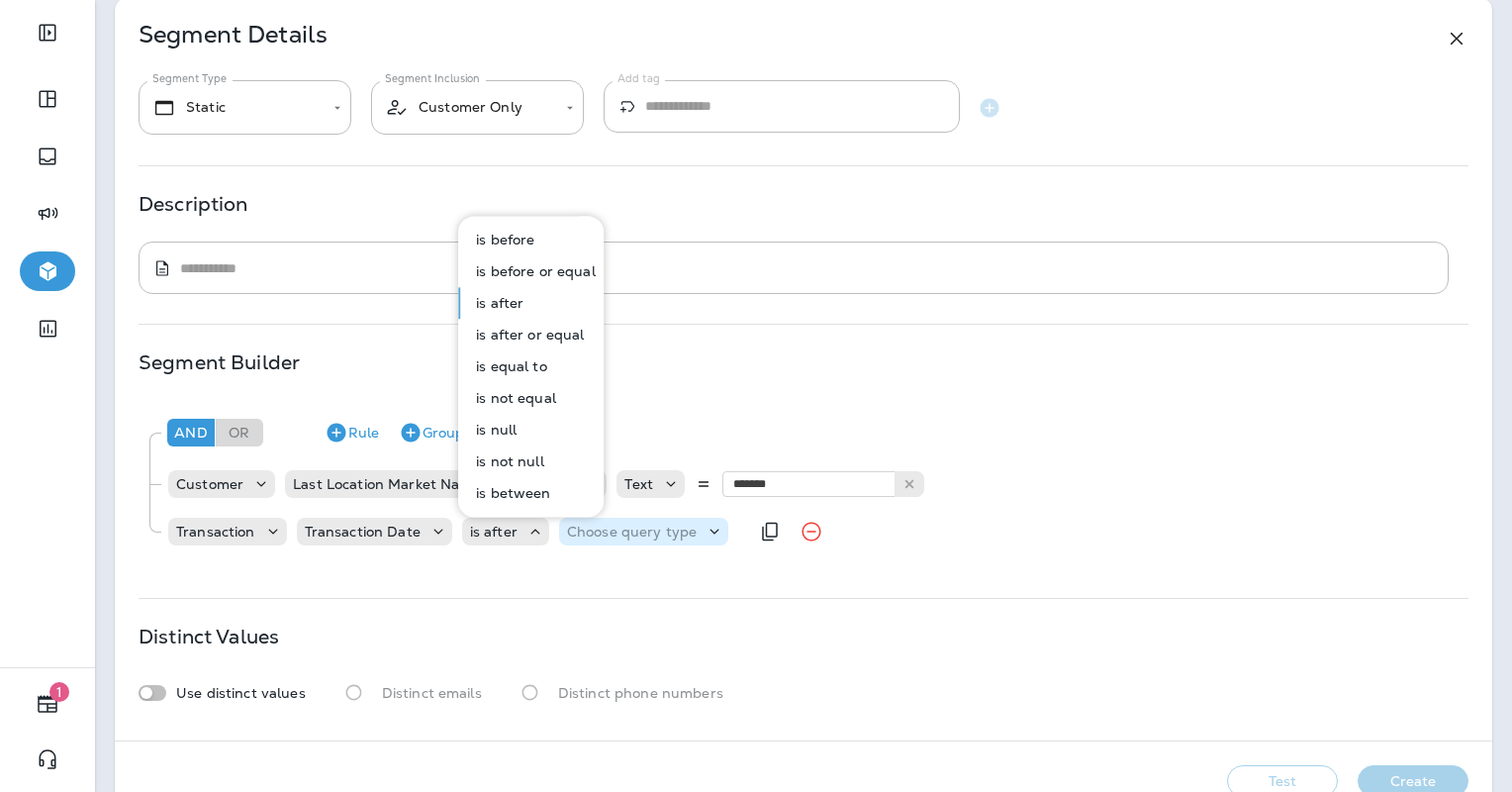 click on "Choose query type" at bounding box center (631, 532) 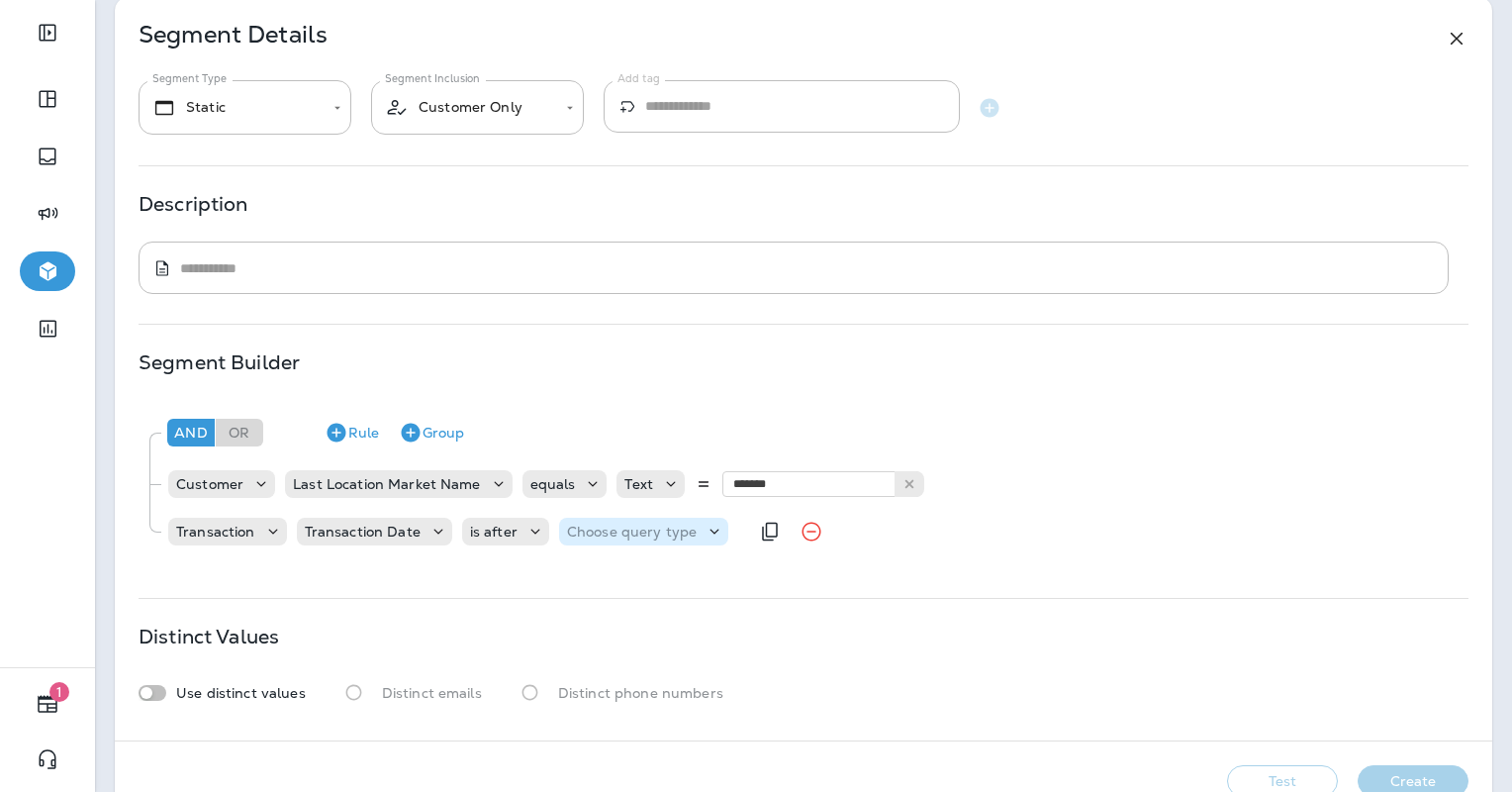click on "Choose query type" at bounding box center (631, 532) 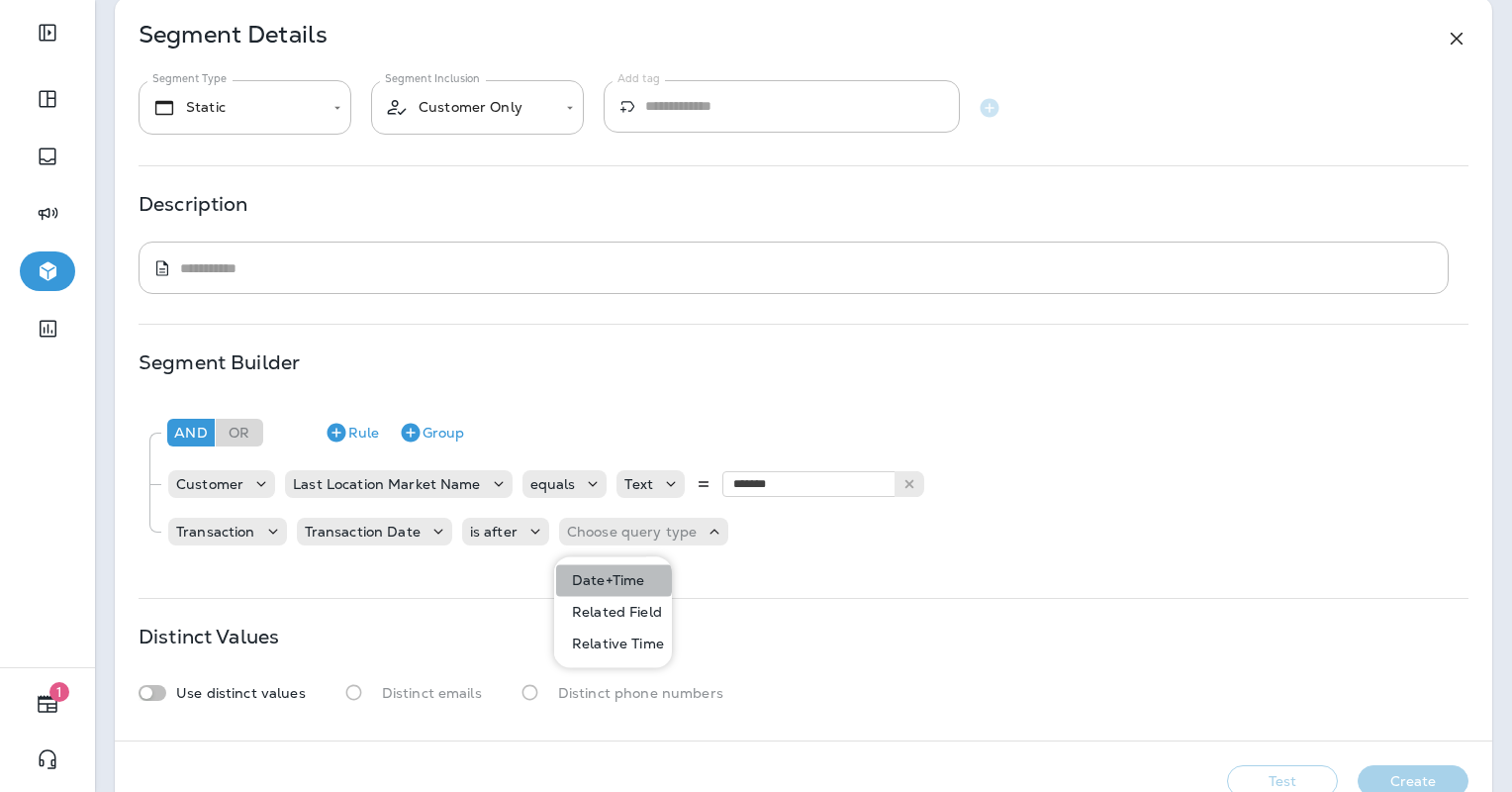 click on "Date+Time" at bounding box center [604, 580] 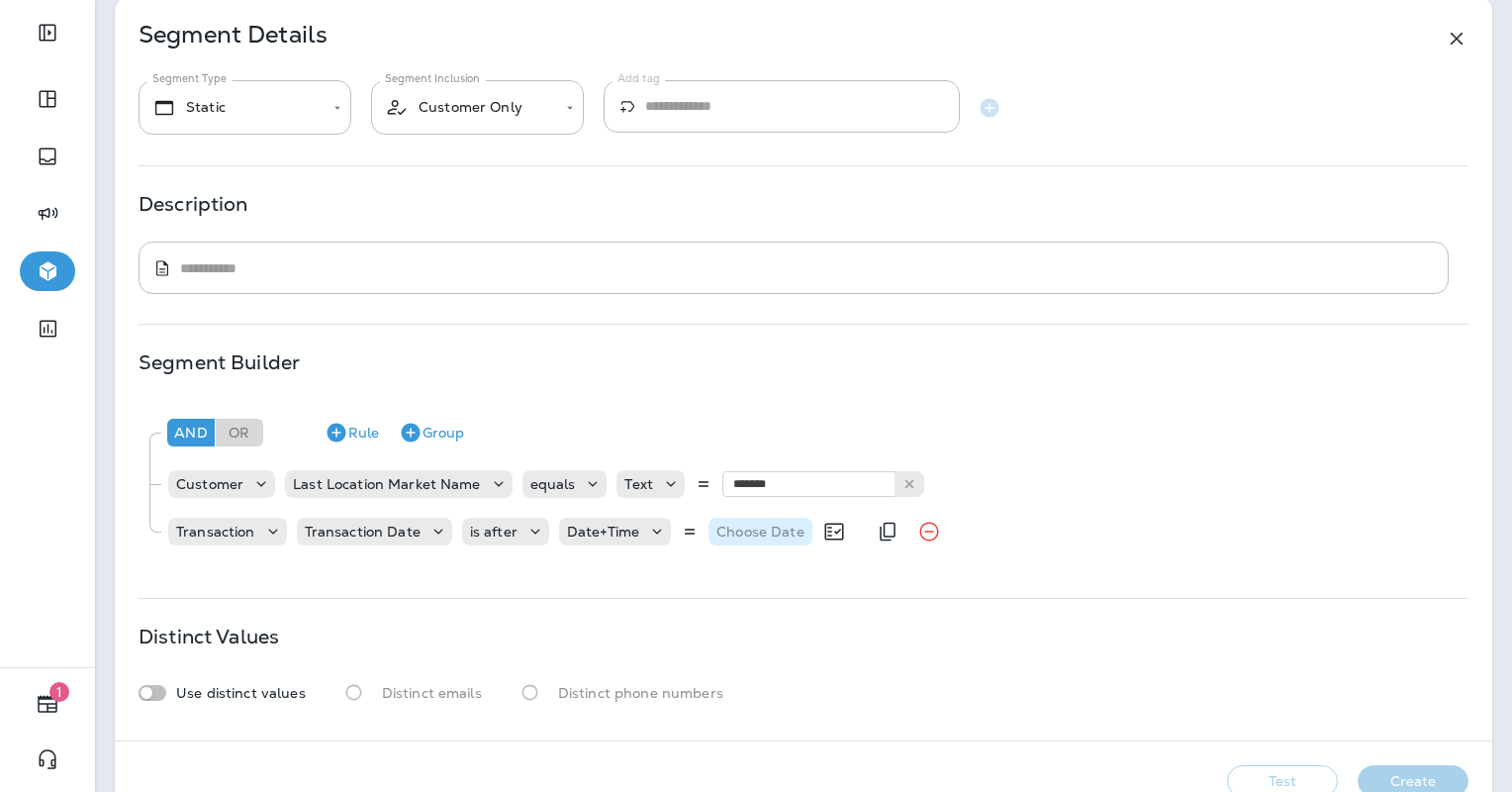click on "Choose Date" at bounding box center [760, 532] 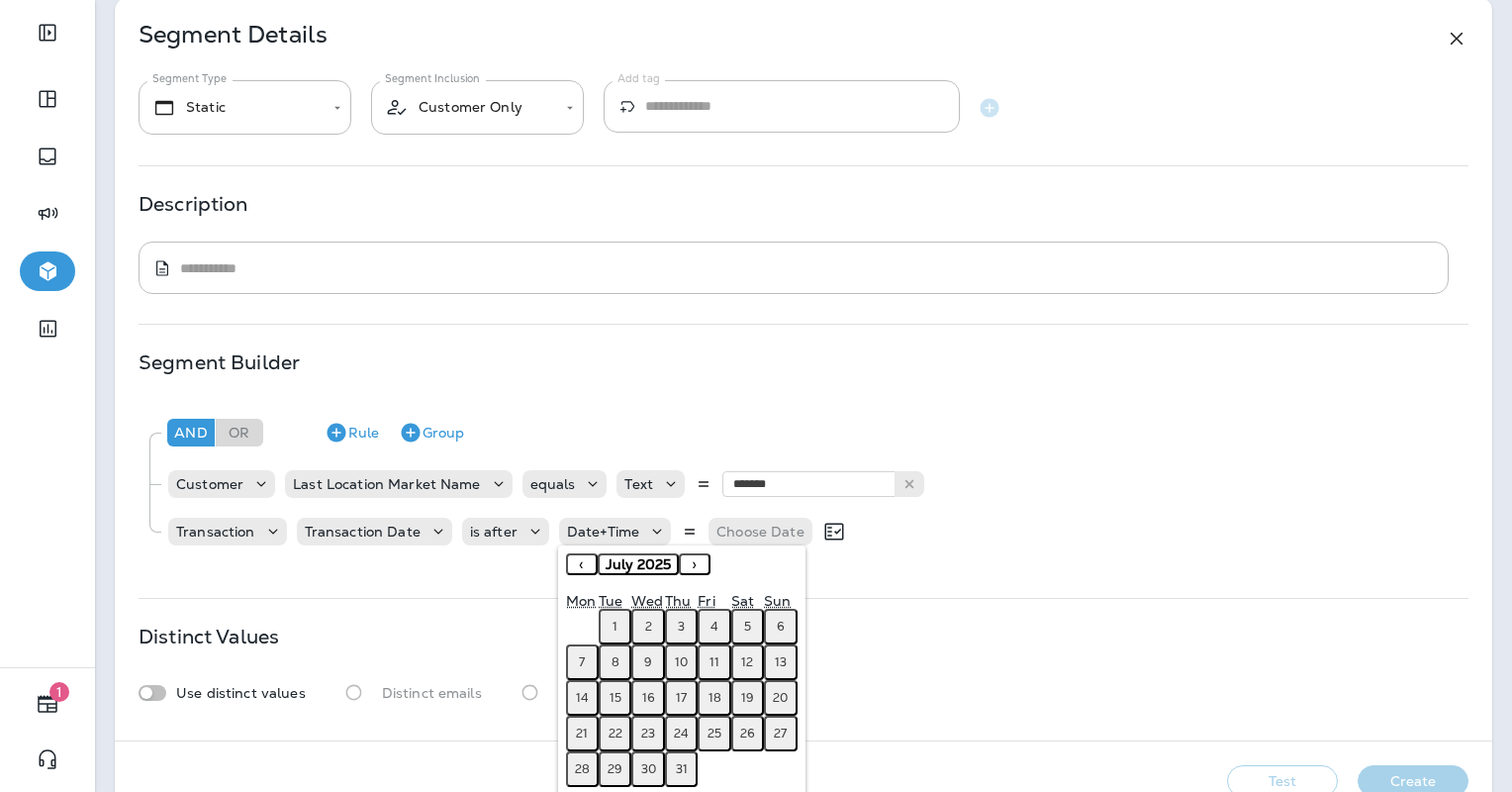 click on "‹" at bounding box center [582, 564] 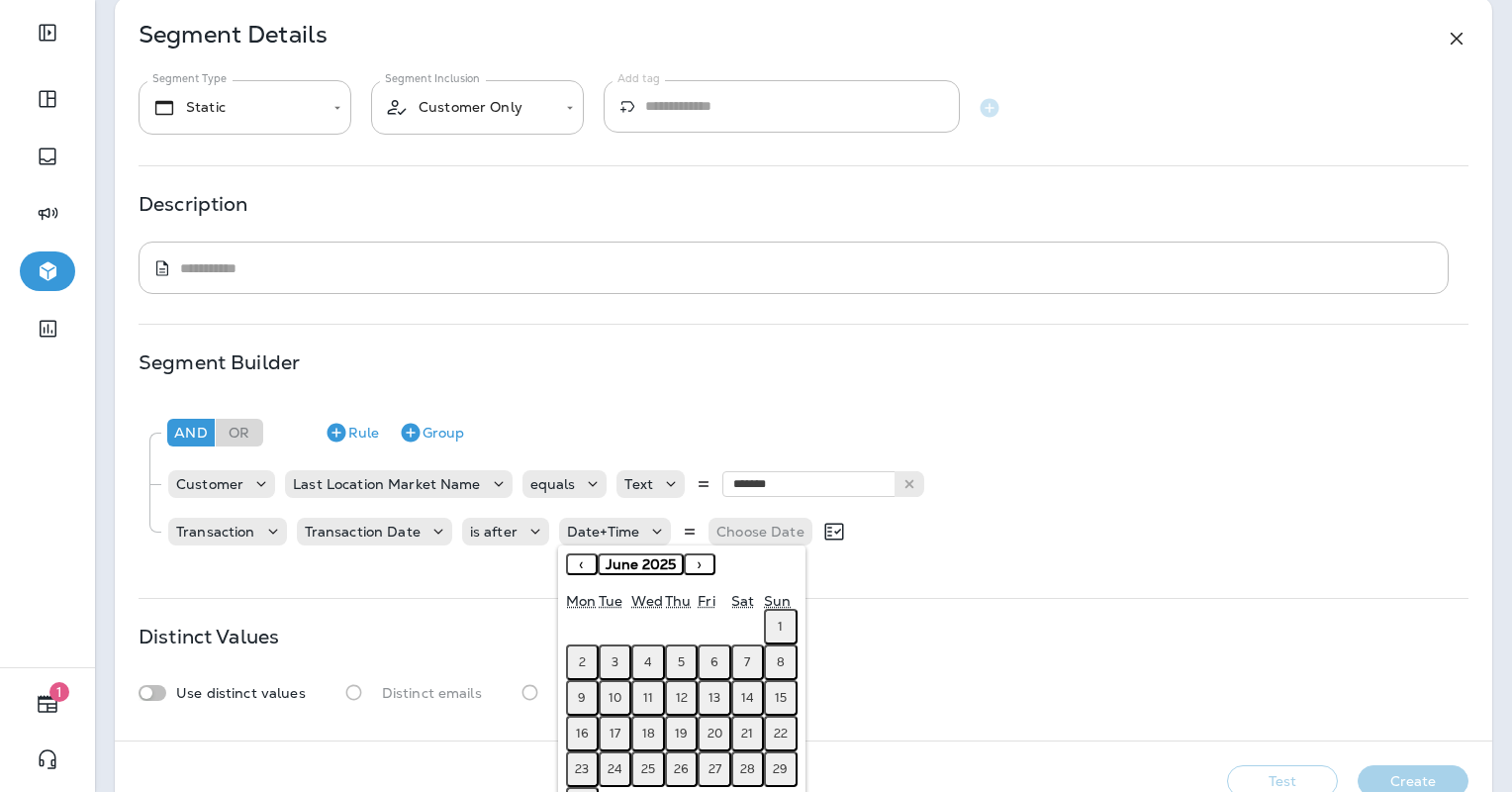 click on "‹" at bounding box center [582, 564] 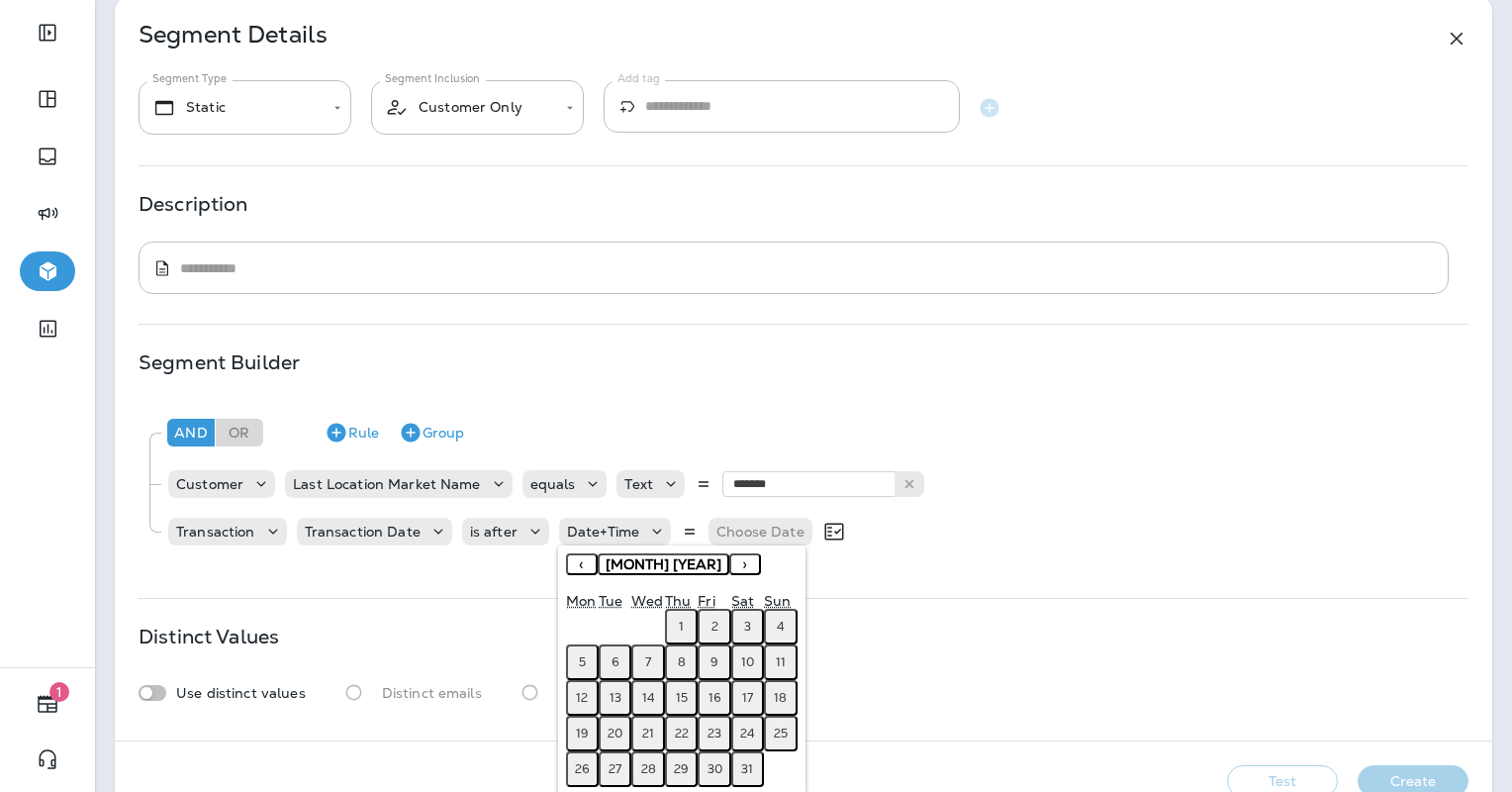 click on "‹" at bounding box center (582, 564) 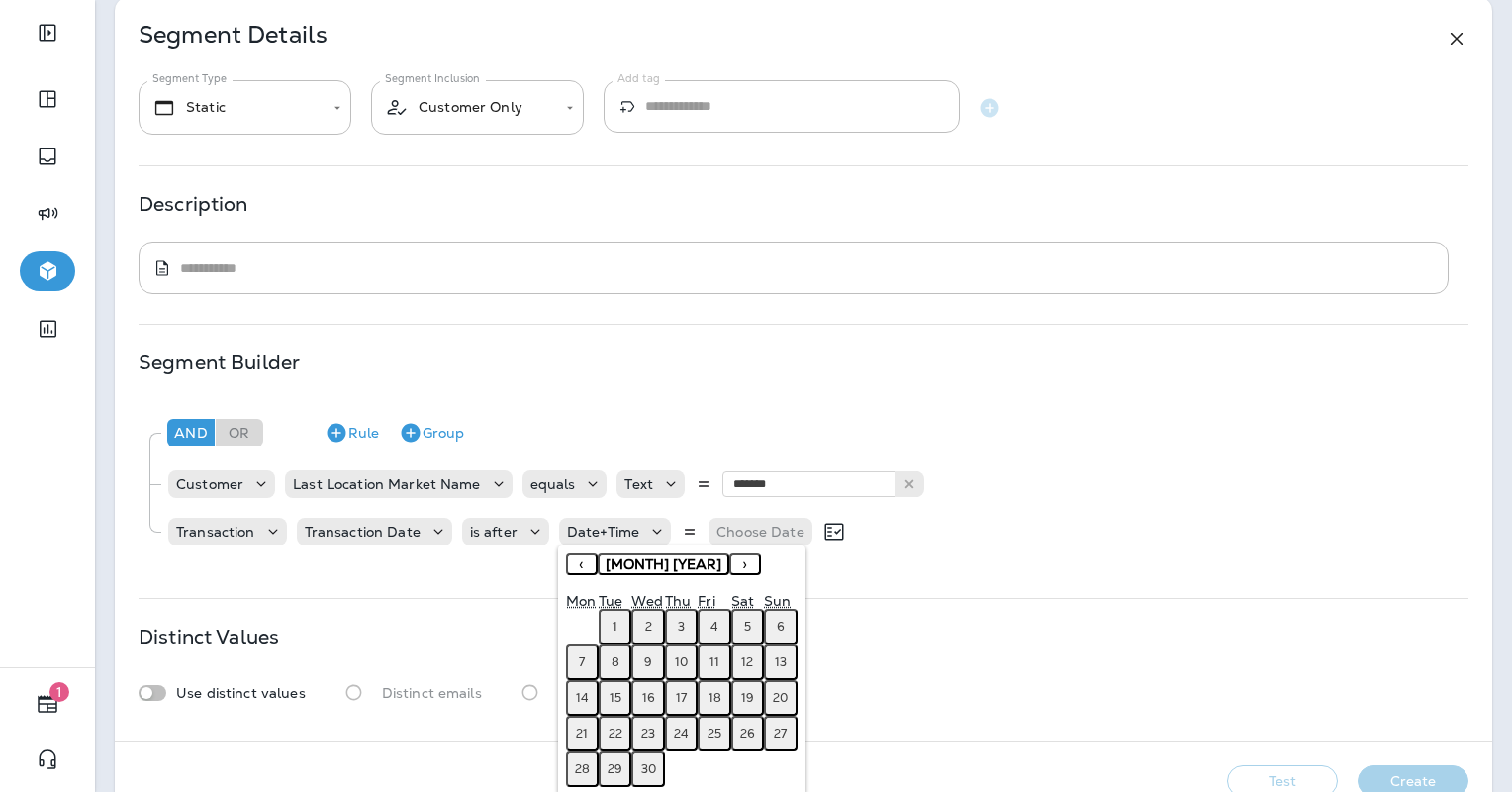 click on "‹" at bounding box center (582, 564) 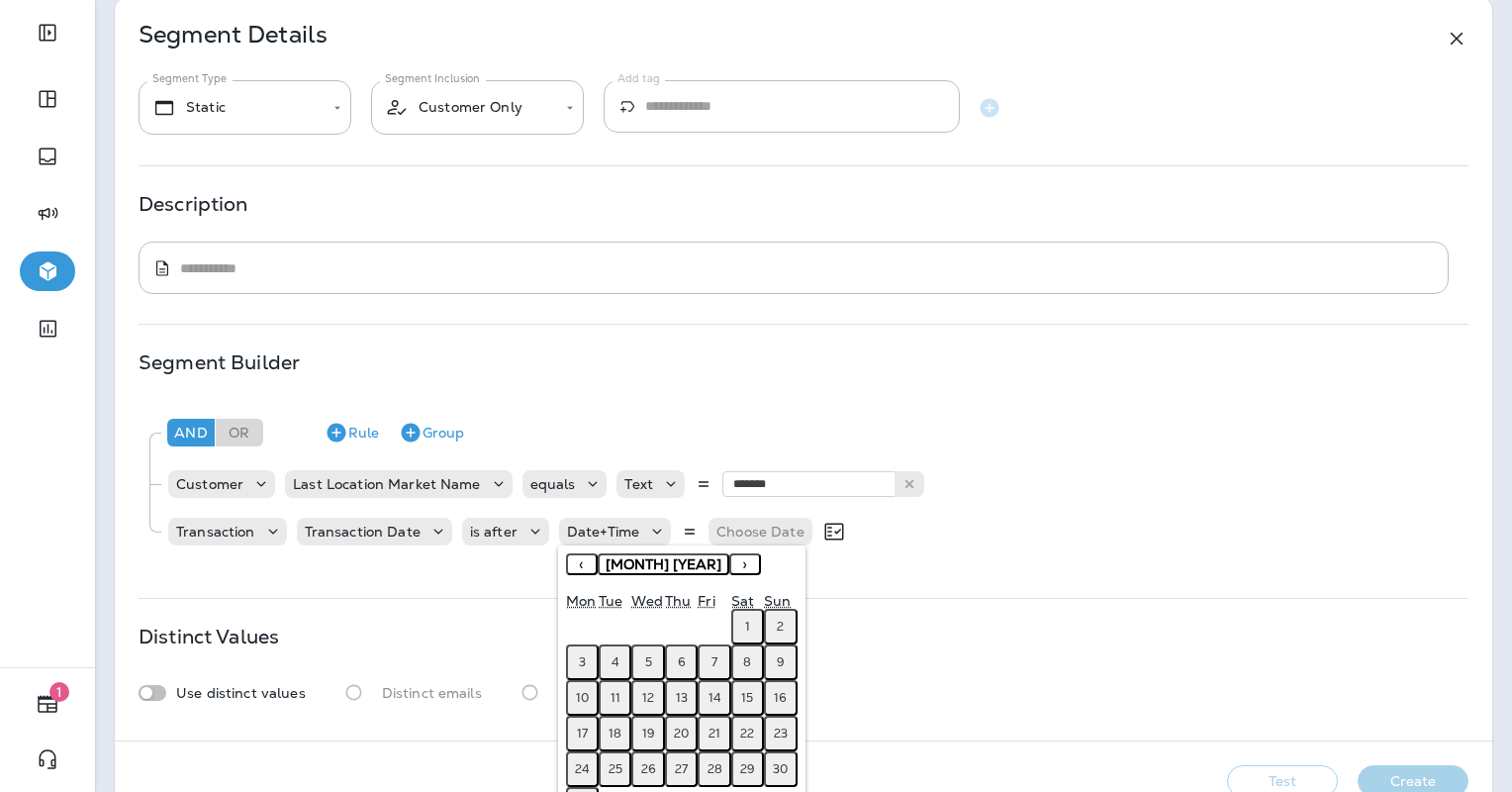 click on "‹" at bounding box center [582, 564] 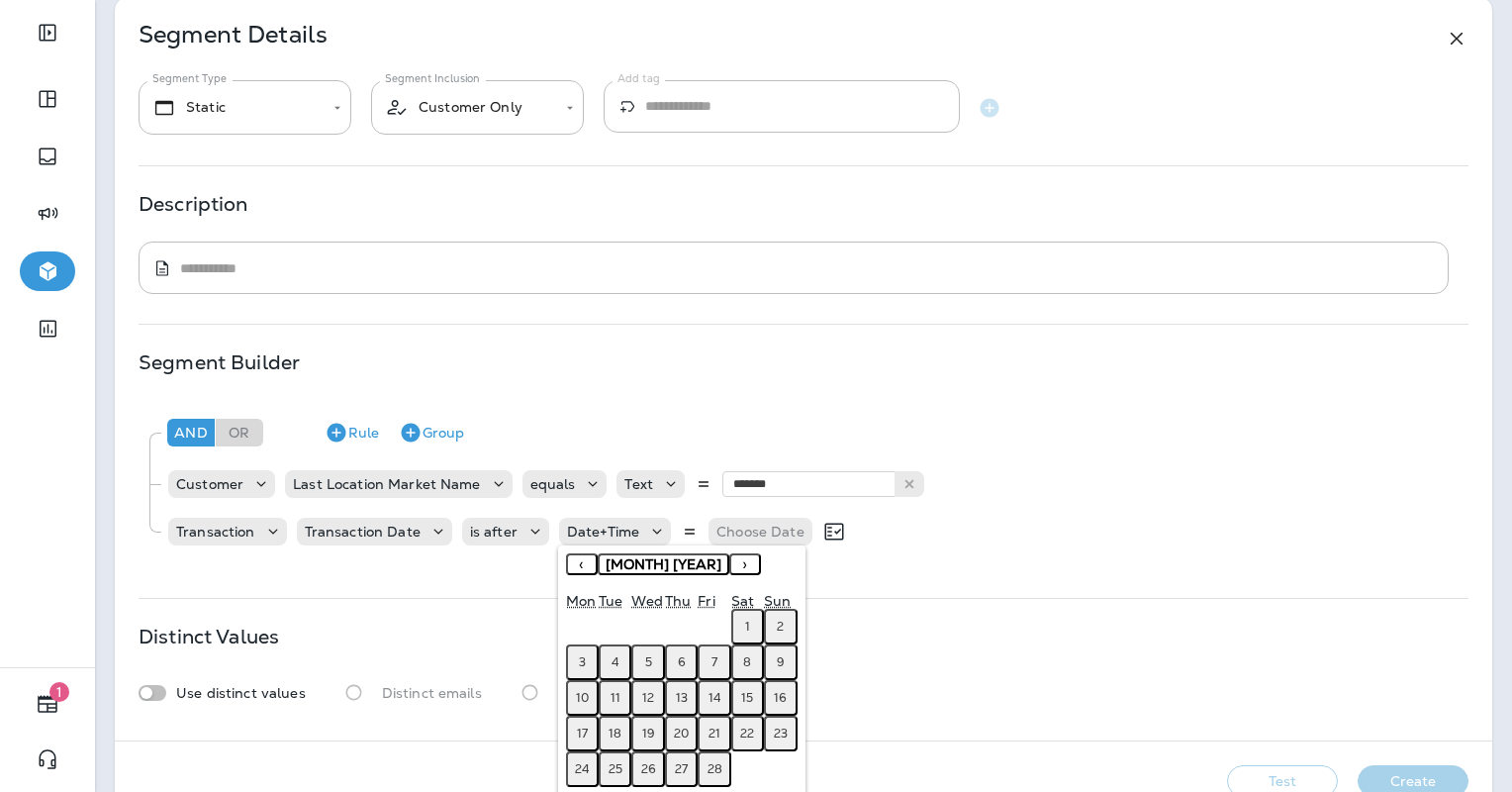 click on "‹" at bounding box center (582, 564) 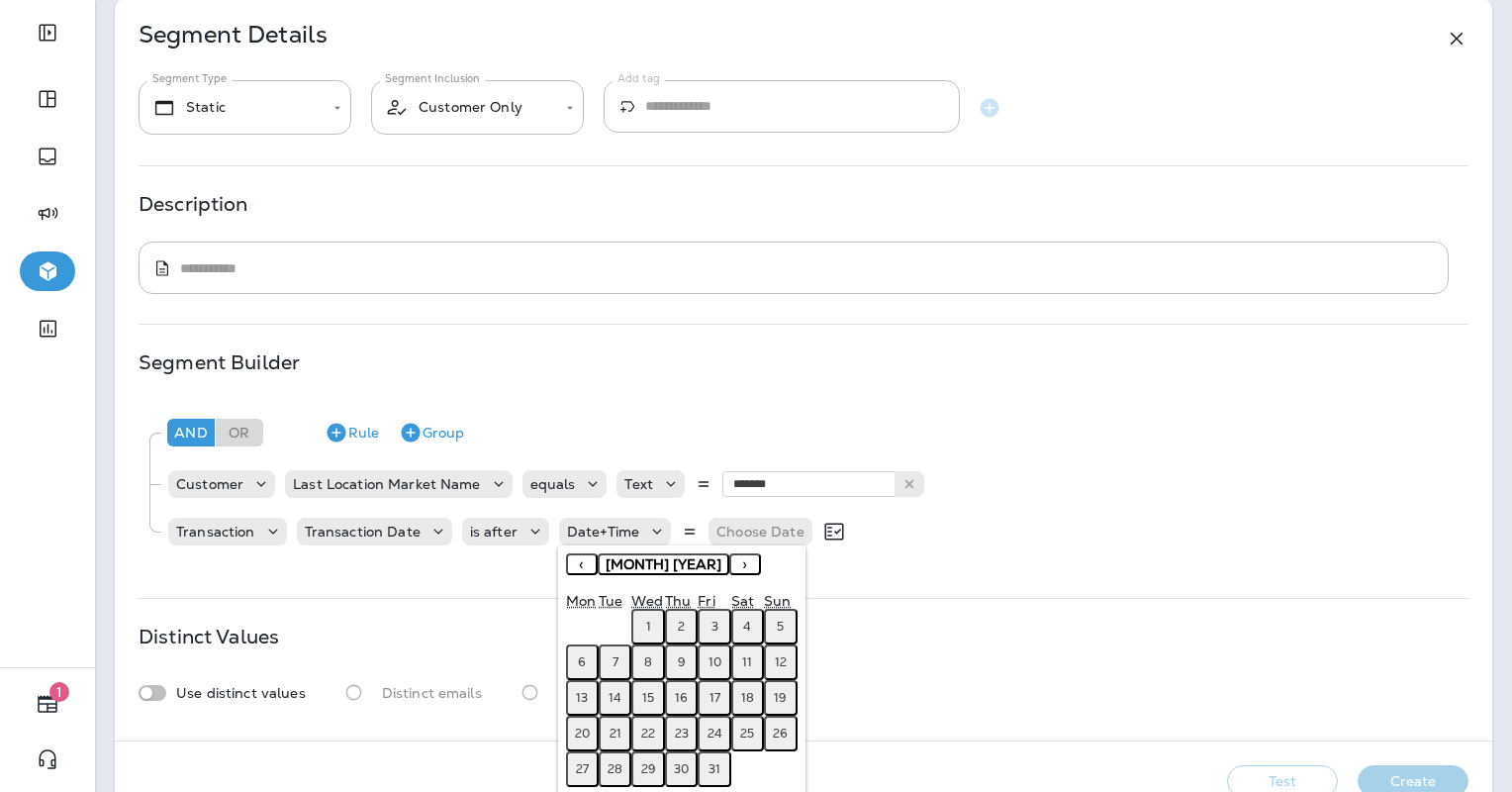 click on "‹" at bounding box center (582, 564) 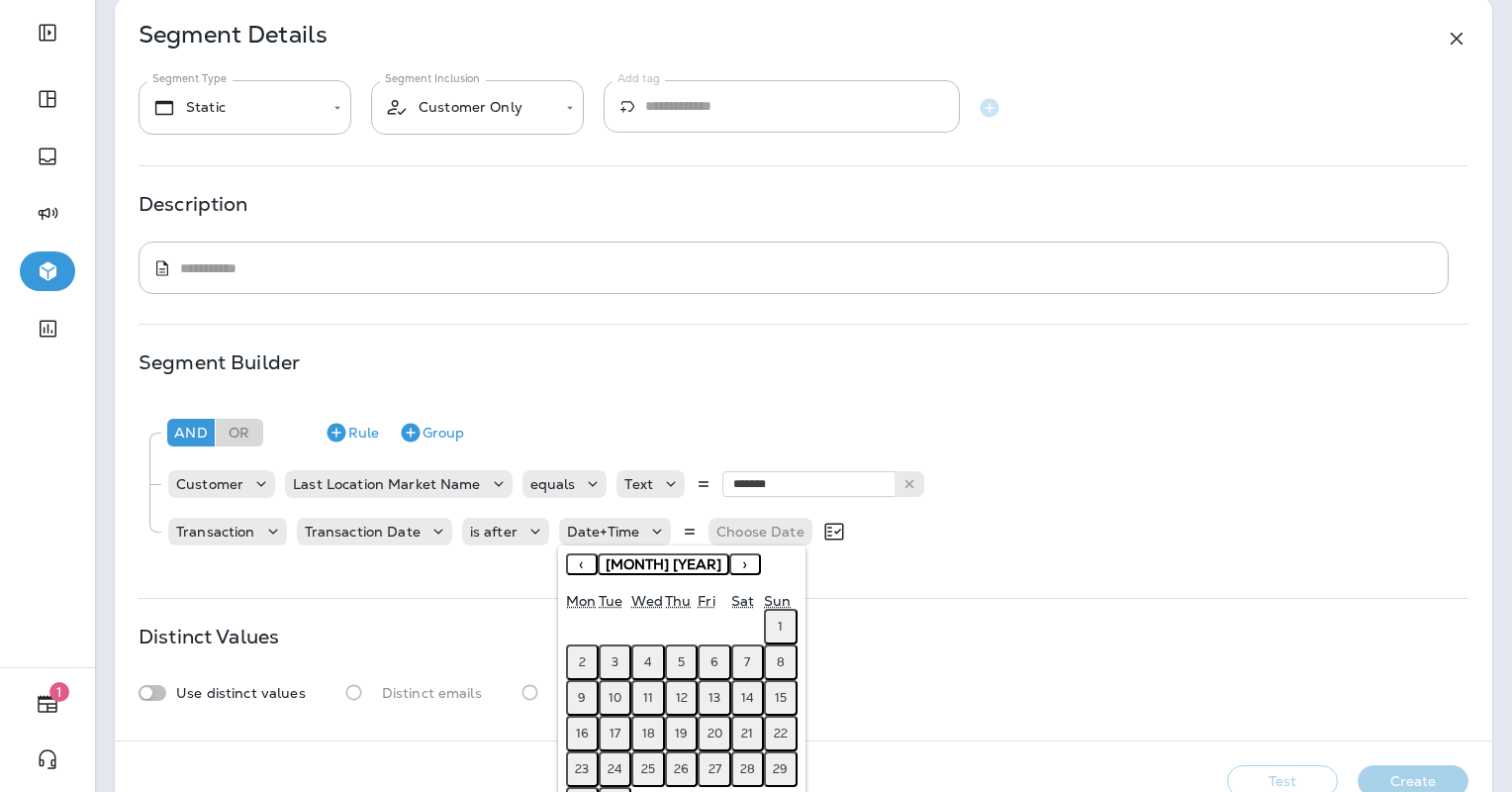 click on "‹" at bounding box center [582, 564] 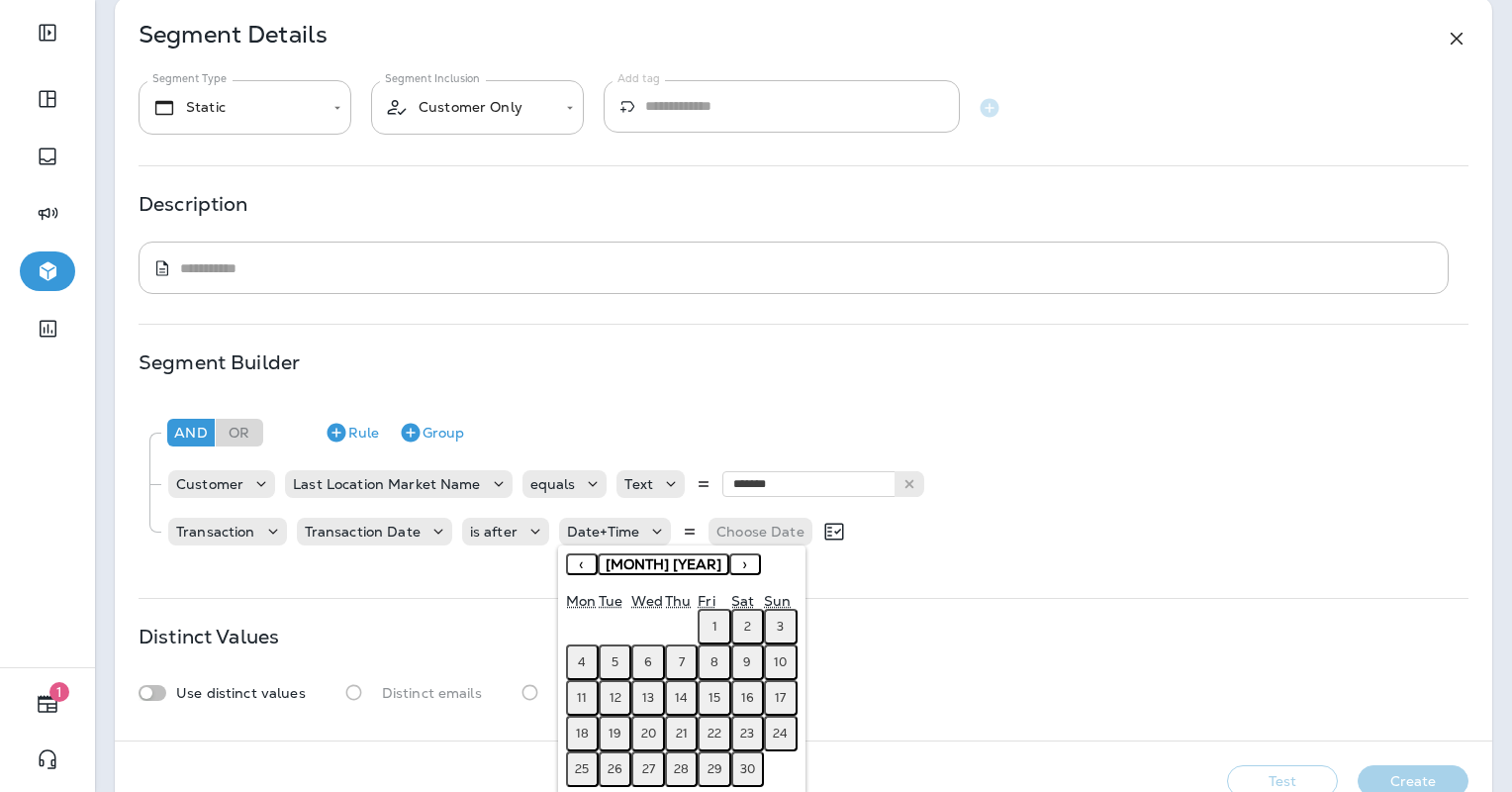 click on "‹" at bounding box center [582, 564] 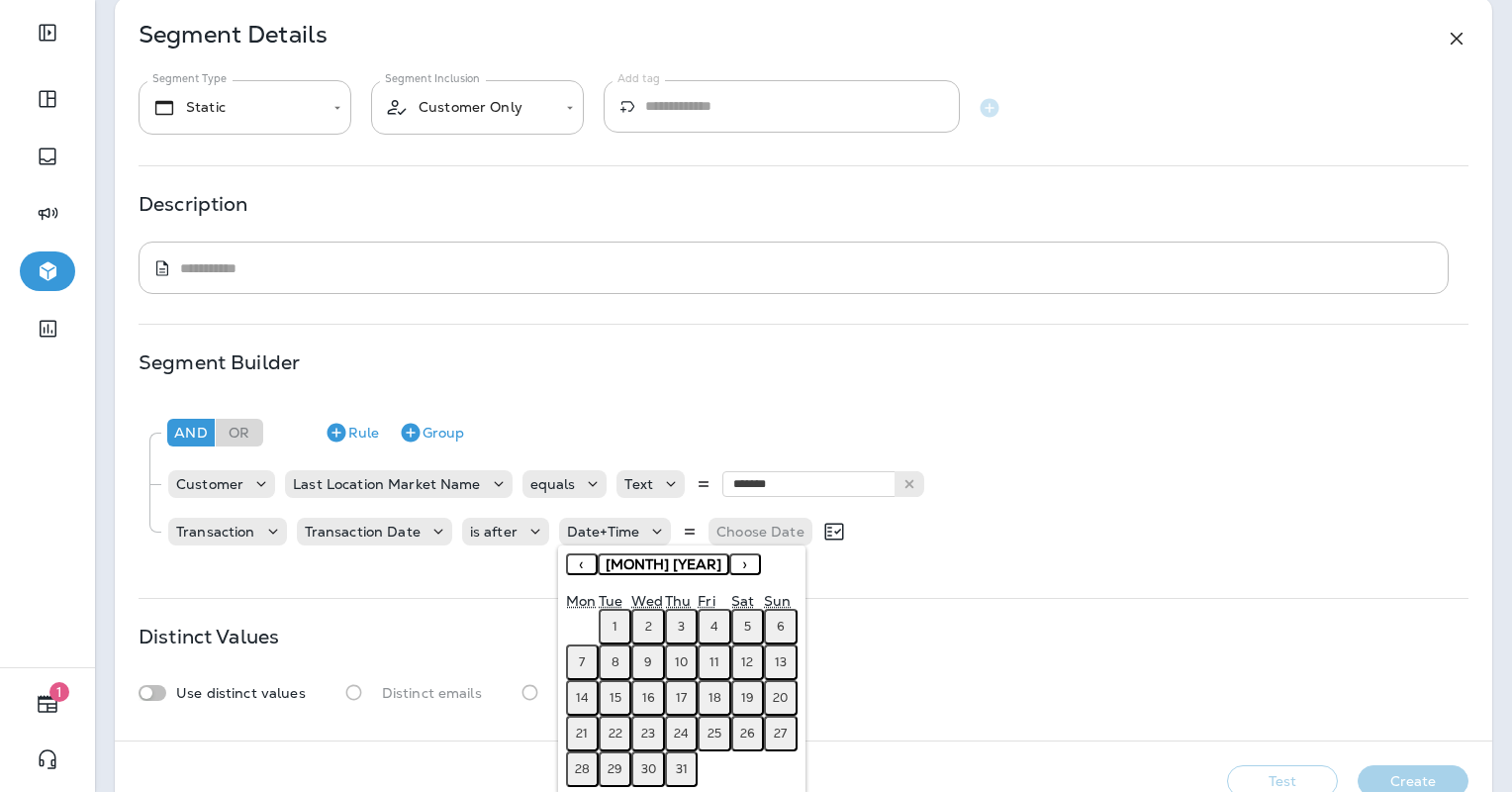 click on "‹" at bounding box center (582, 564) 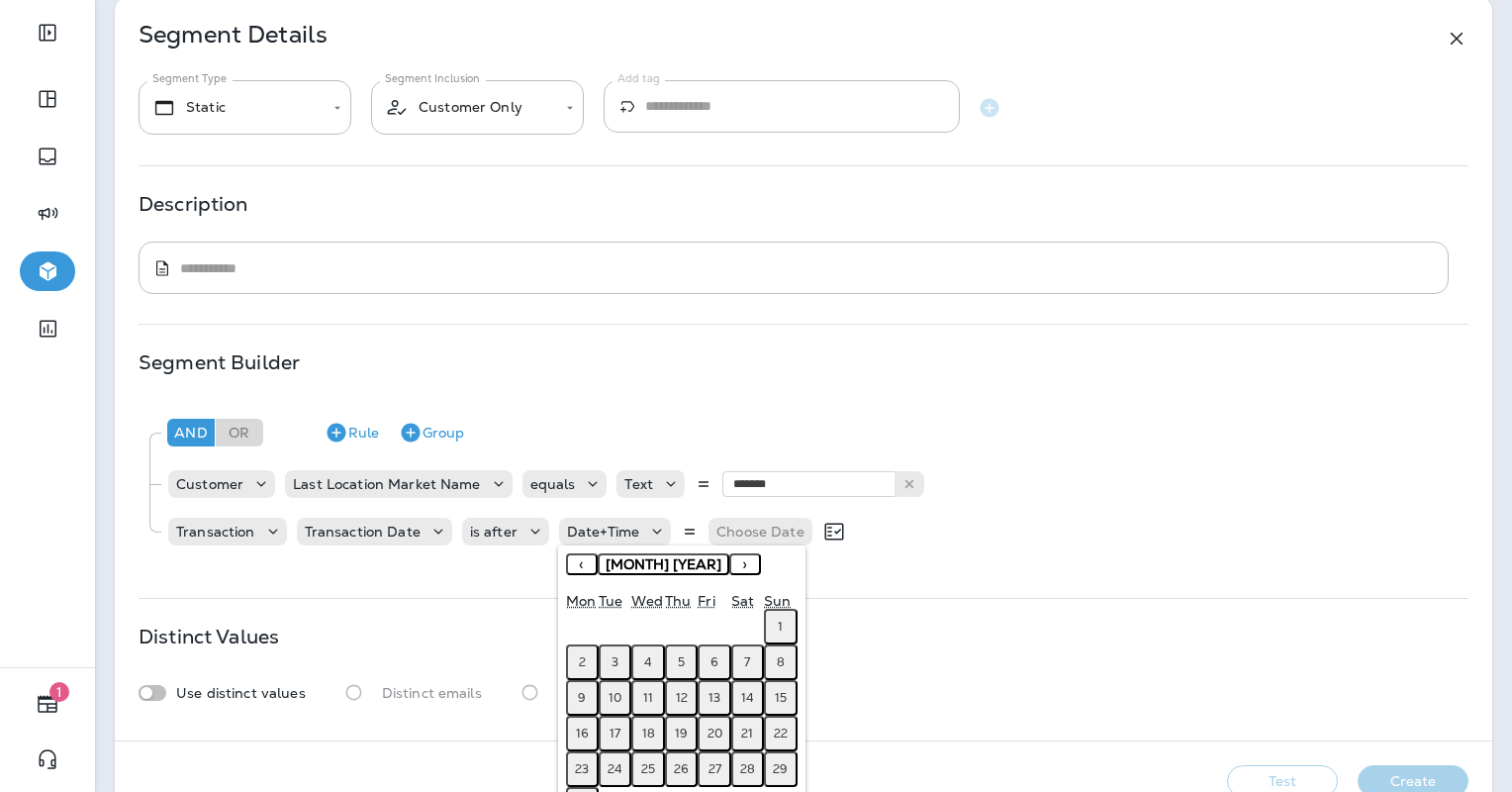 click on "1" at bounding box center (780, 627) 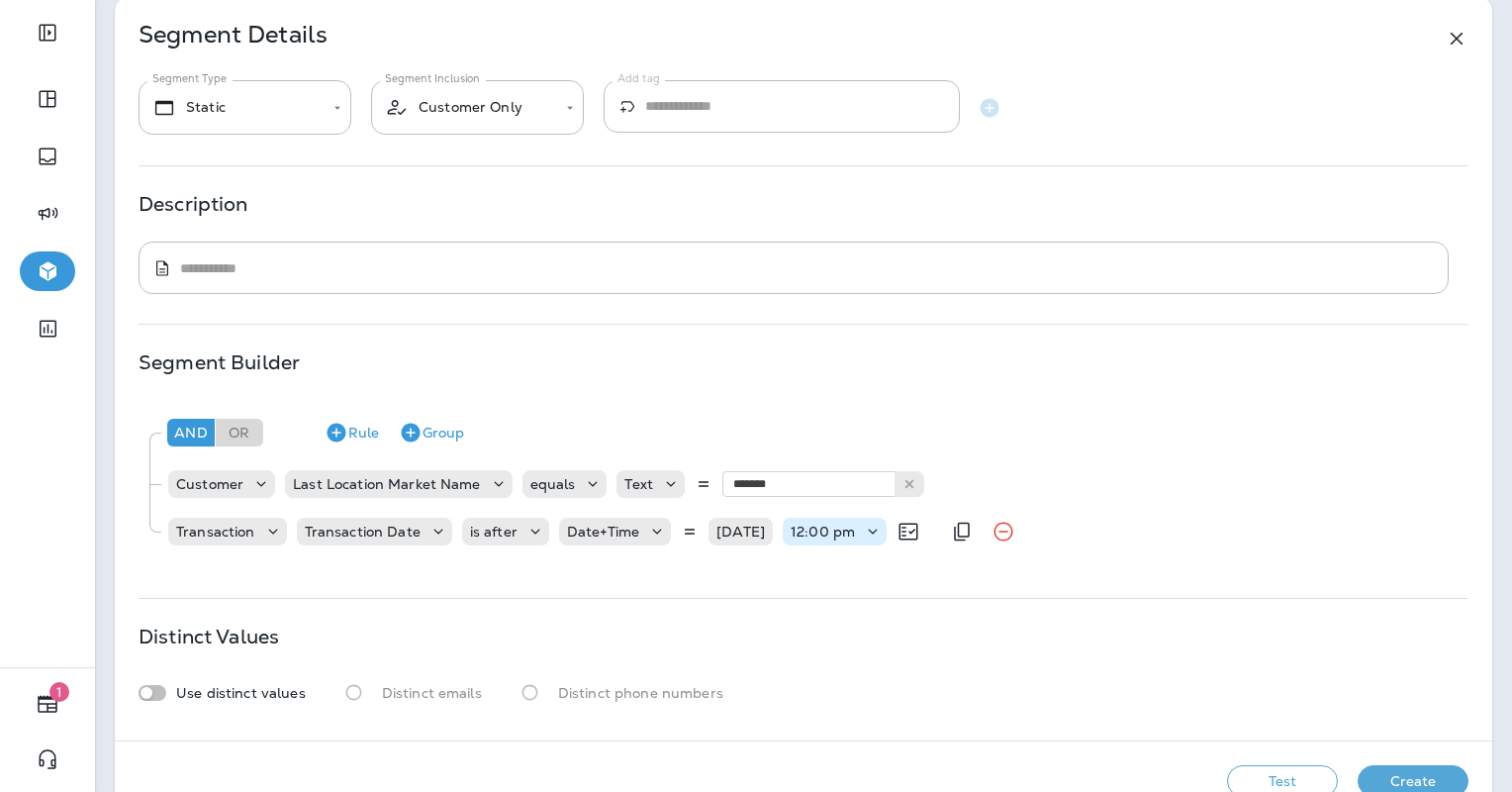 click 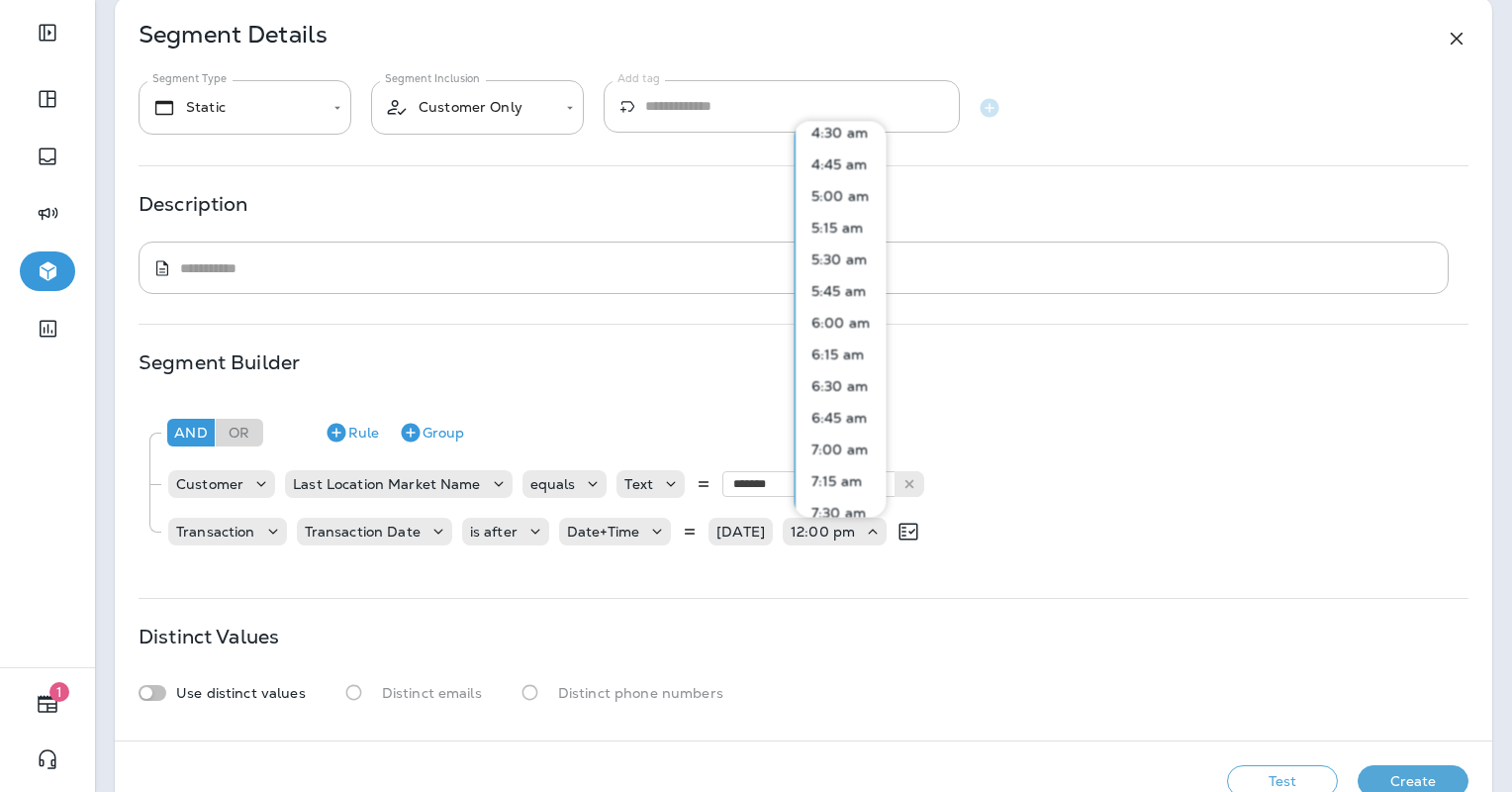 scroll, scrollTop: 0, scrollLeft: 0, axis: both 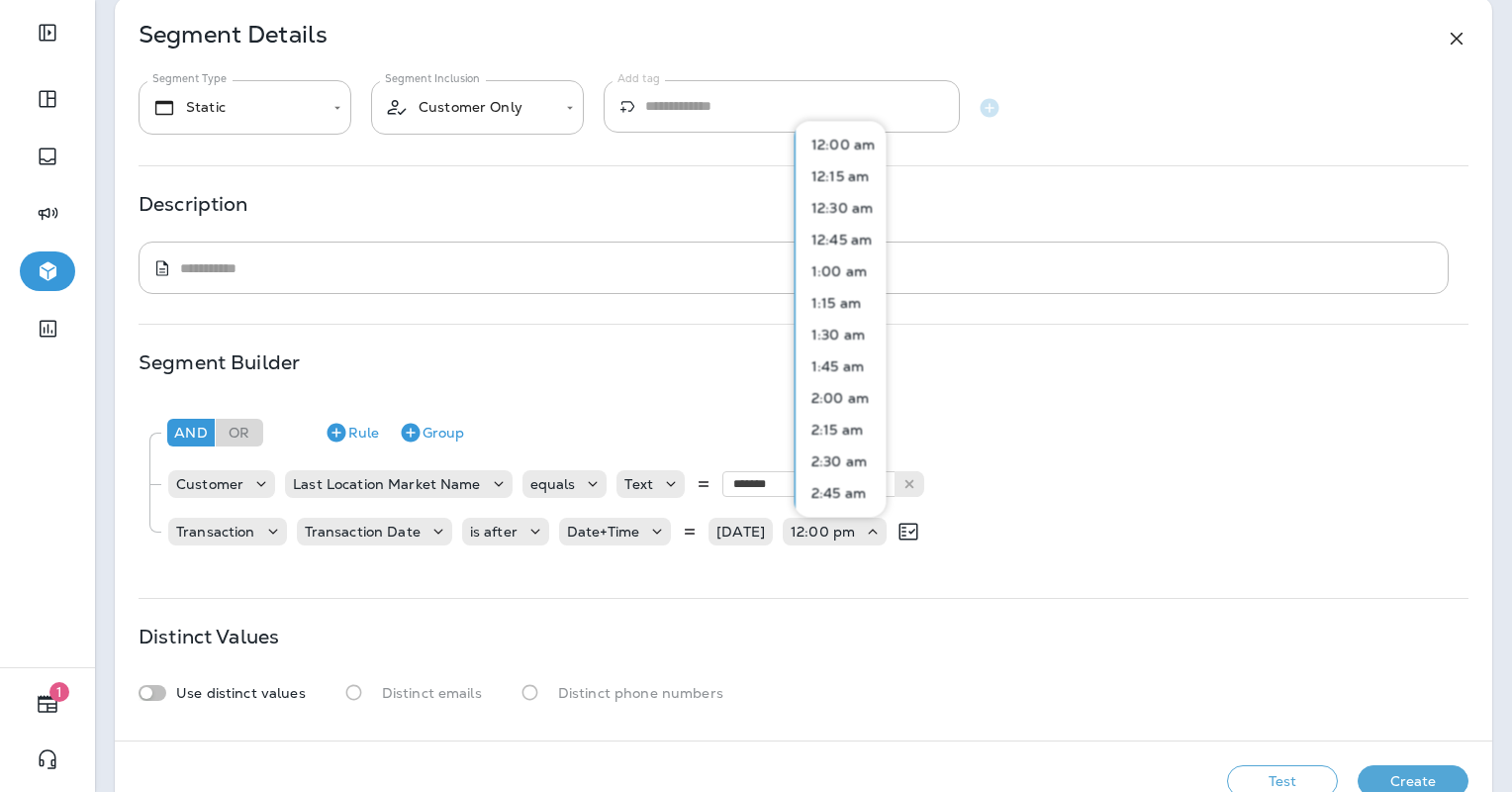 click on "12:00 am" at bounding box center (839, 145) 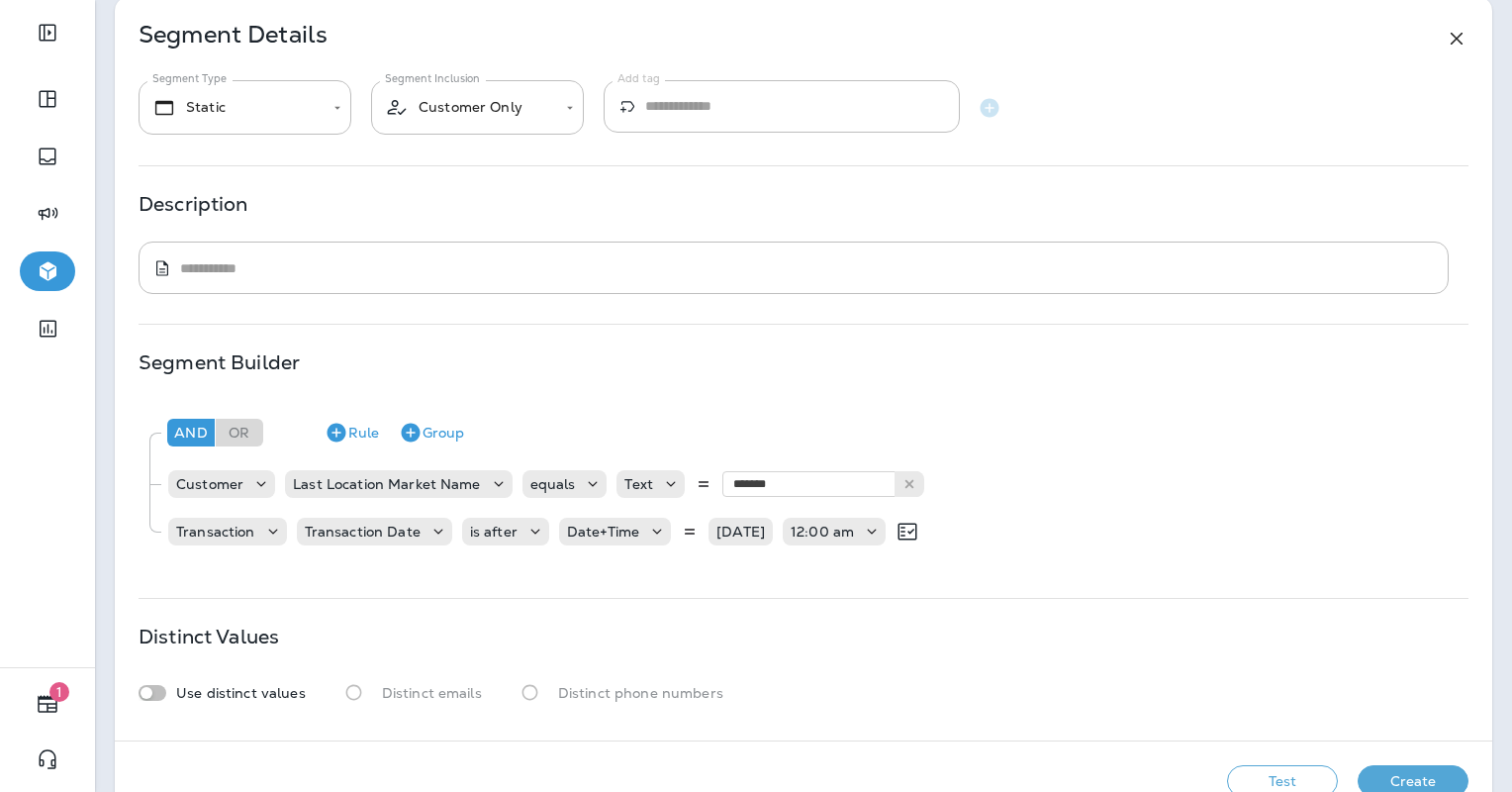 click on "**********" at bounding box center (803, 368) 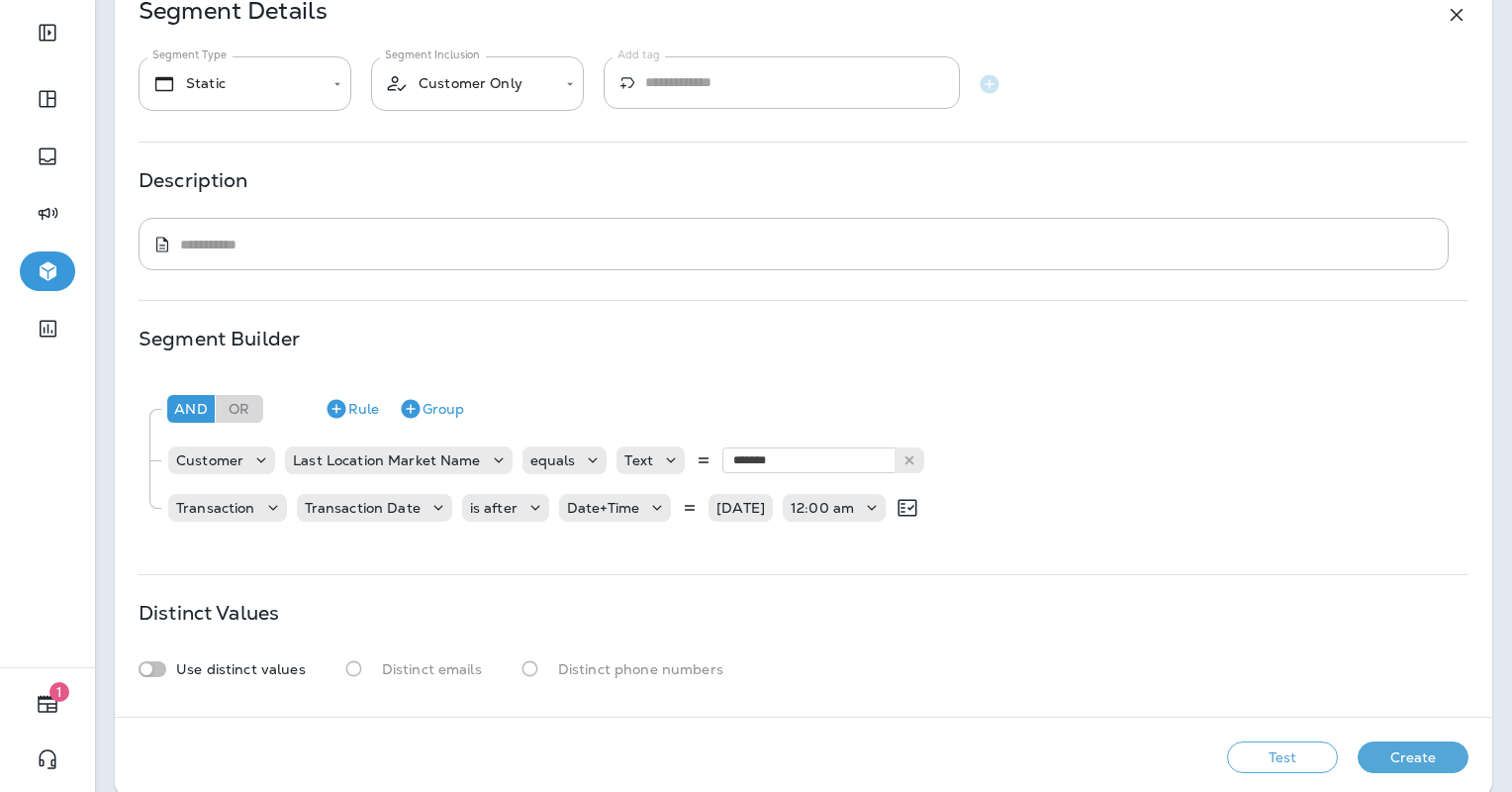 scroll, scrollTop: 134, scrollLeft: 0, axis: vertical 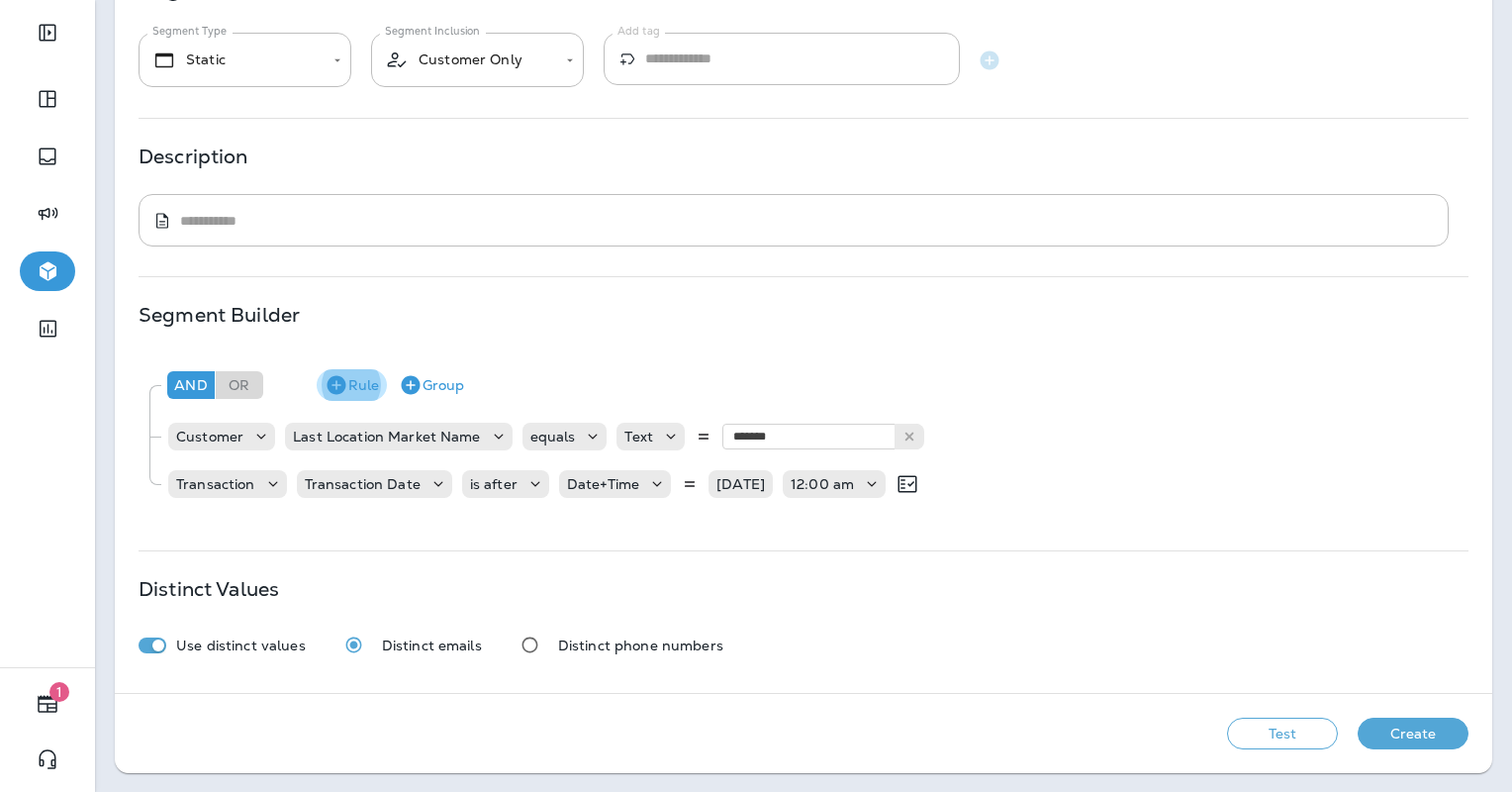 click 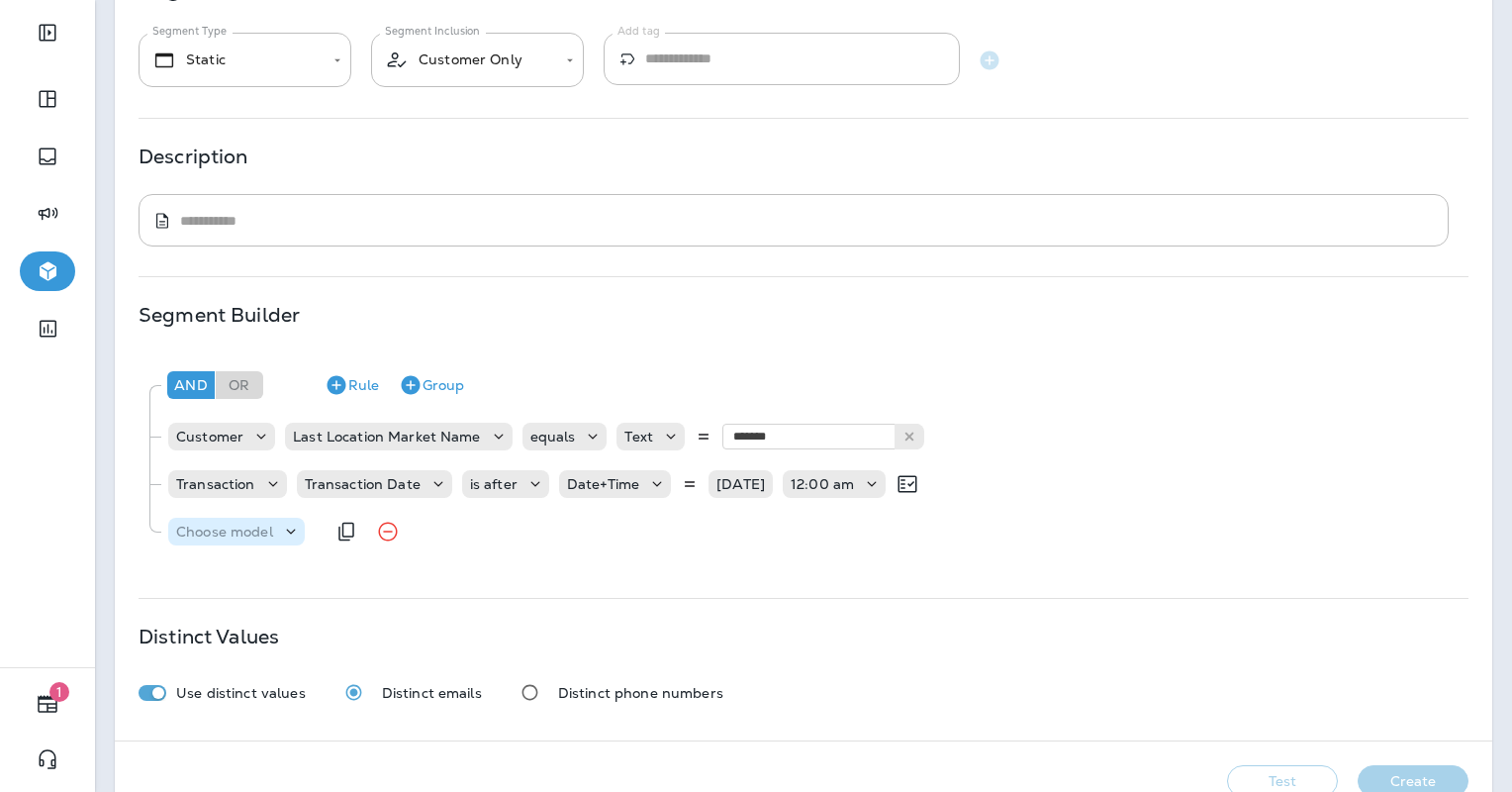 click on "Choose model" at bounding box center (225, 532) 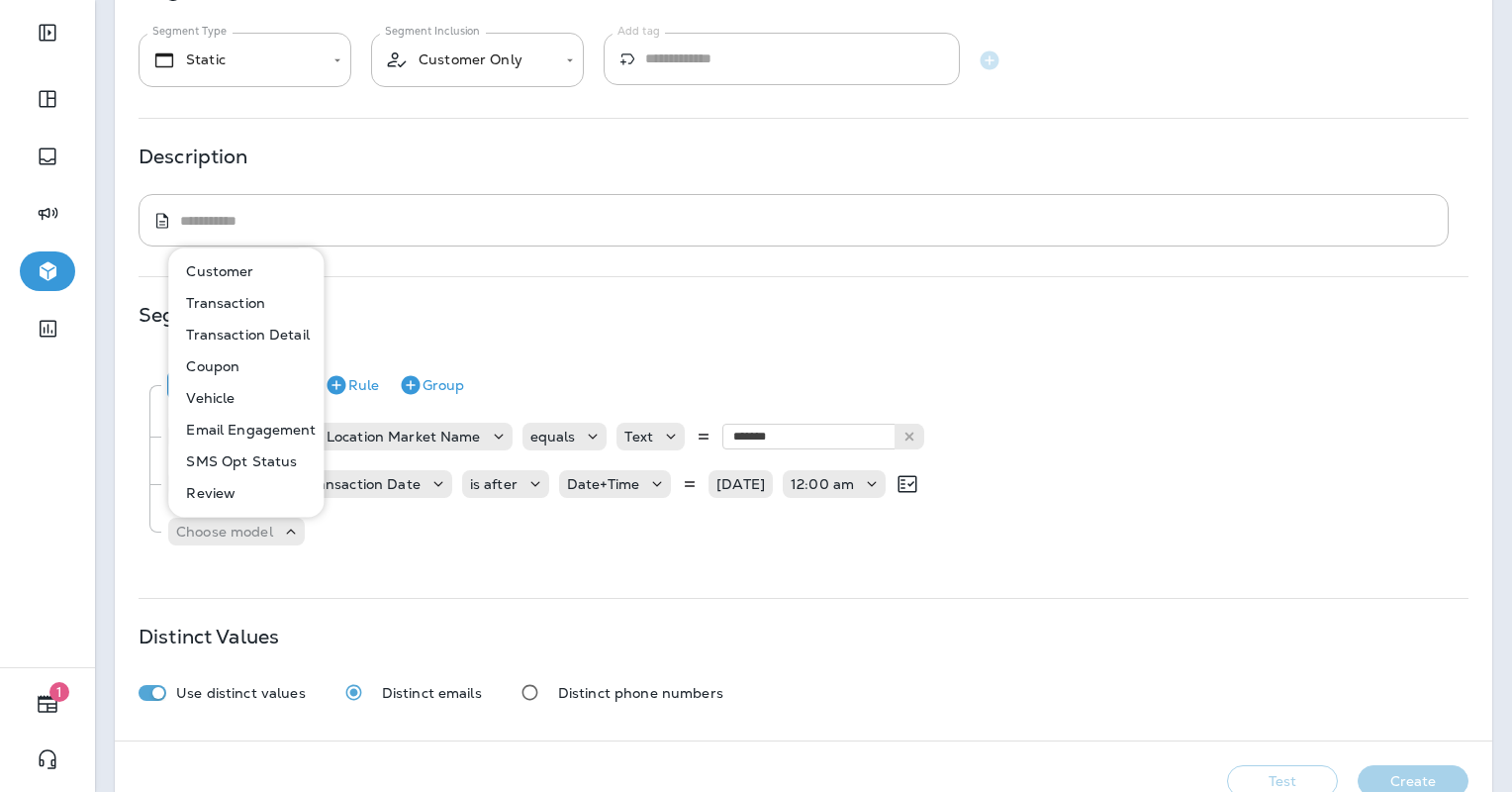 click on "Customer" at bounding box center (216, 271) 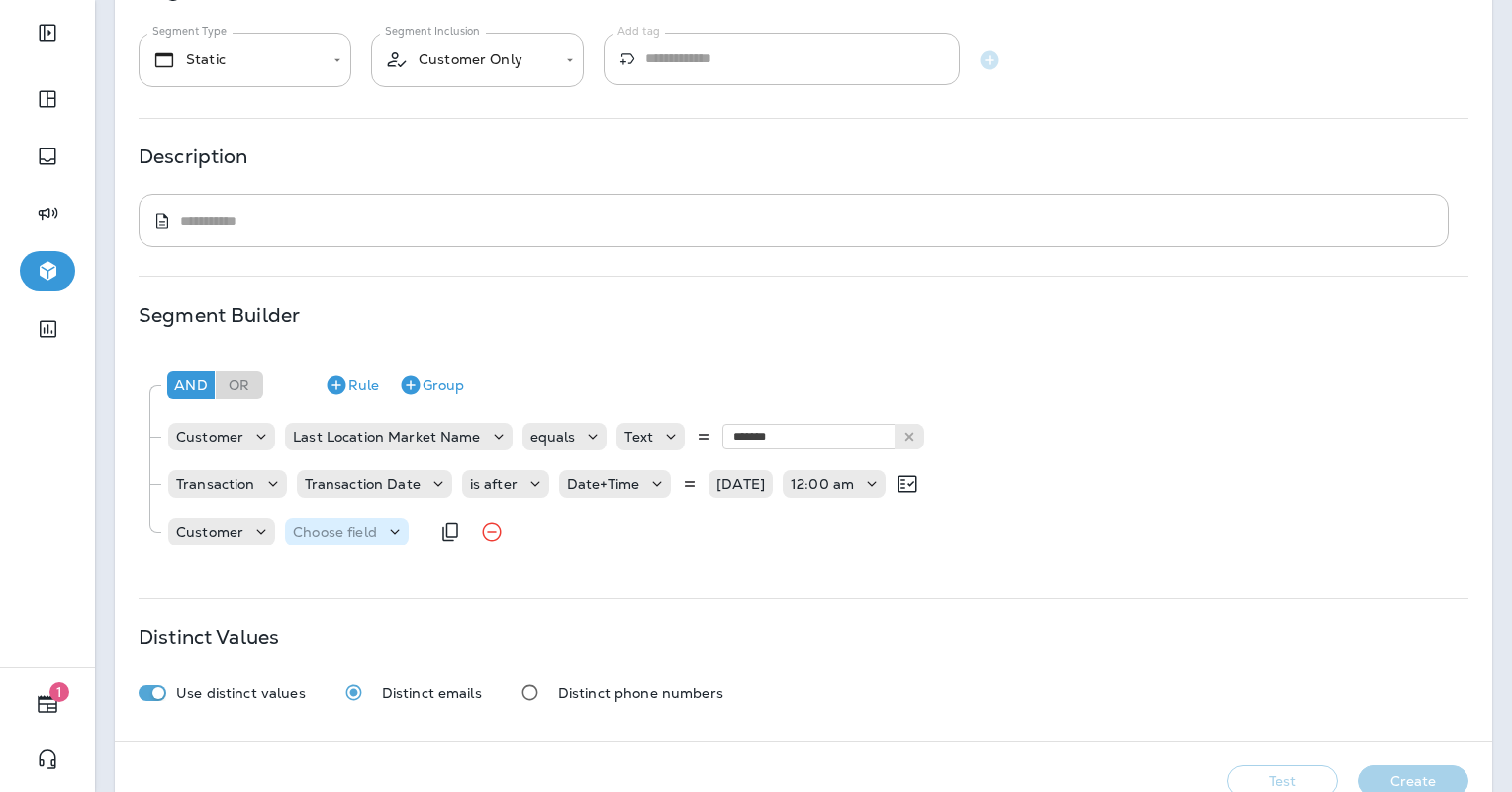 click on "Choose field" at bounding box center (334, 532) 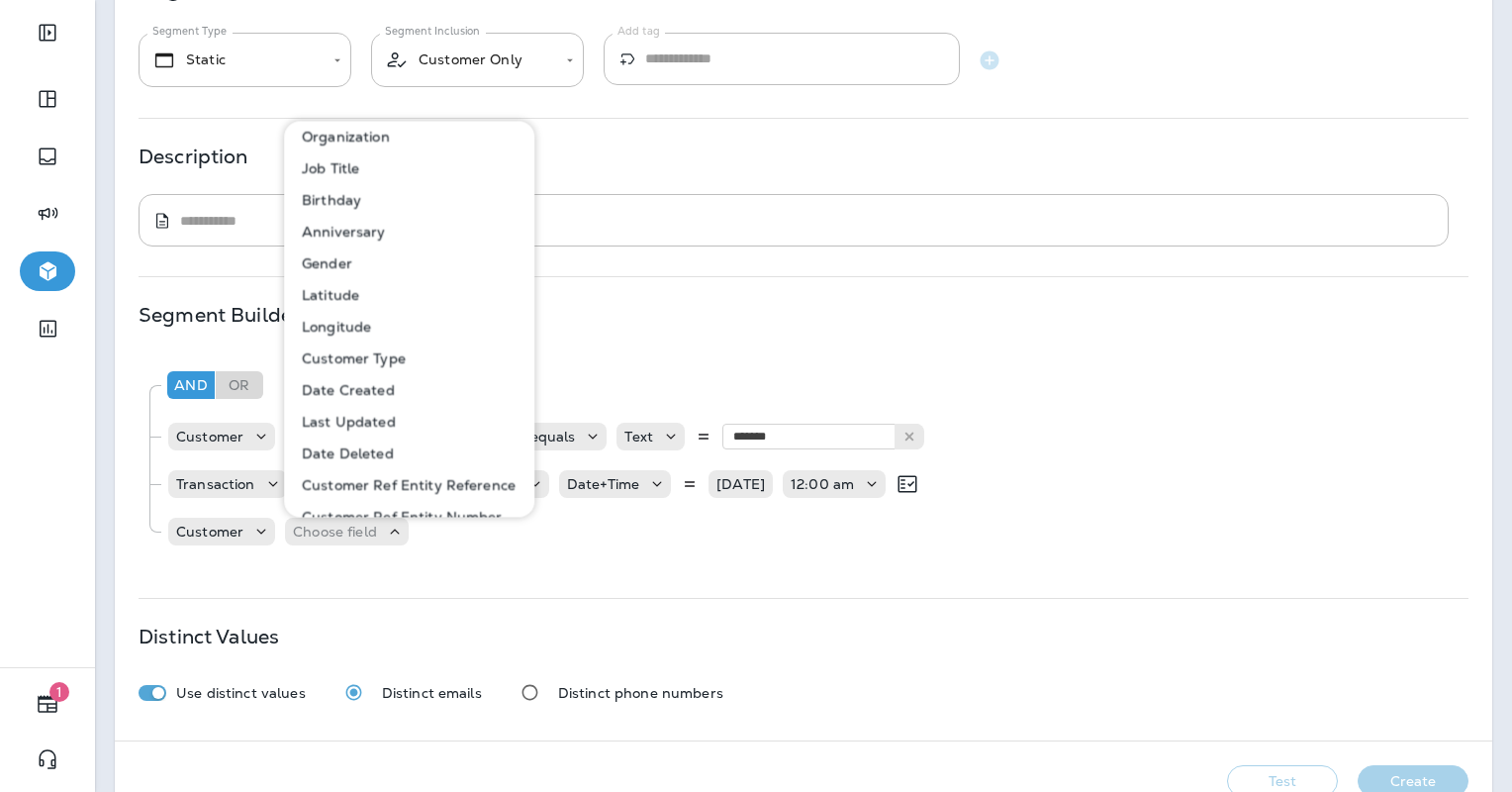 scroll, scrollTop: 396, scrollLeft: 0, axis: vertical 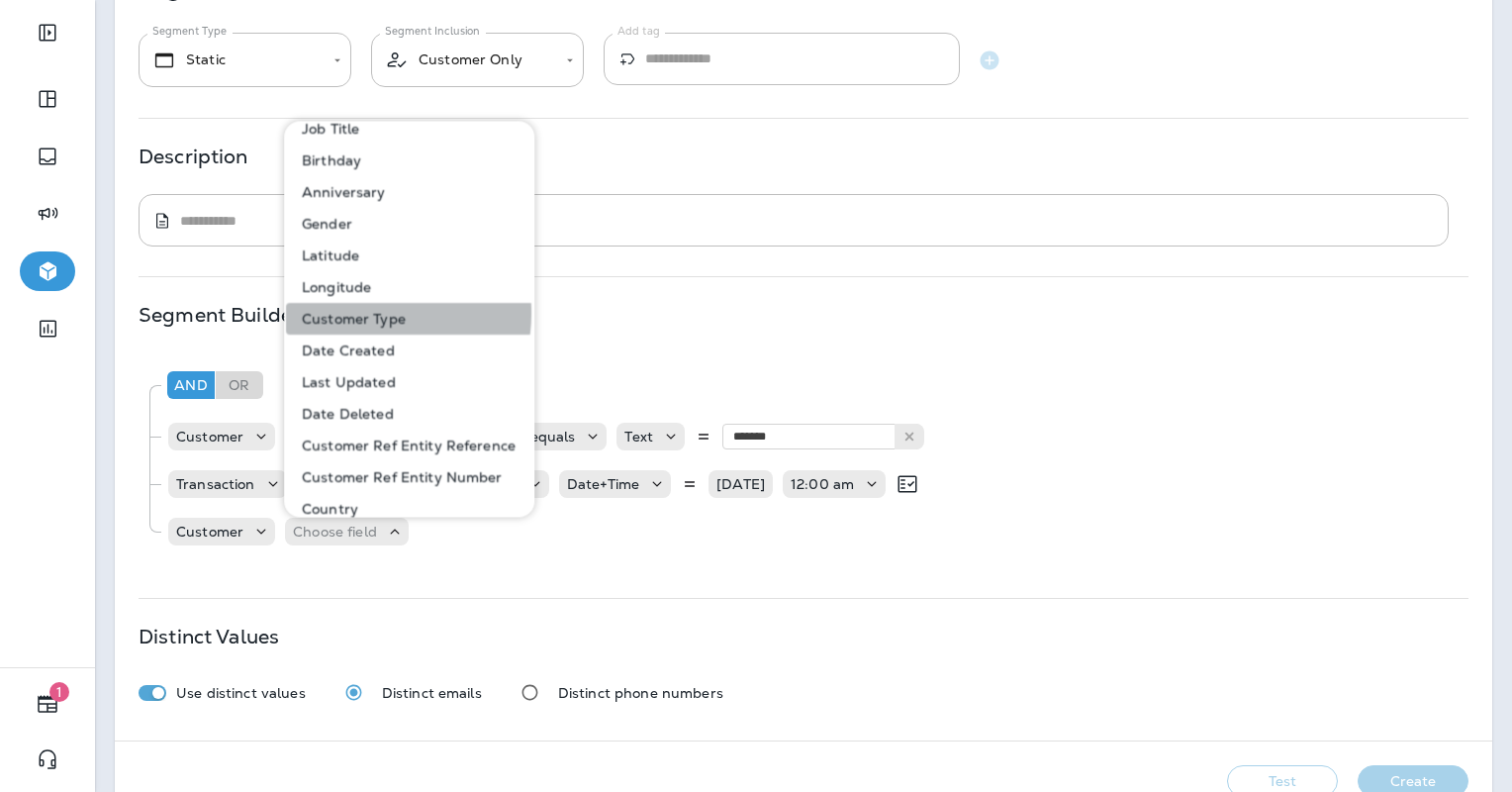 click on "Customer Type" at bounding box center (349, 319) 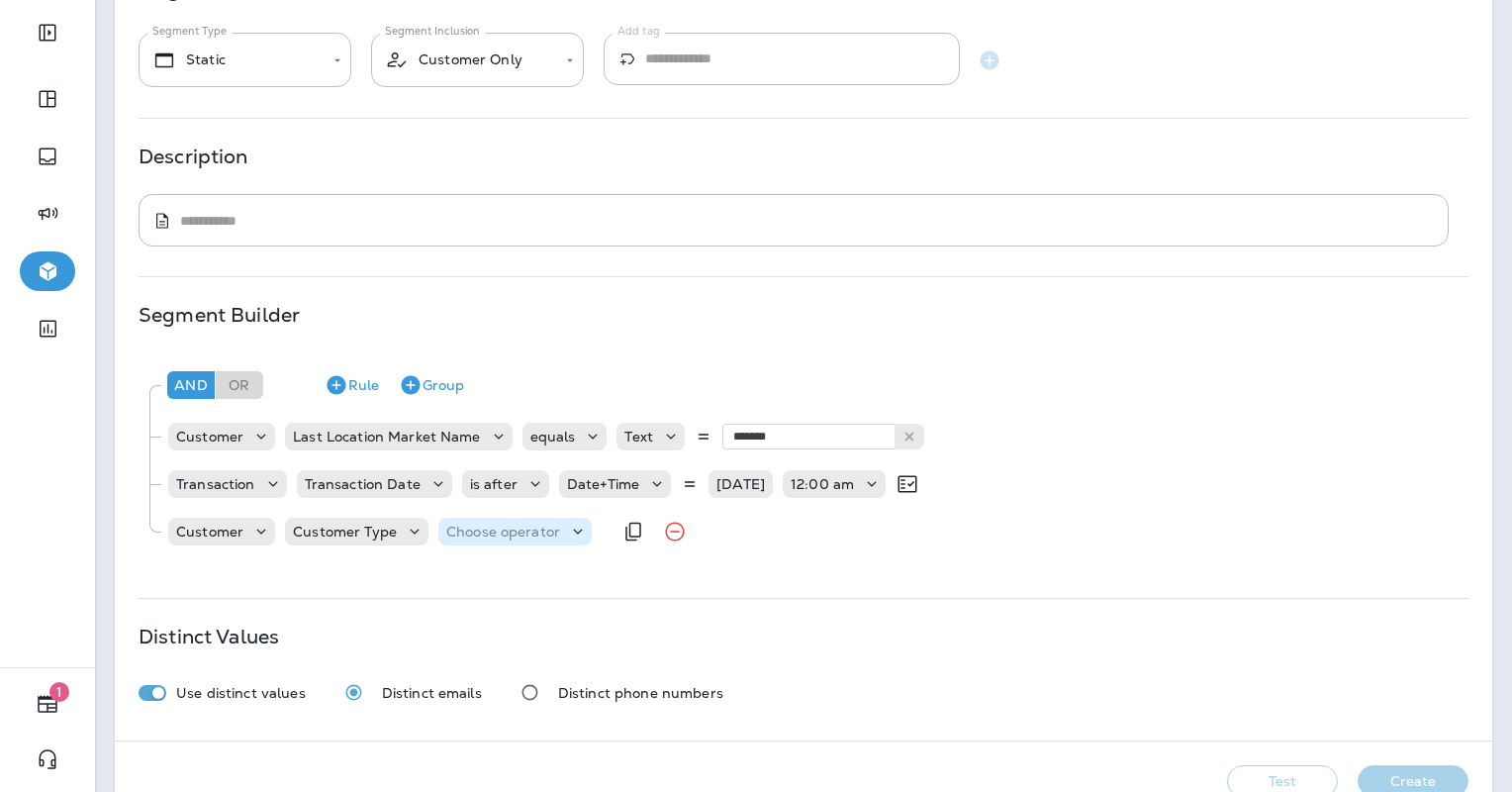 click on "Choose operator" at bounding box center [503, 532] 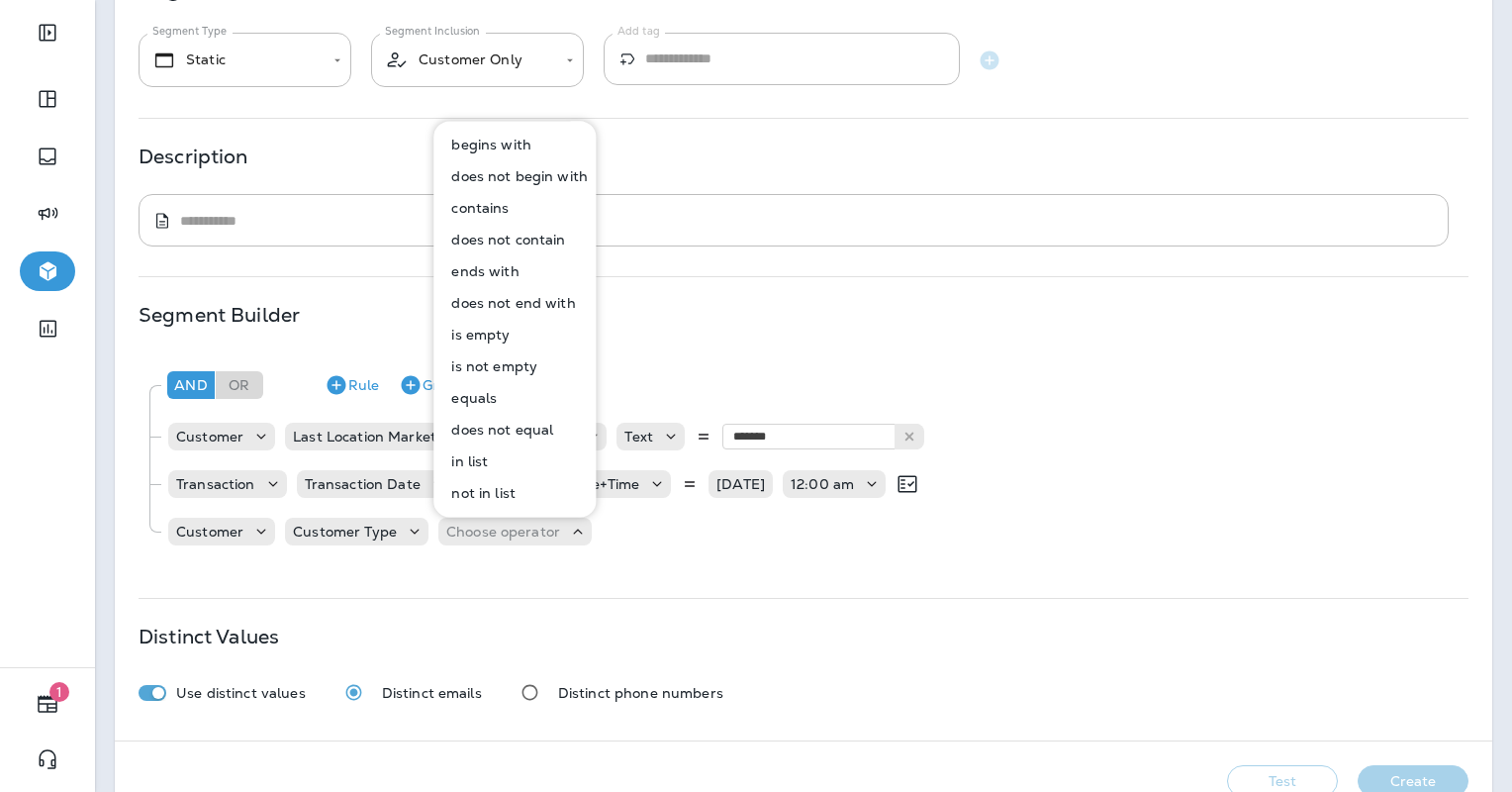 click on "is empty" at bounding box center (516, 335) 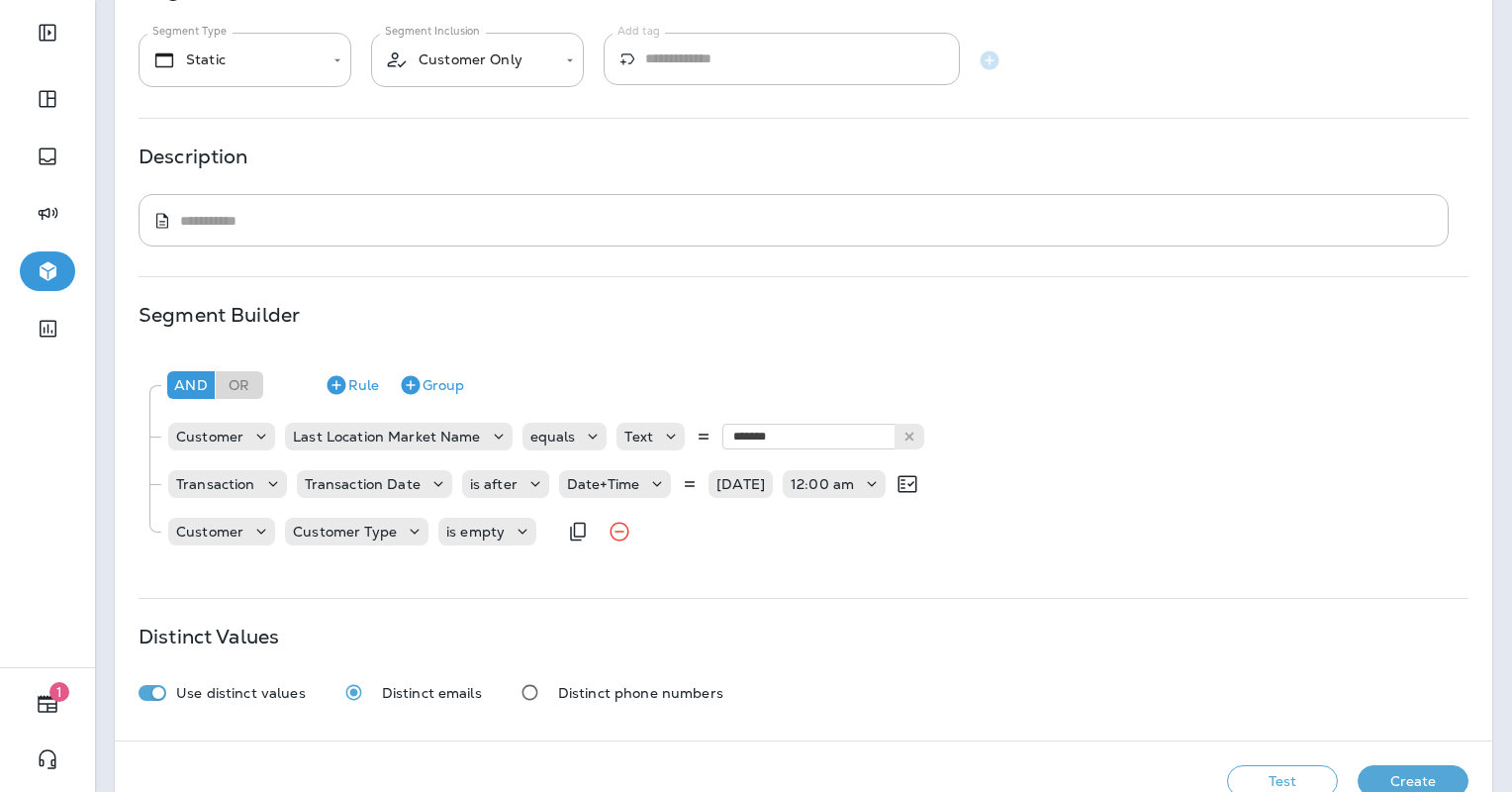 scroll, scrollTop: 181, scrollLeft: 0, axis: vertical 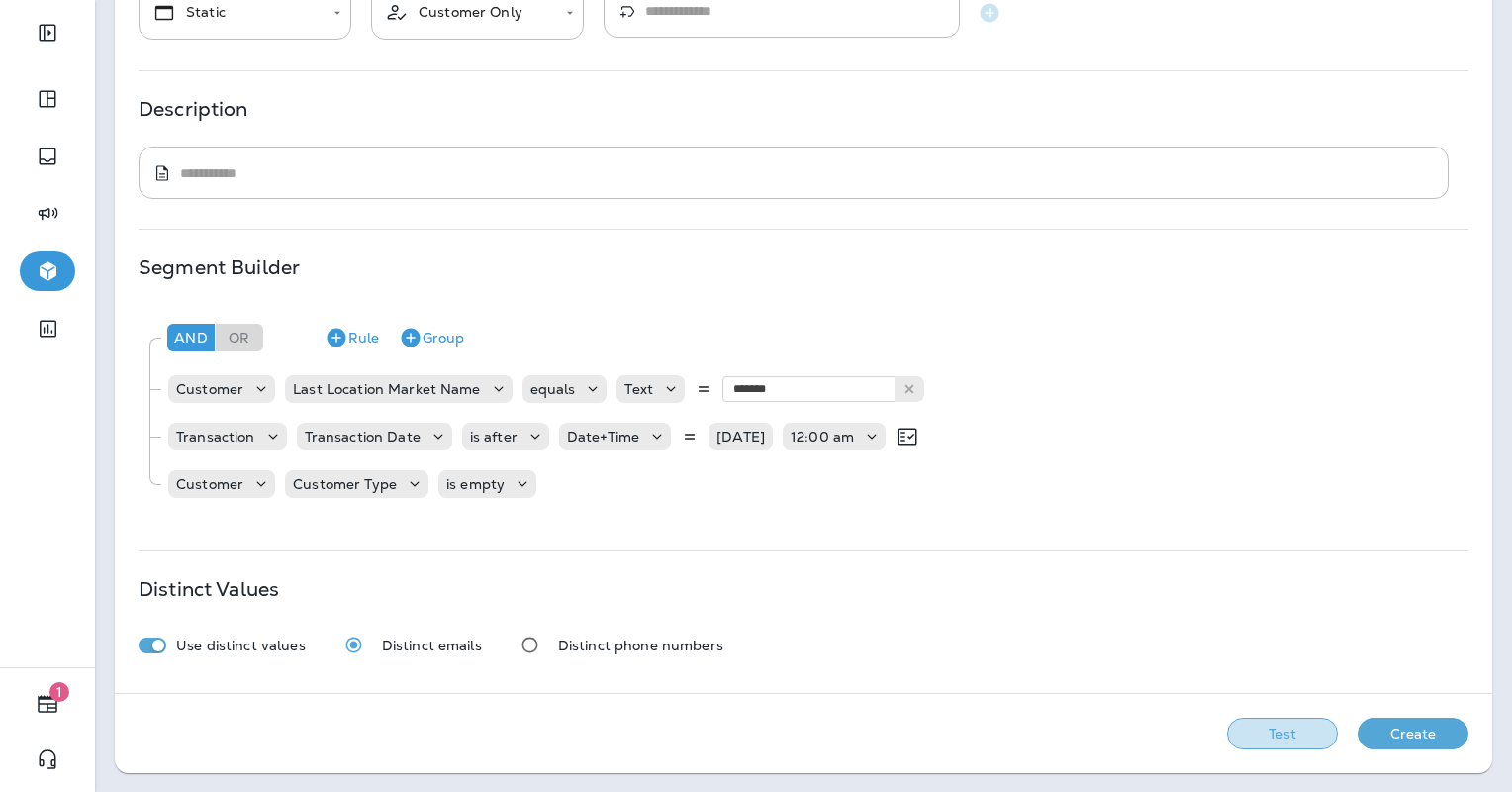 click on "Test" at bounding box center (1282, 734) 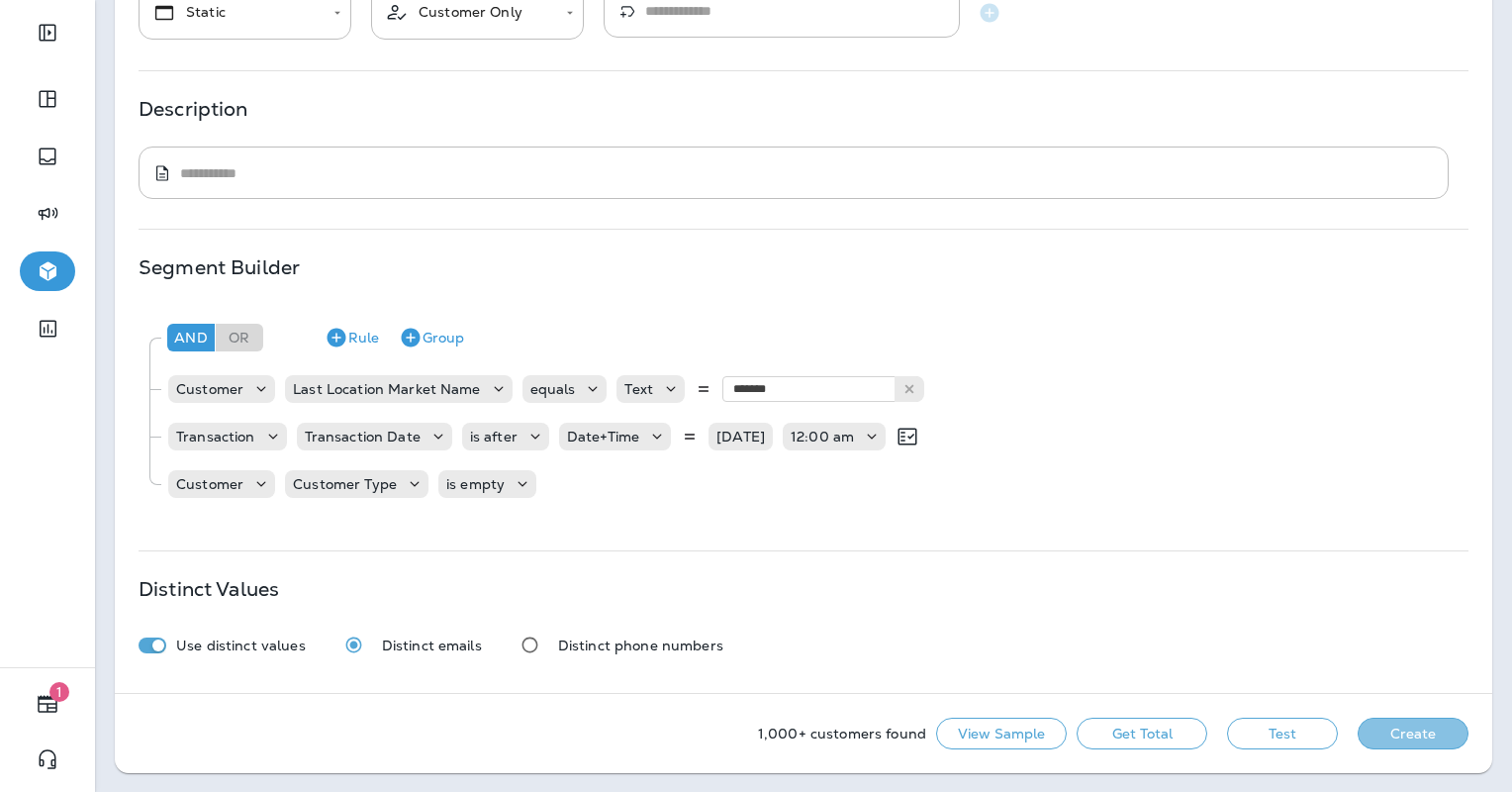 click on "Create" at bounding box center (1413, 734) 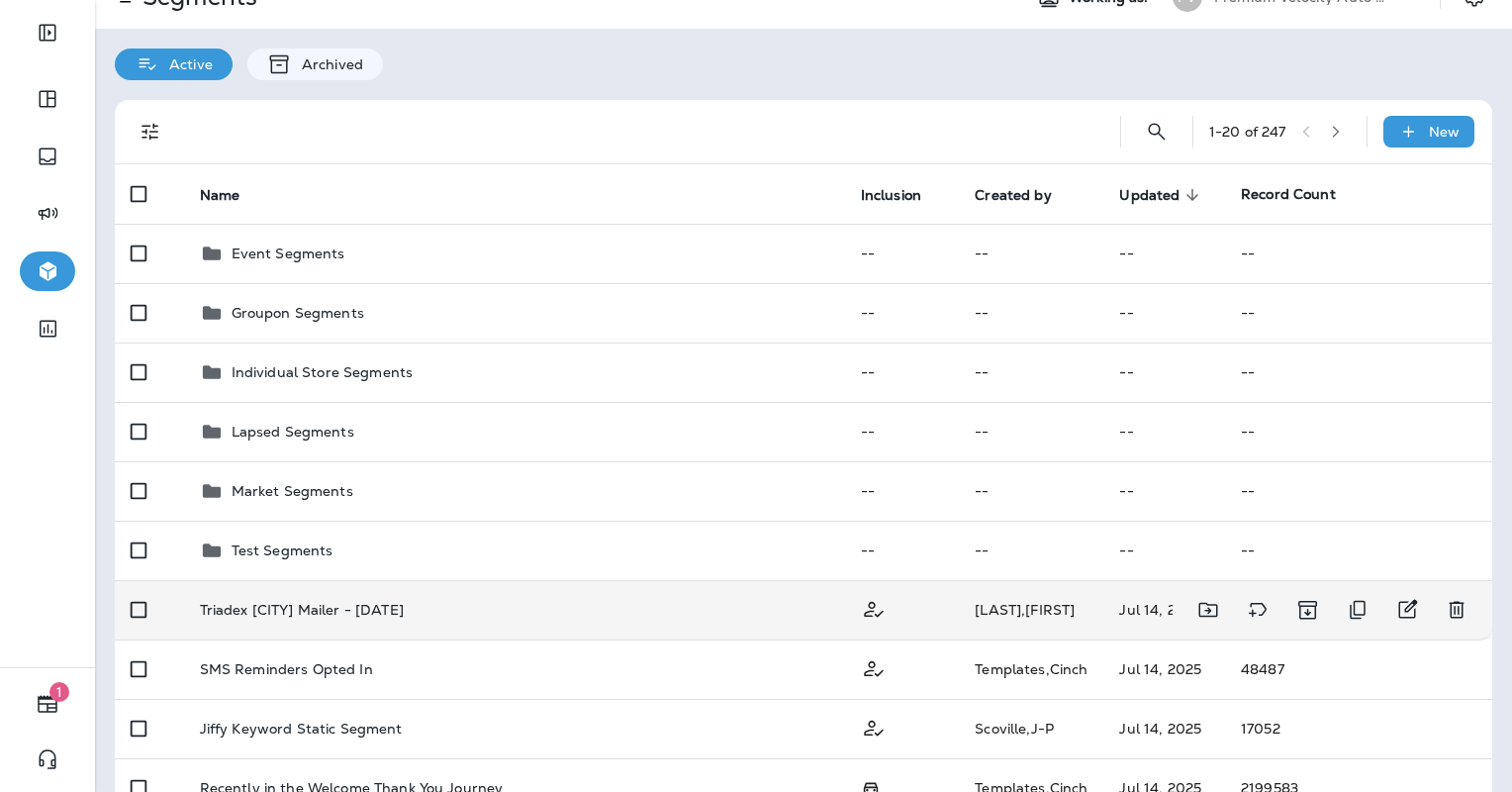 scroll, scrollTop: 0, scrollLeft: 0, axis: both 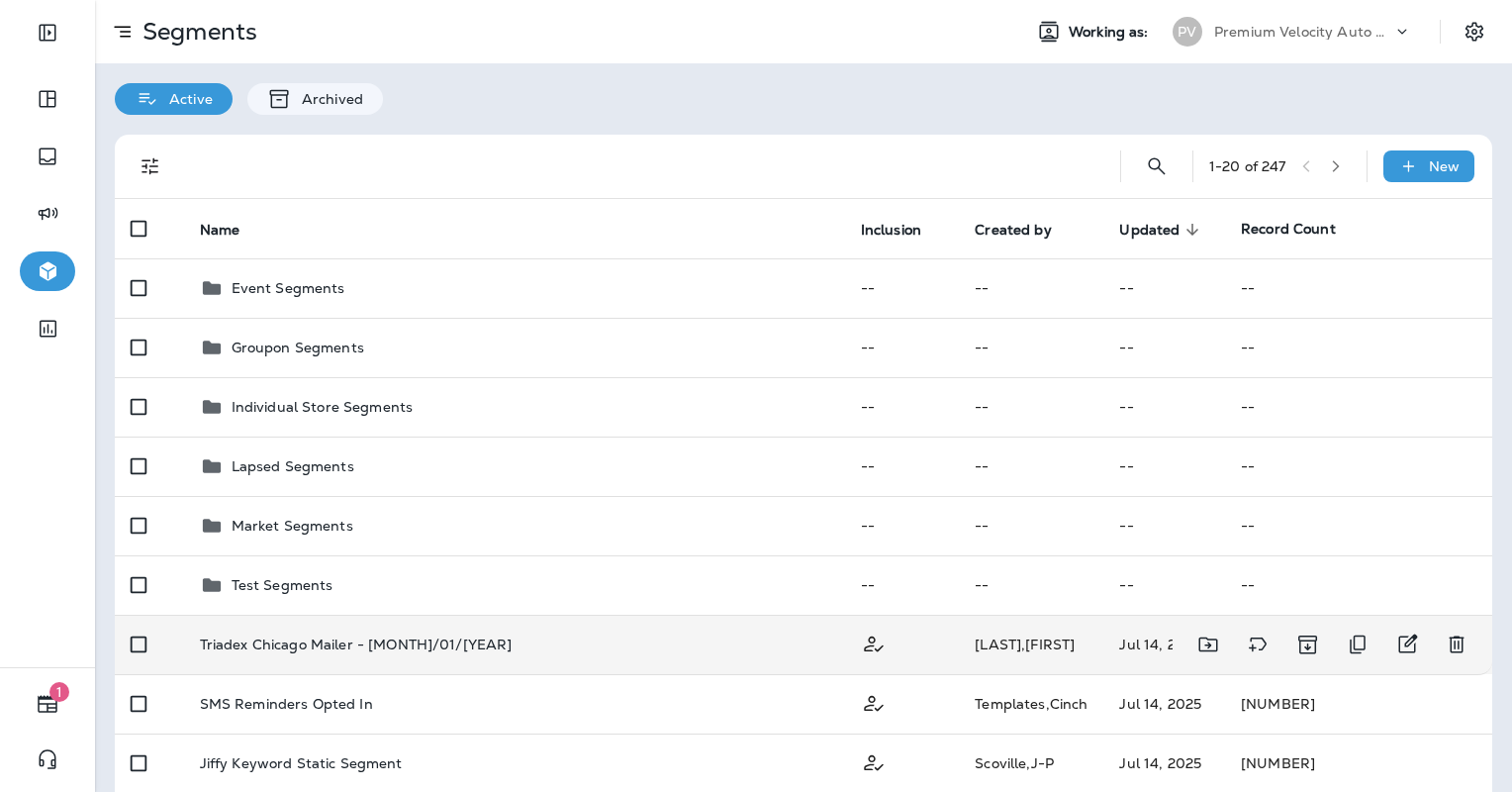 click on "Triadex Chicago Mailer - [MONTH]/01/[YEAR]" at bounding box center [515, 644] 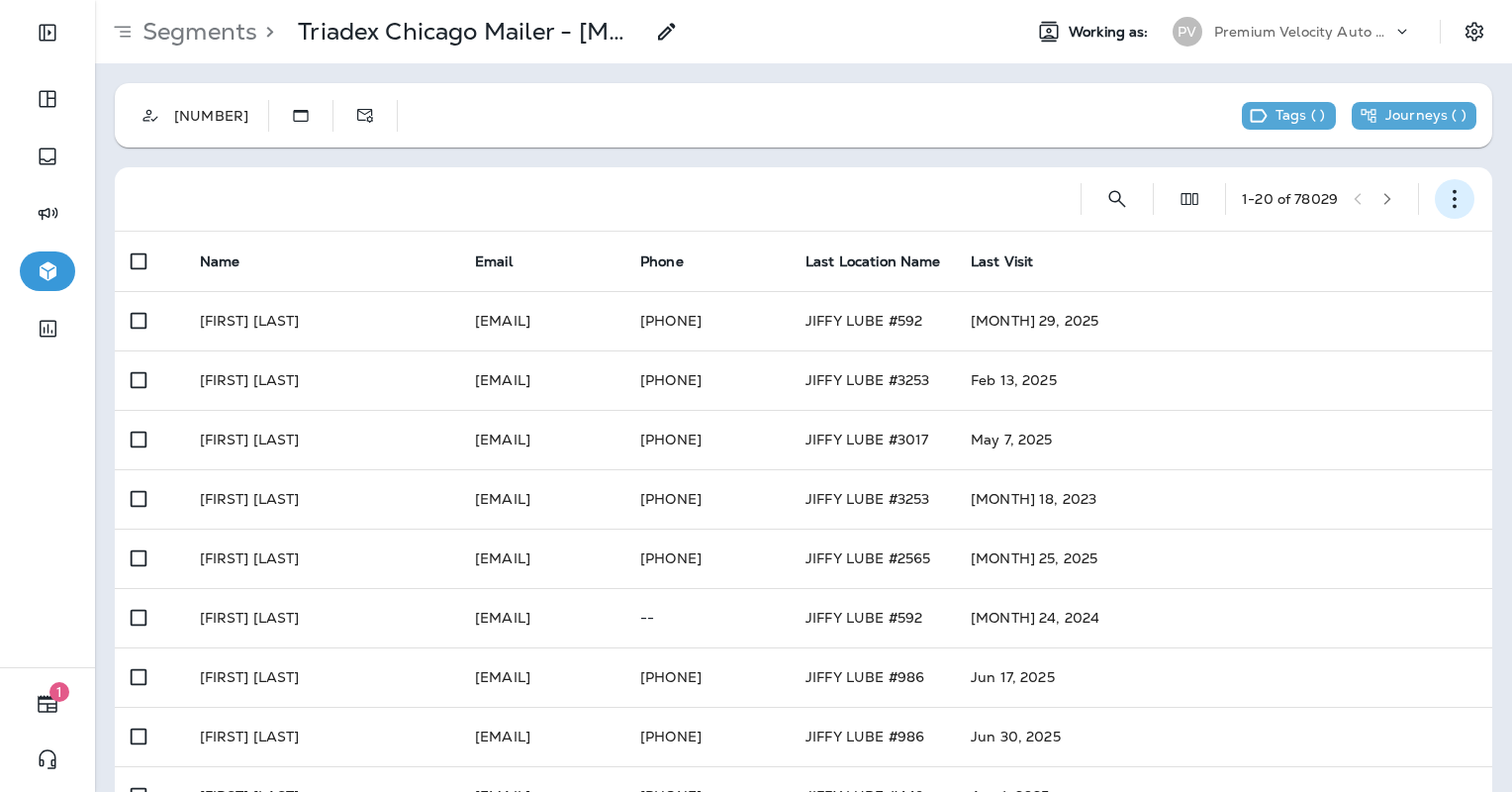click 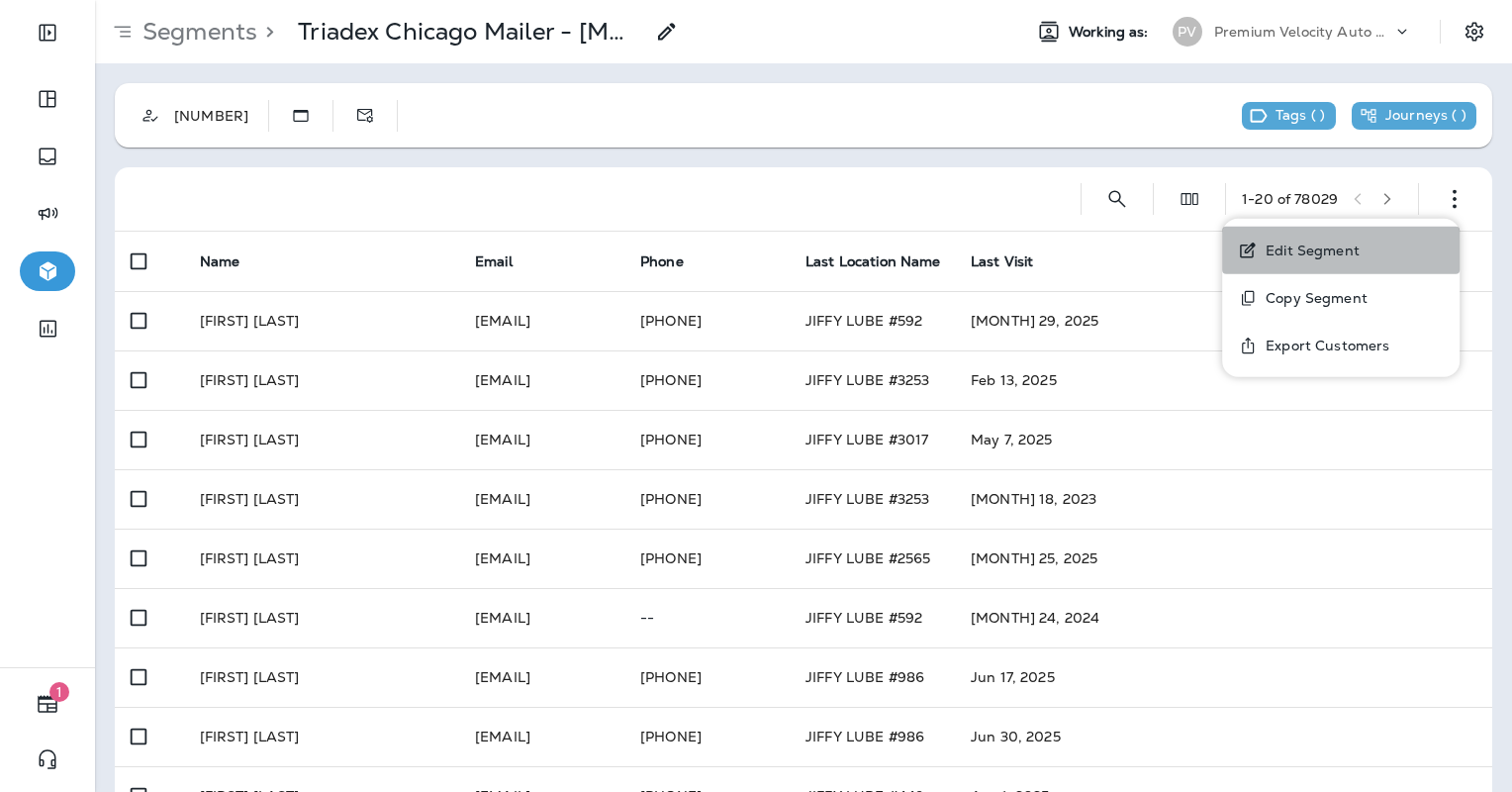 click on "Edit Segment" at bounding box center (1308, 250) 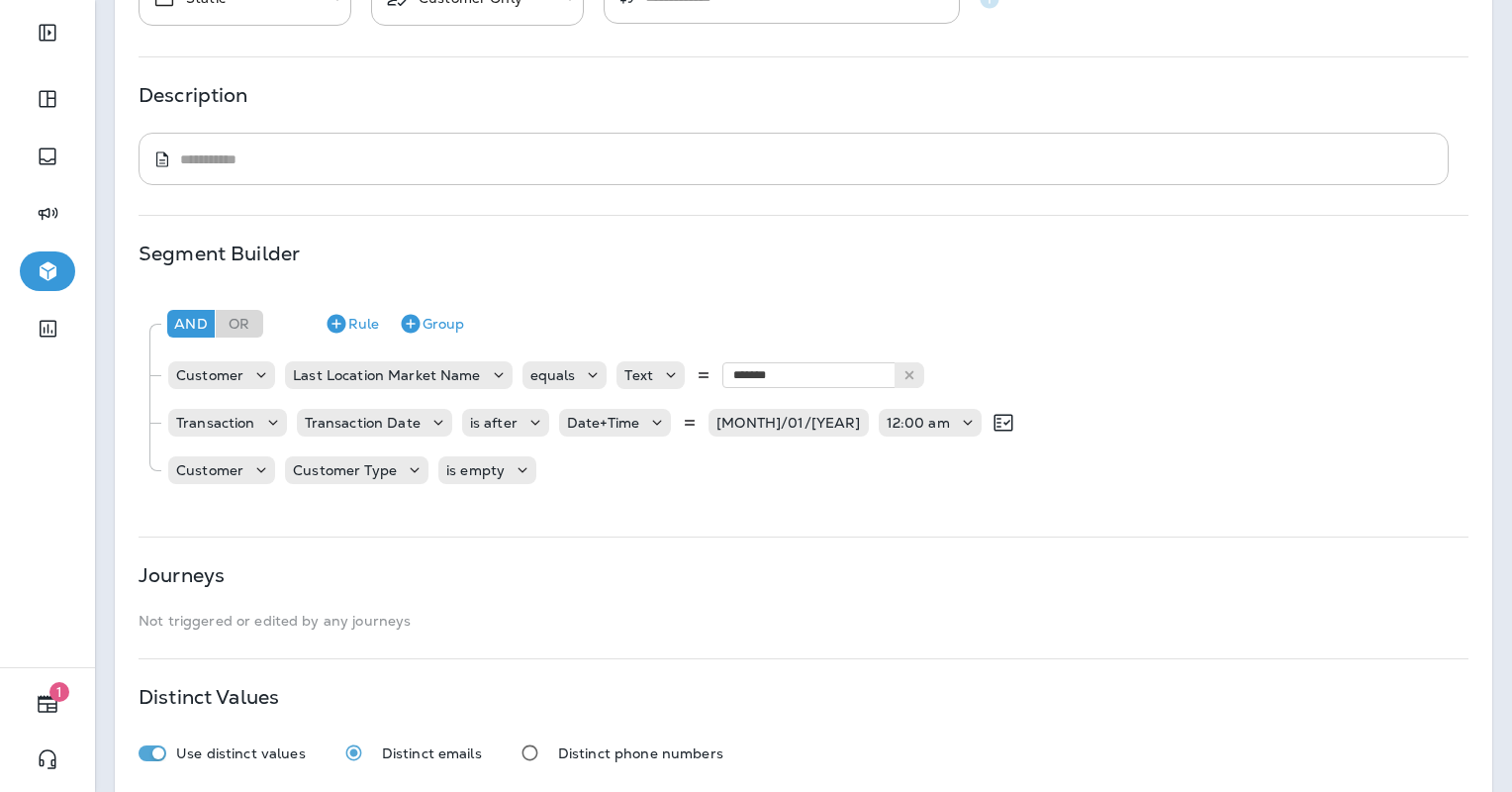 scroll, scrollTop: 198, scrollLeft: 0, axis: vertical 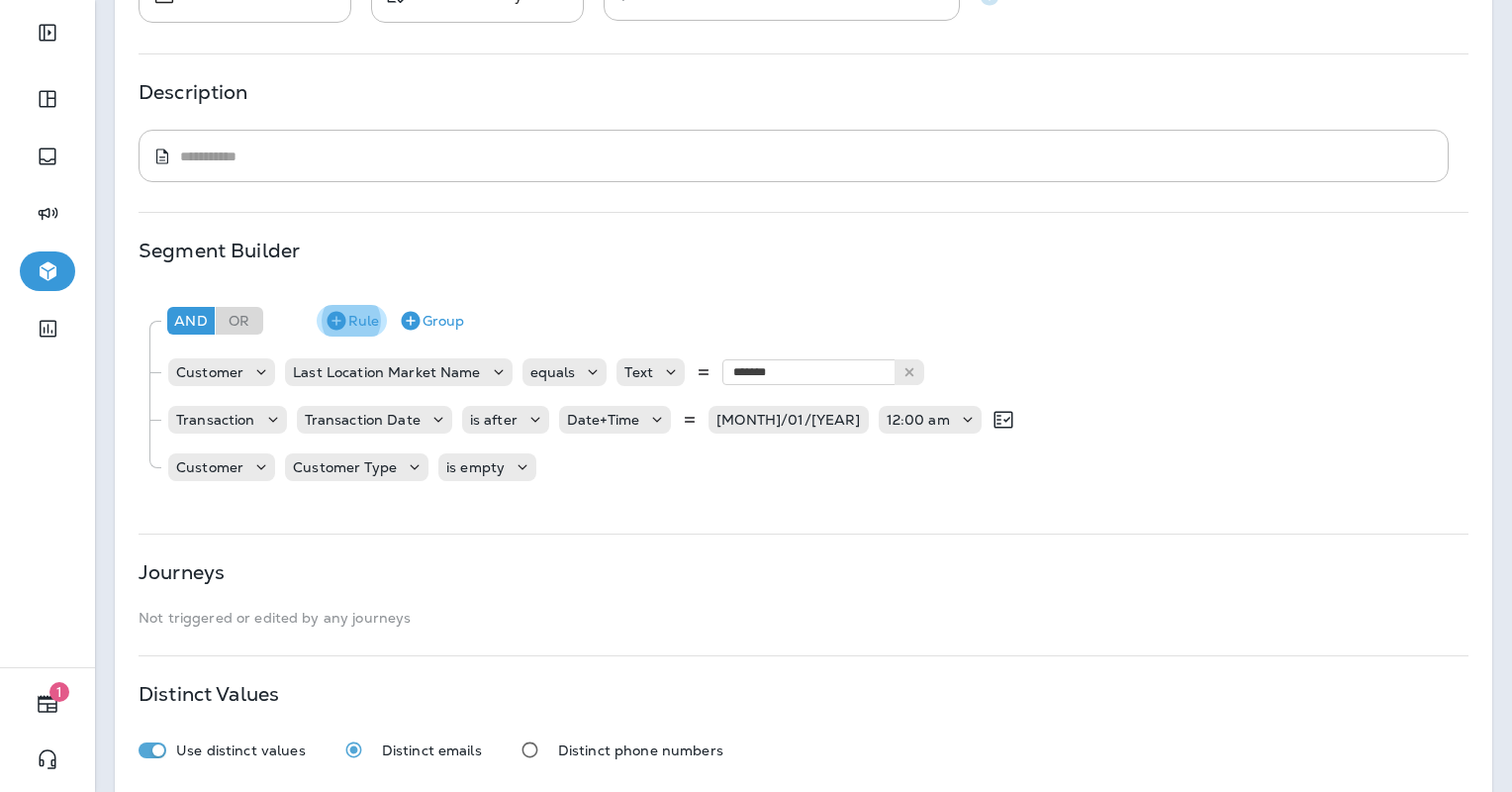click 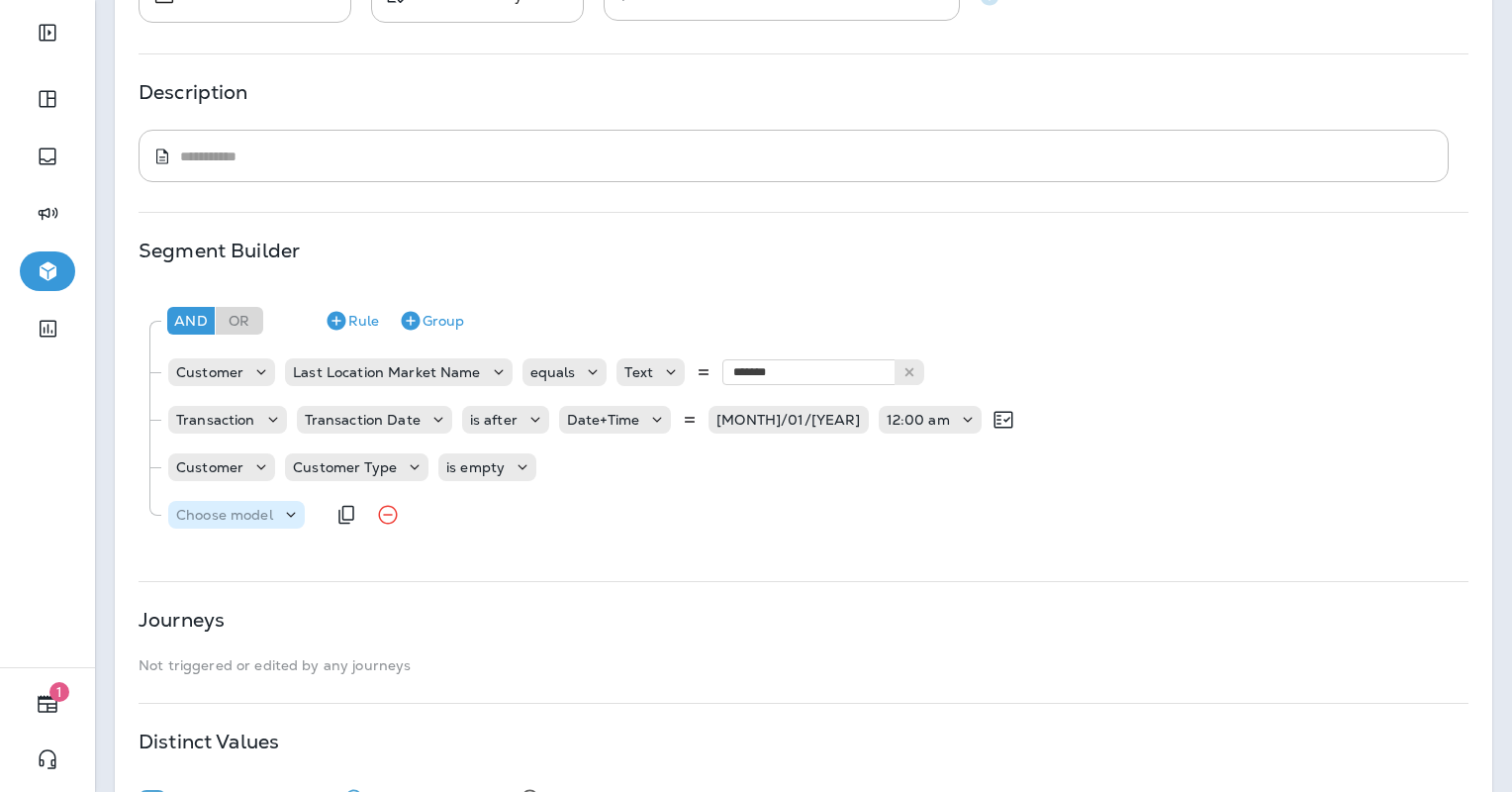 click 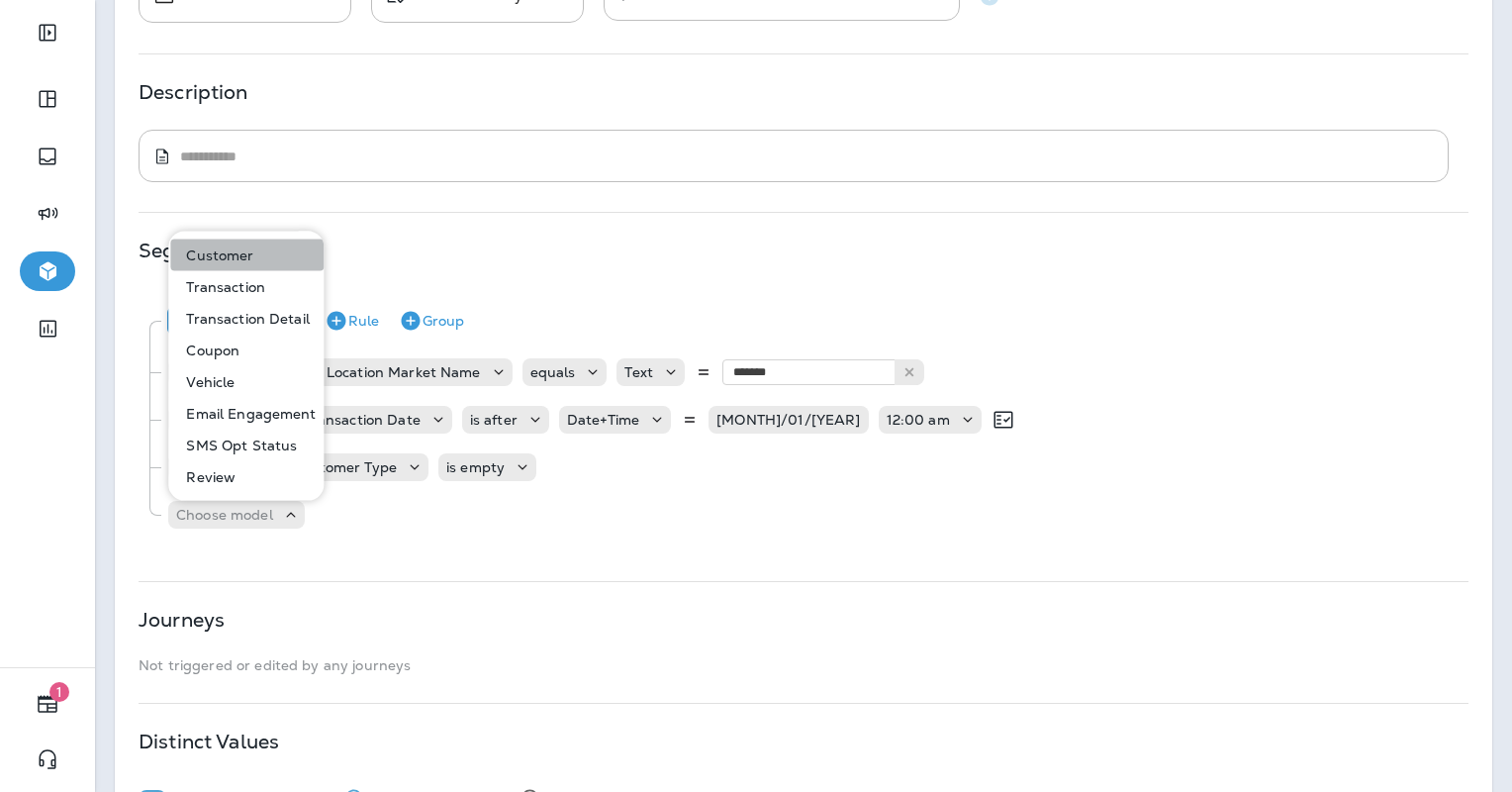 click on "Customer" at bounding box center (246, 255) 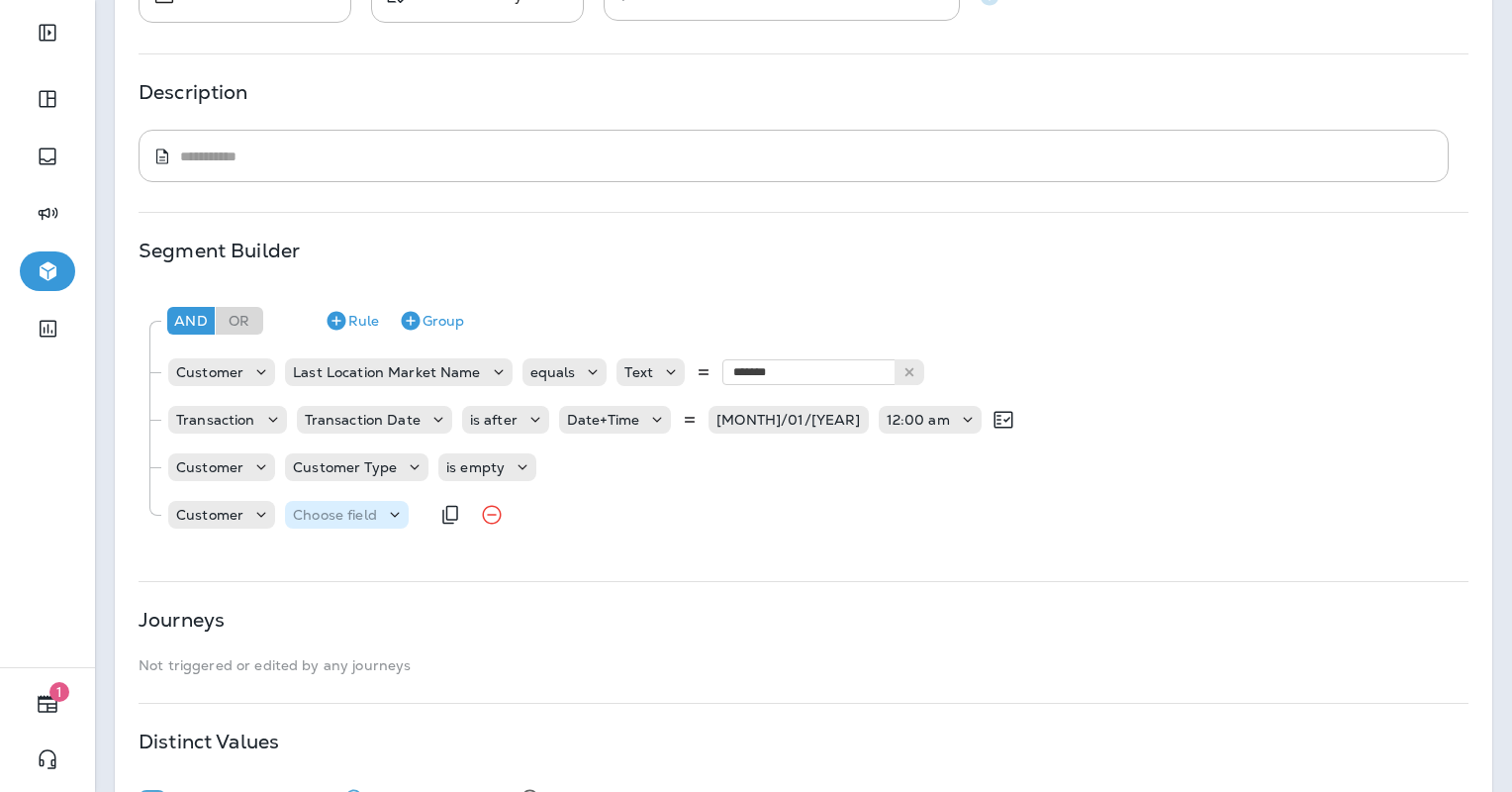 click on "Choose field" at bounding box center [334, 515] 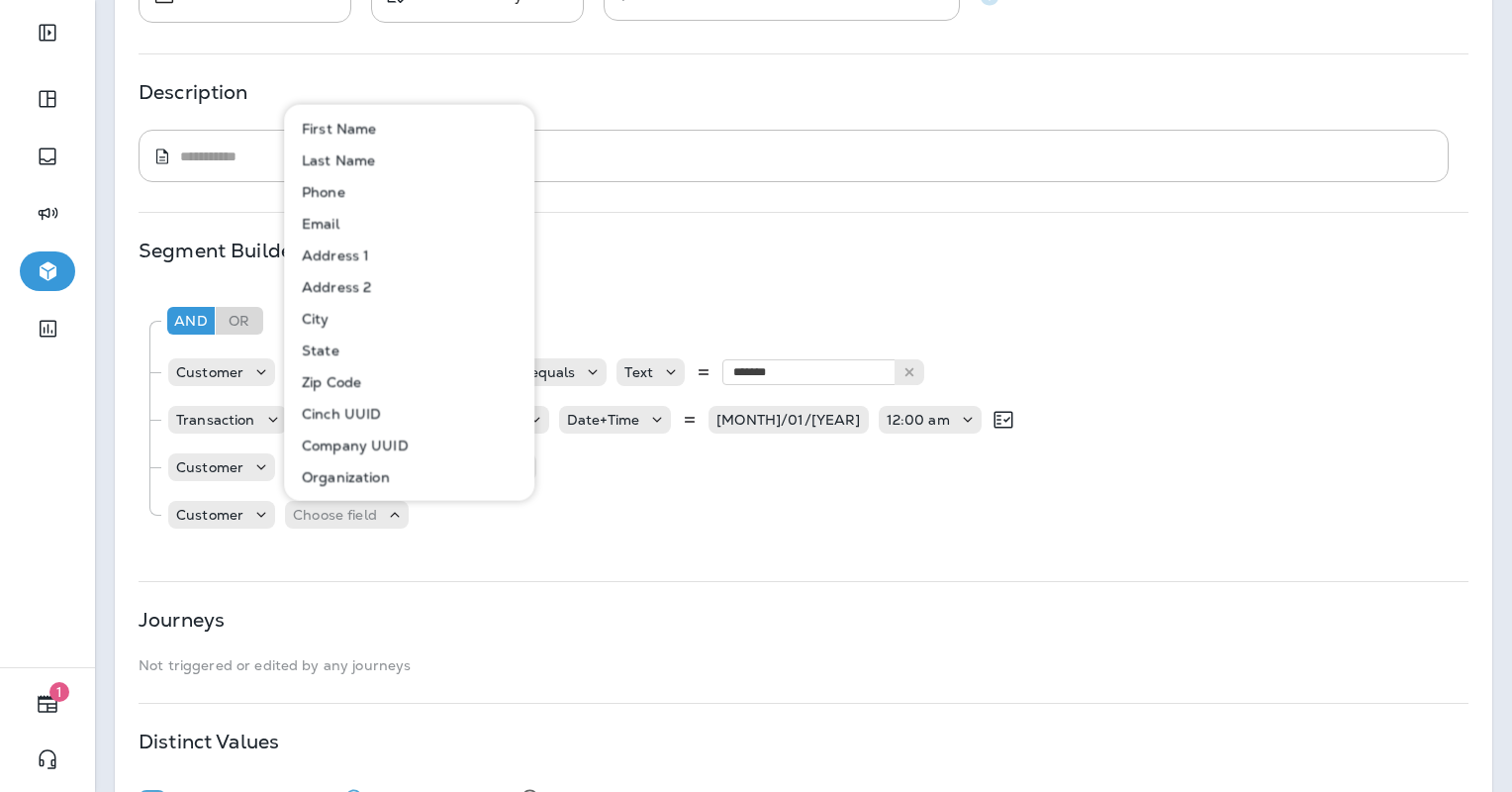 click on "Address 1" at bounding box center (410, 255) 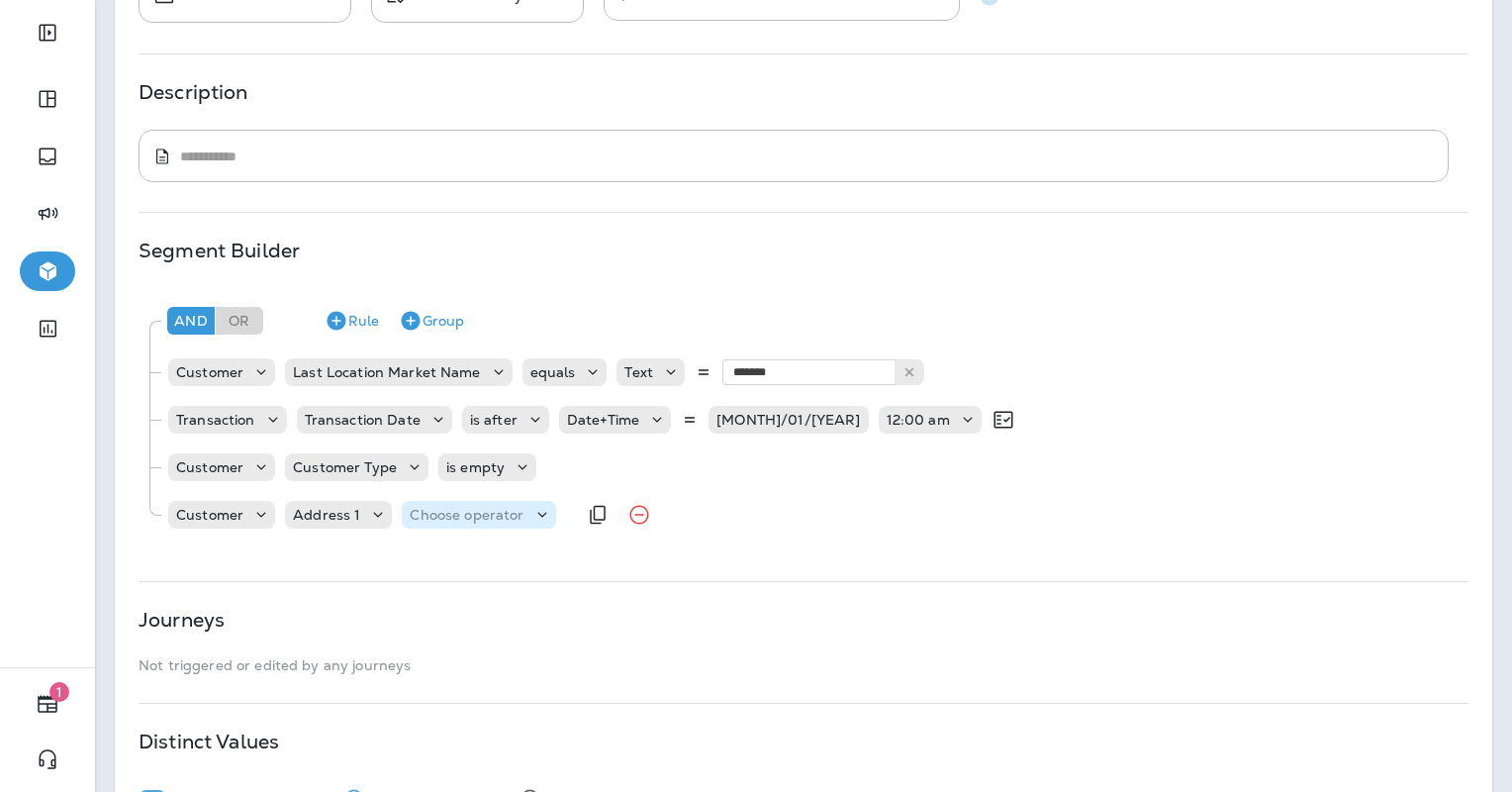 click on "Choose operator" at bounding box center (466, 515) 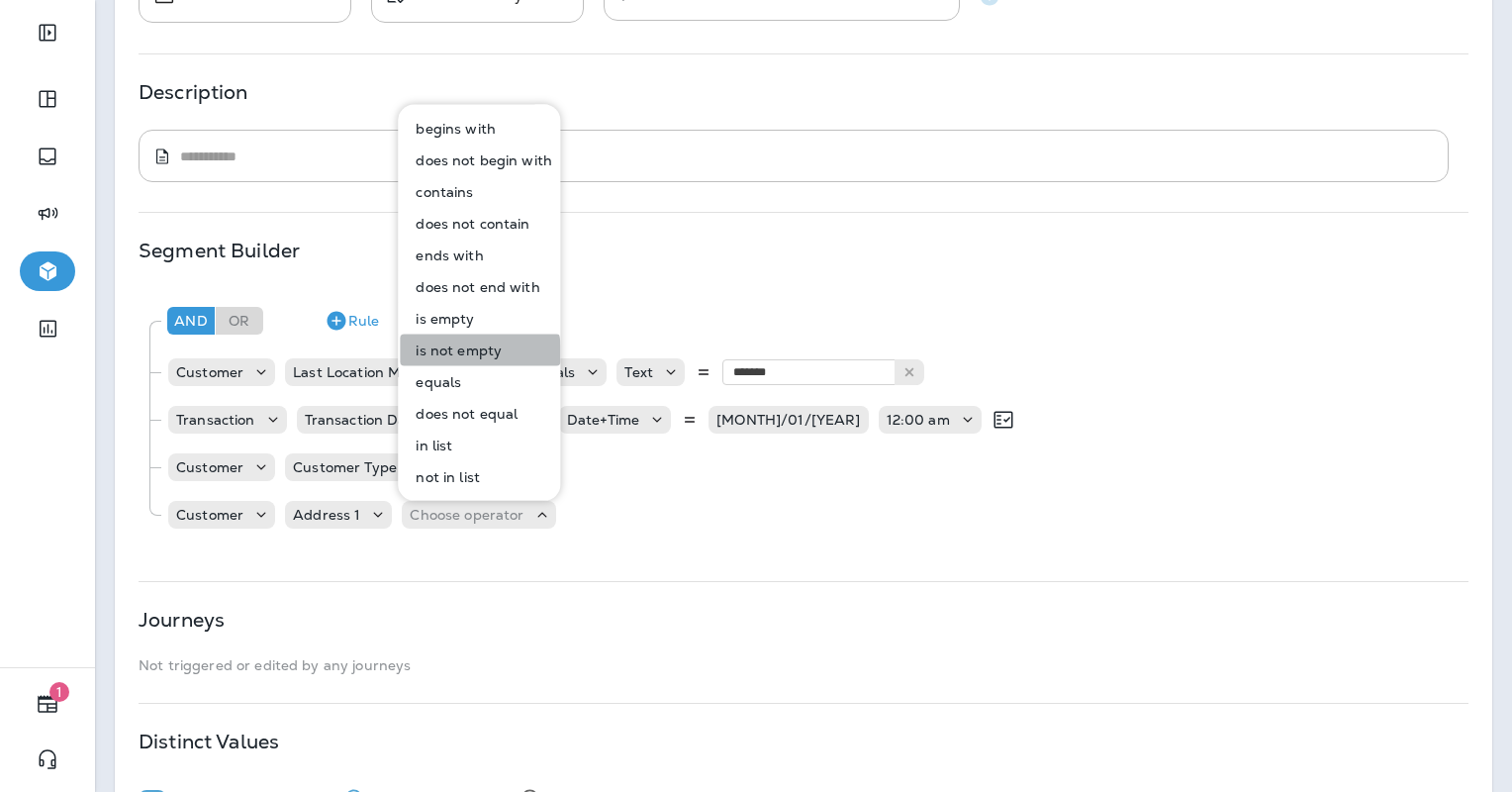 click on "is not empty" at bounding box center (454, 350) 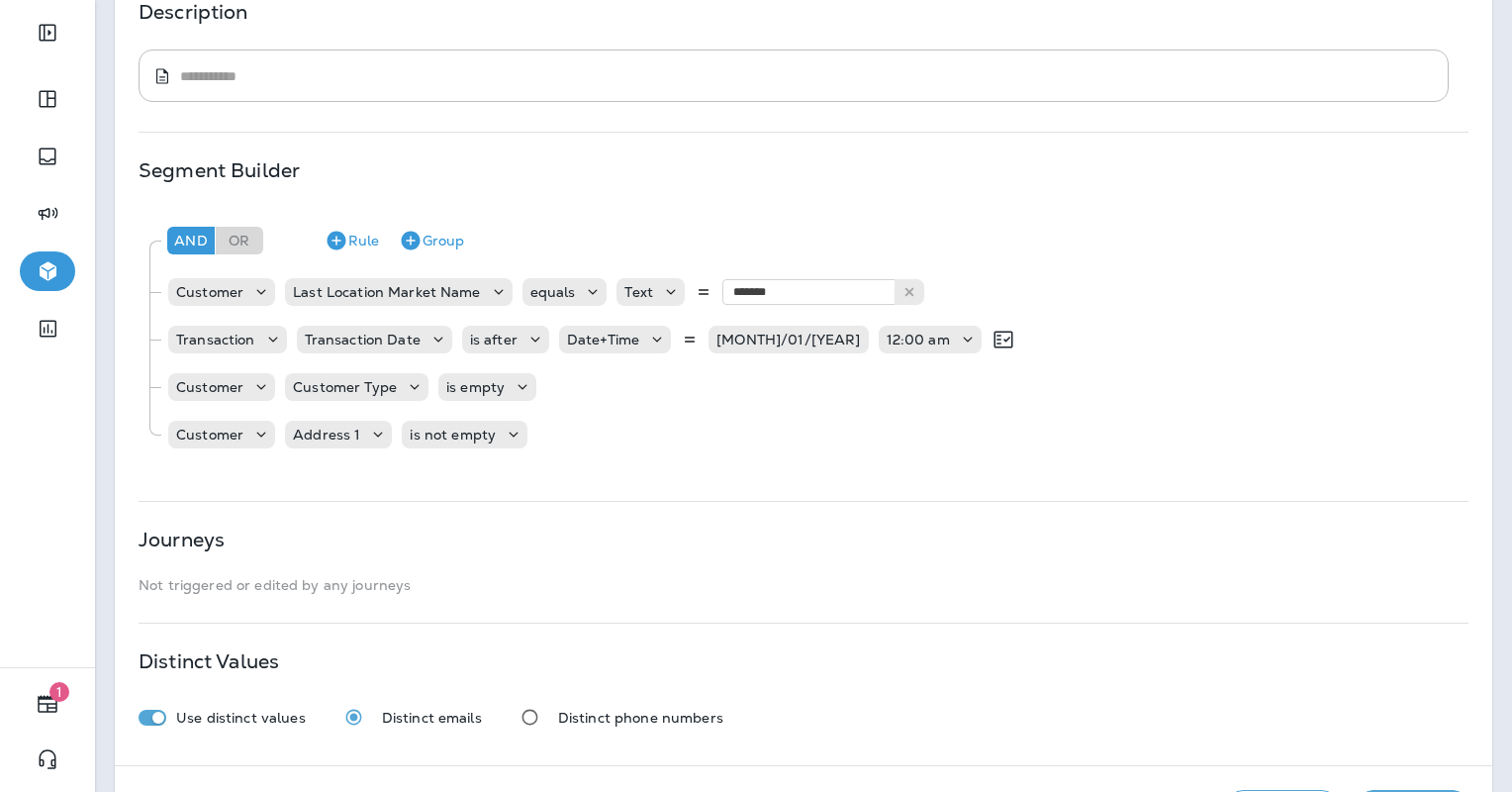 scroll, scrollTop: 350, scrollLeft: 0, axis: vertical 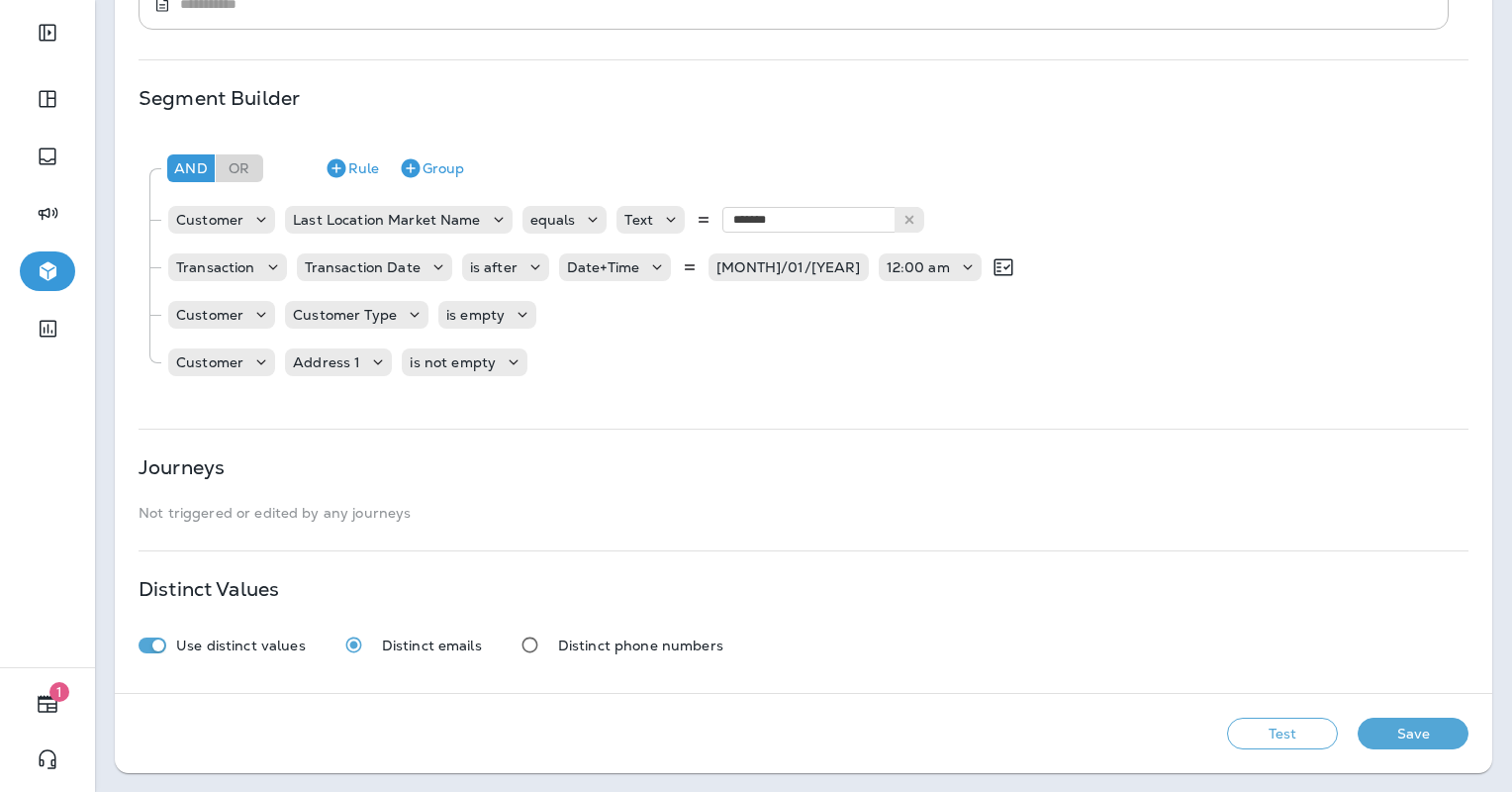 click on "Save" at bounding box center (1413, 734) 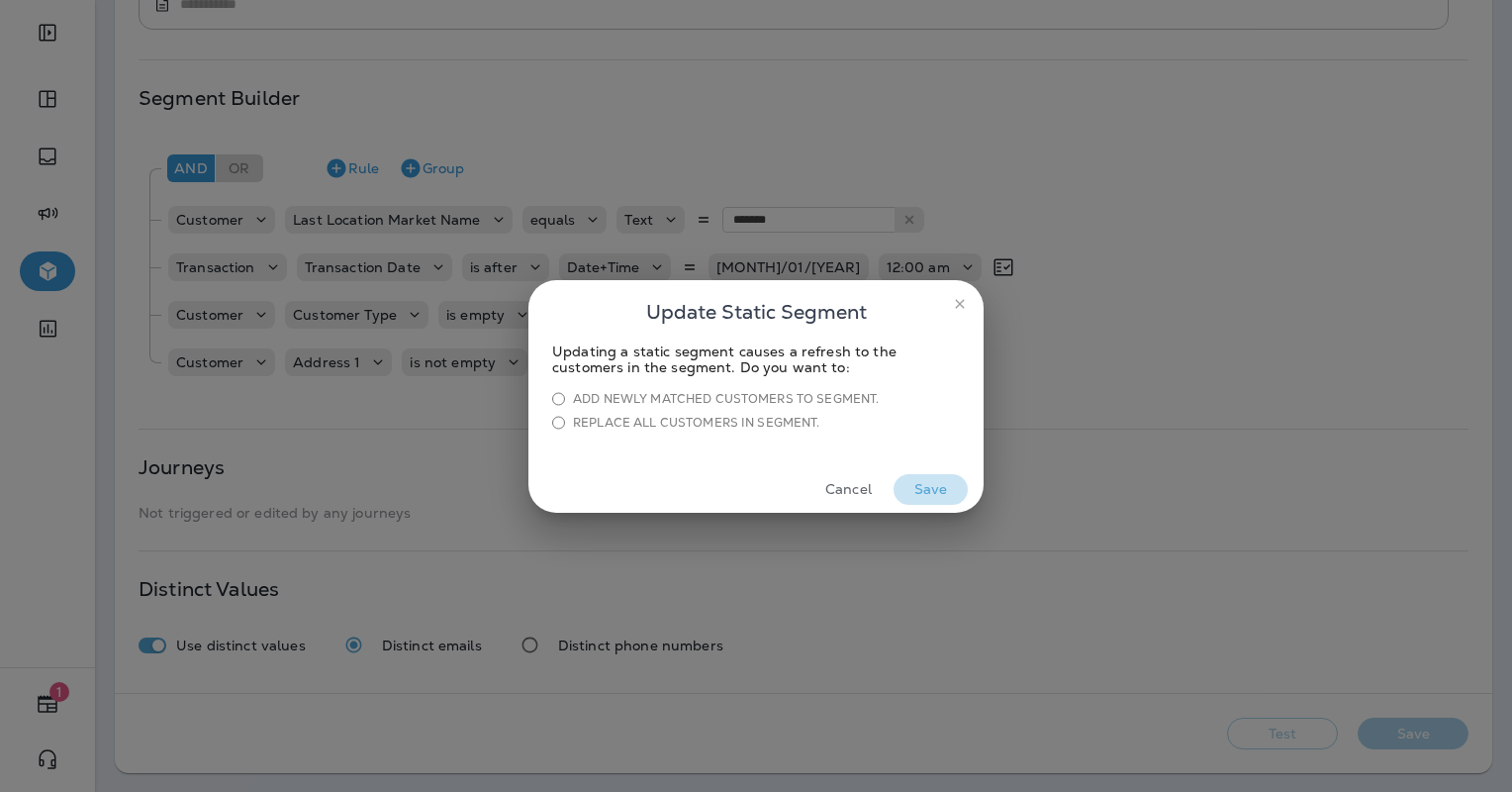 click on "Save" at bounding box center [930, 489] 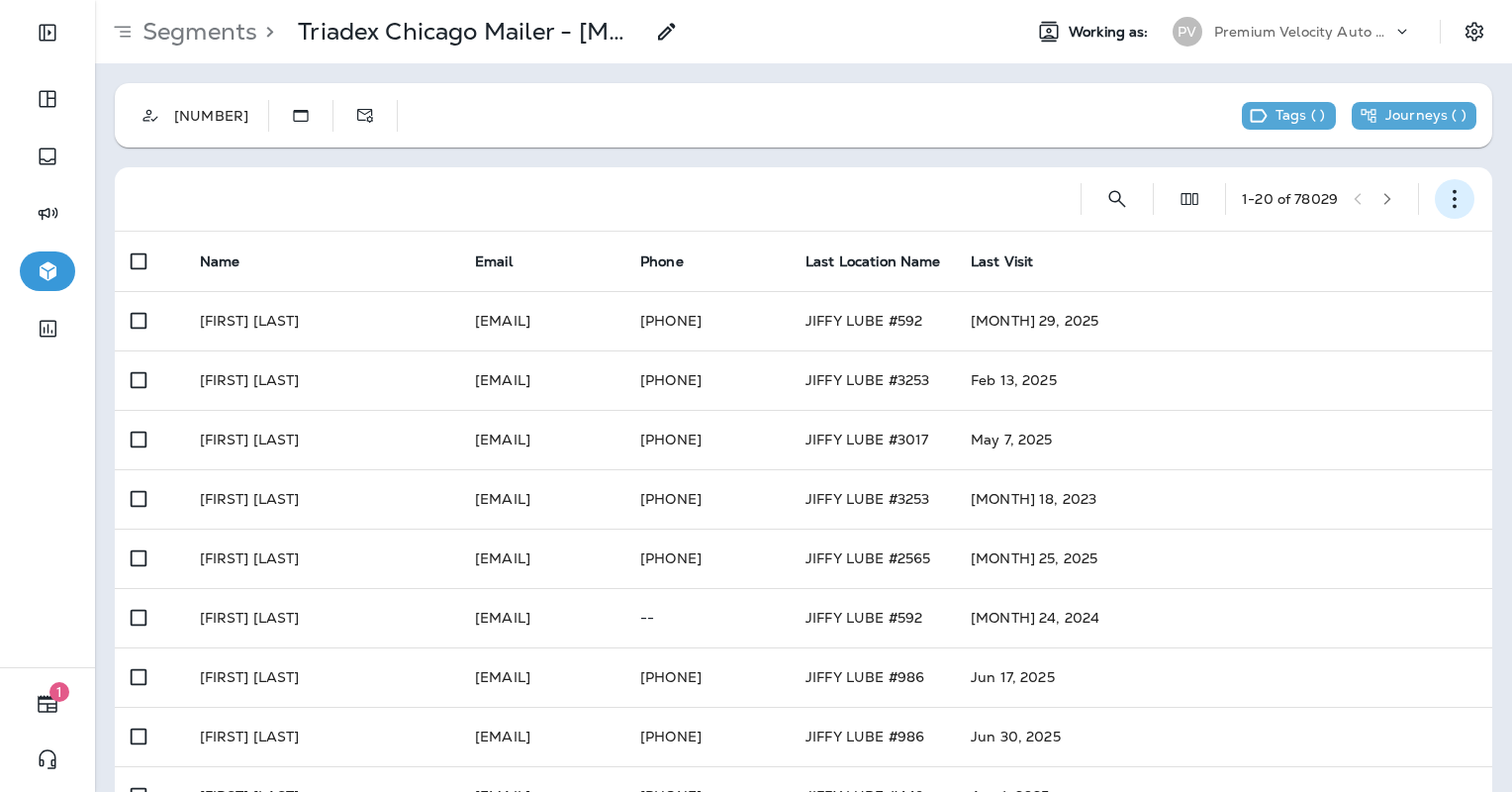 click 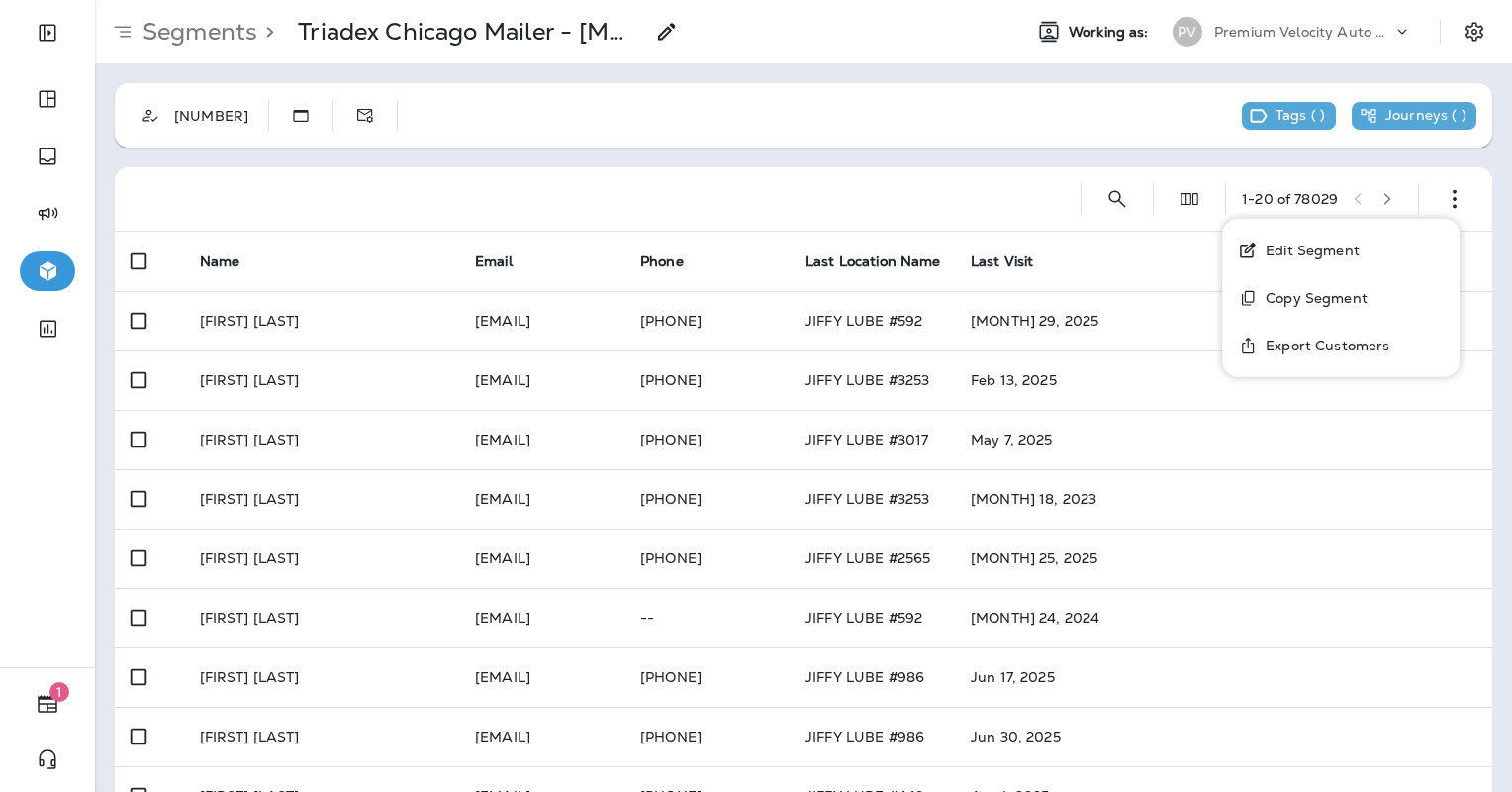 click on "Export Customers" at bounding box center (1323, 346) 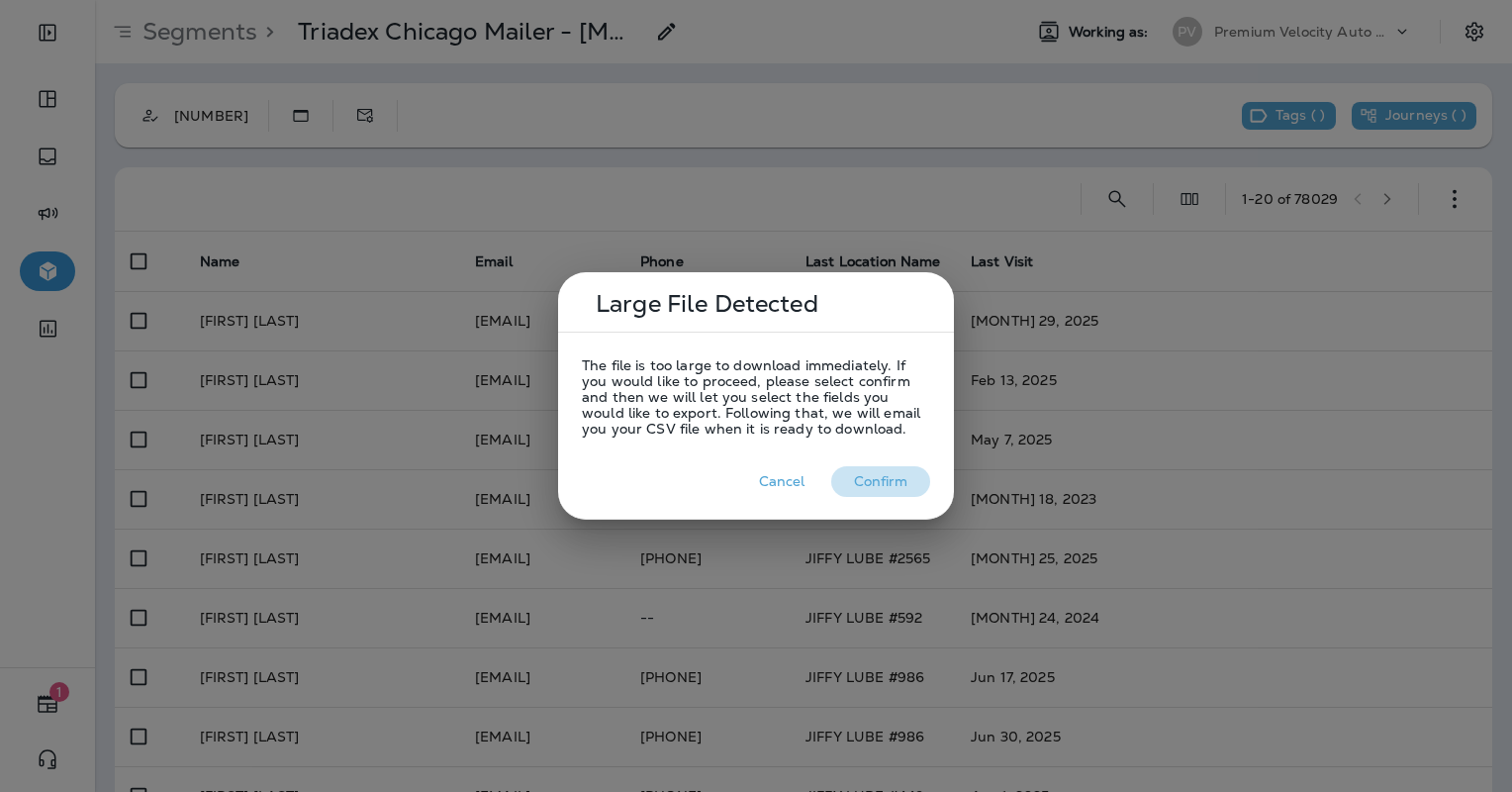 click on "Confirm" at bounding box center [881, 481] 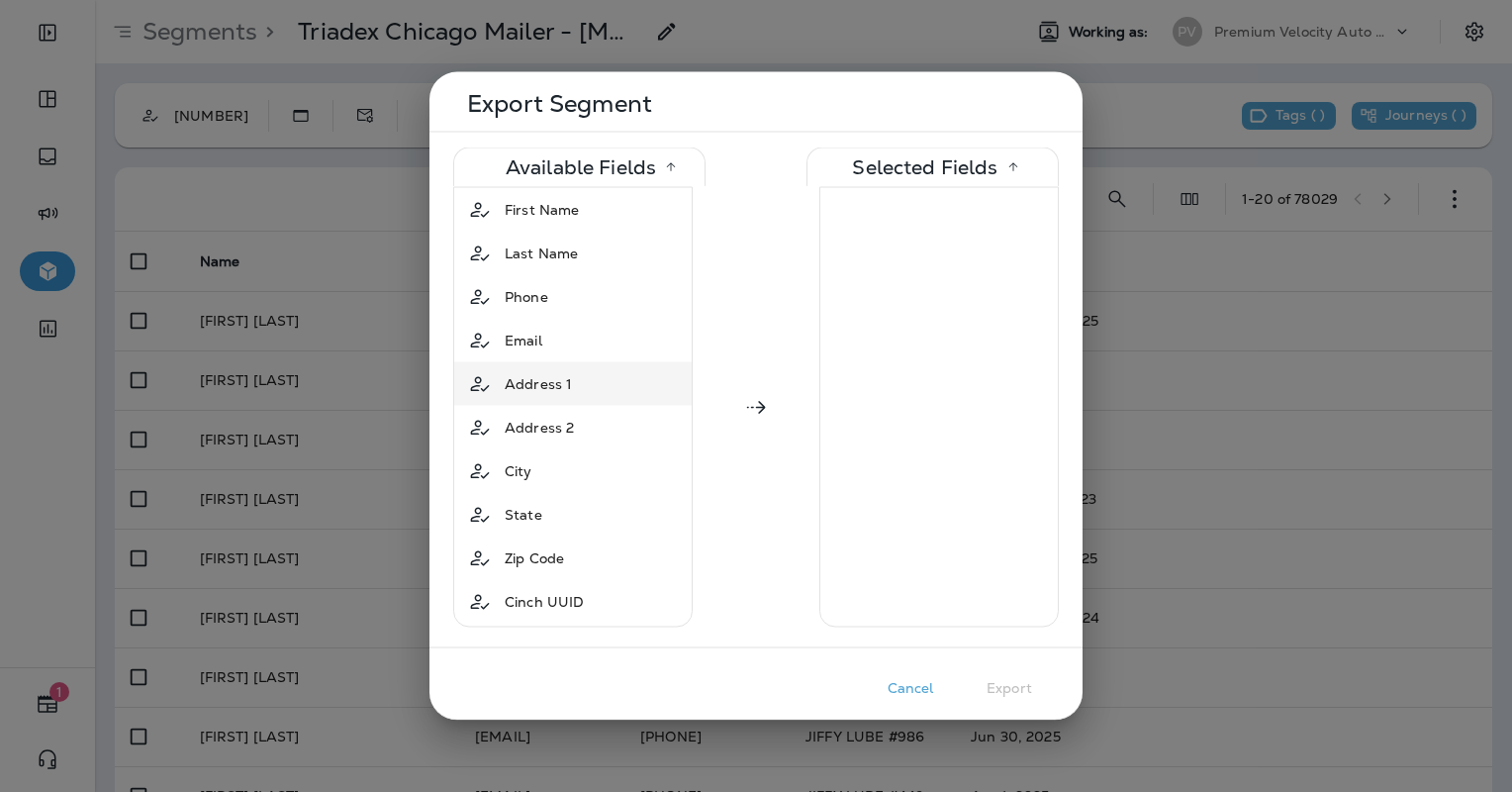 click on "Address 1" at bounding box center [538, 384] 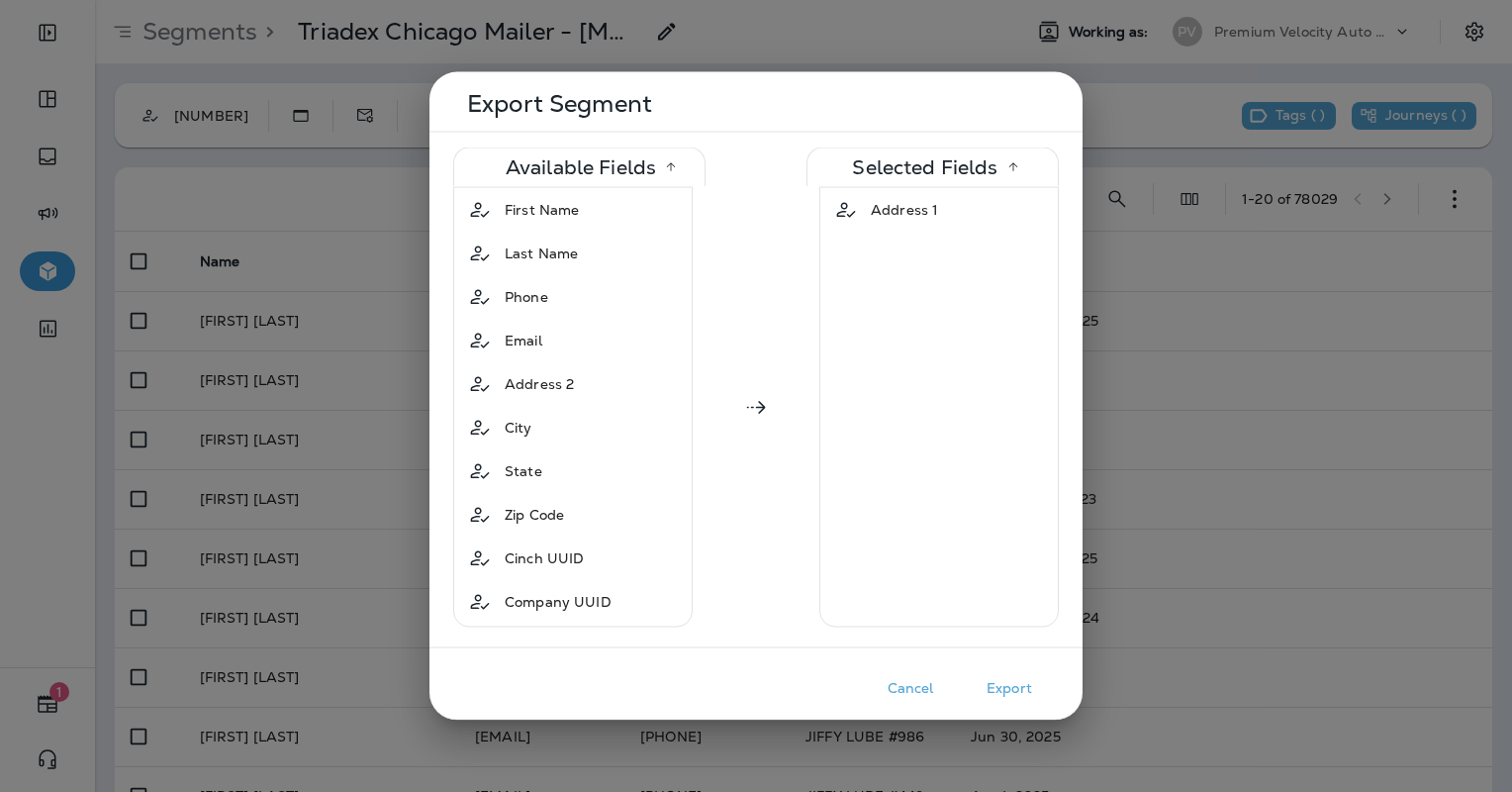 click on "Address 2" at bounding box center [539, 384] 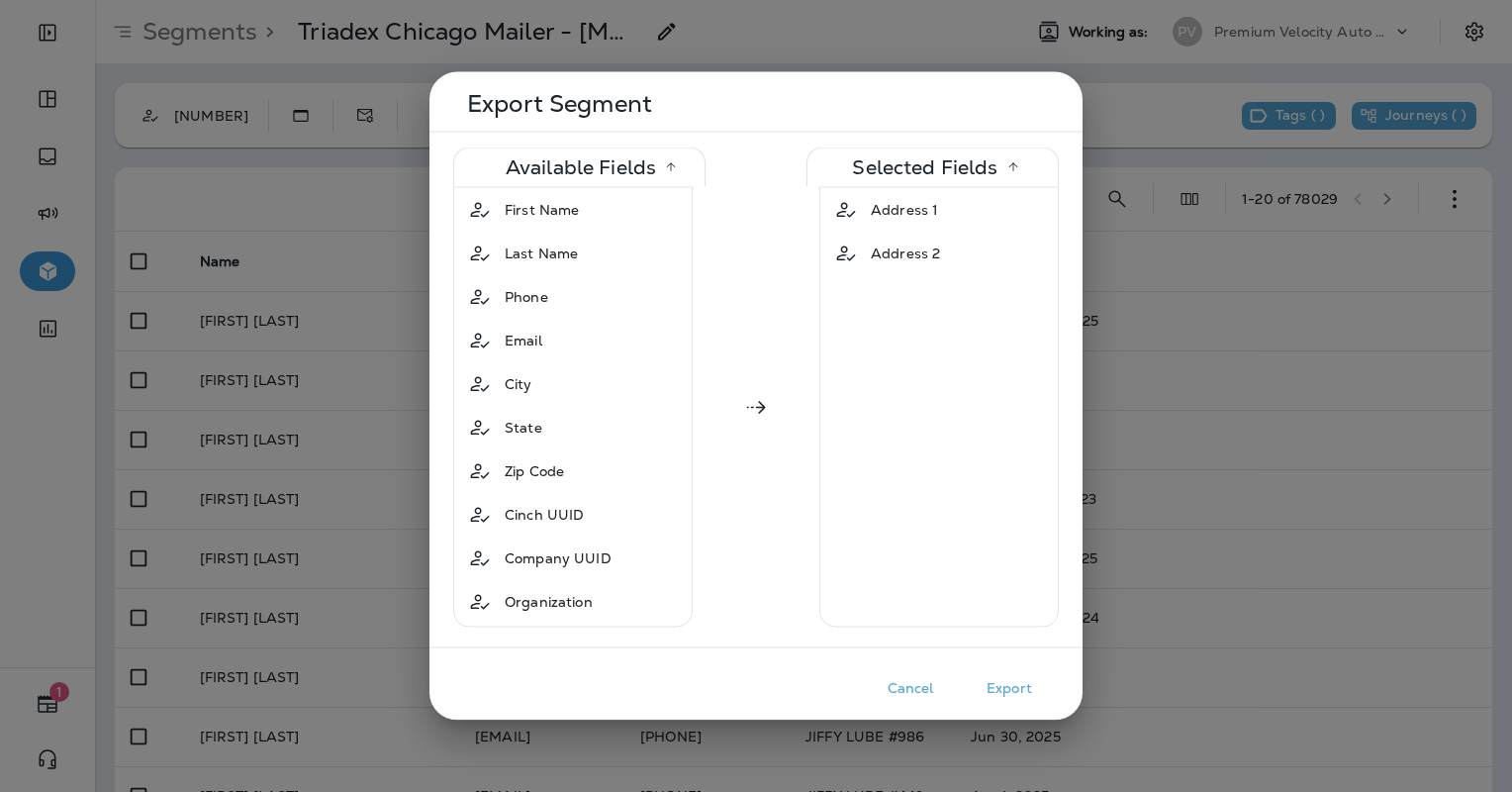 click on "City" at bounding box center (573, 384) 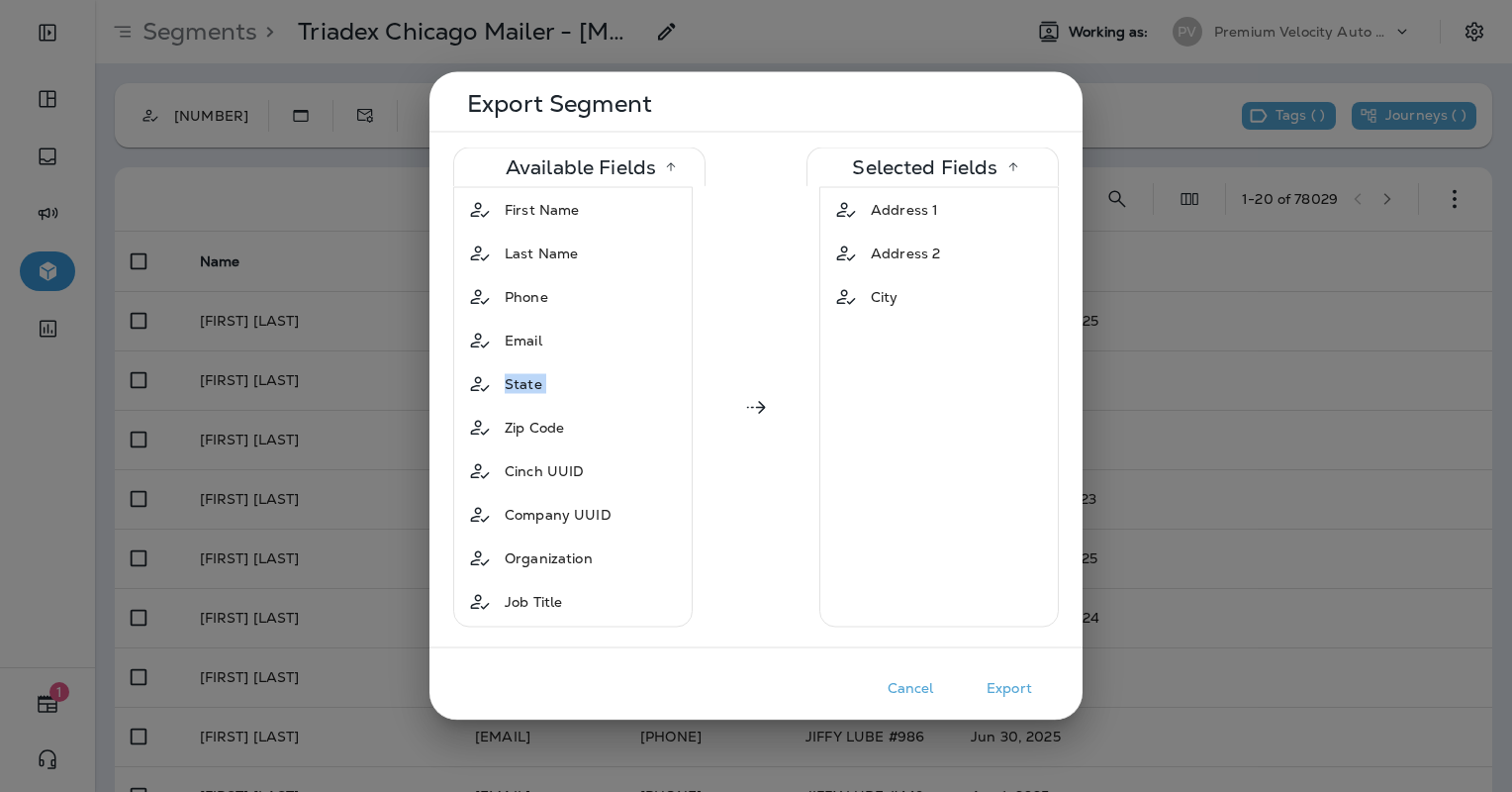click on "State" at bounding box center [523, 384] 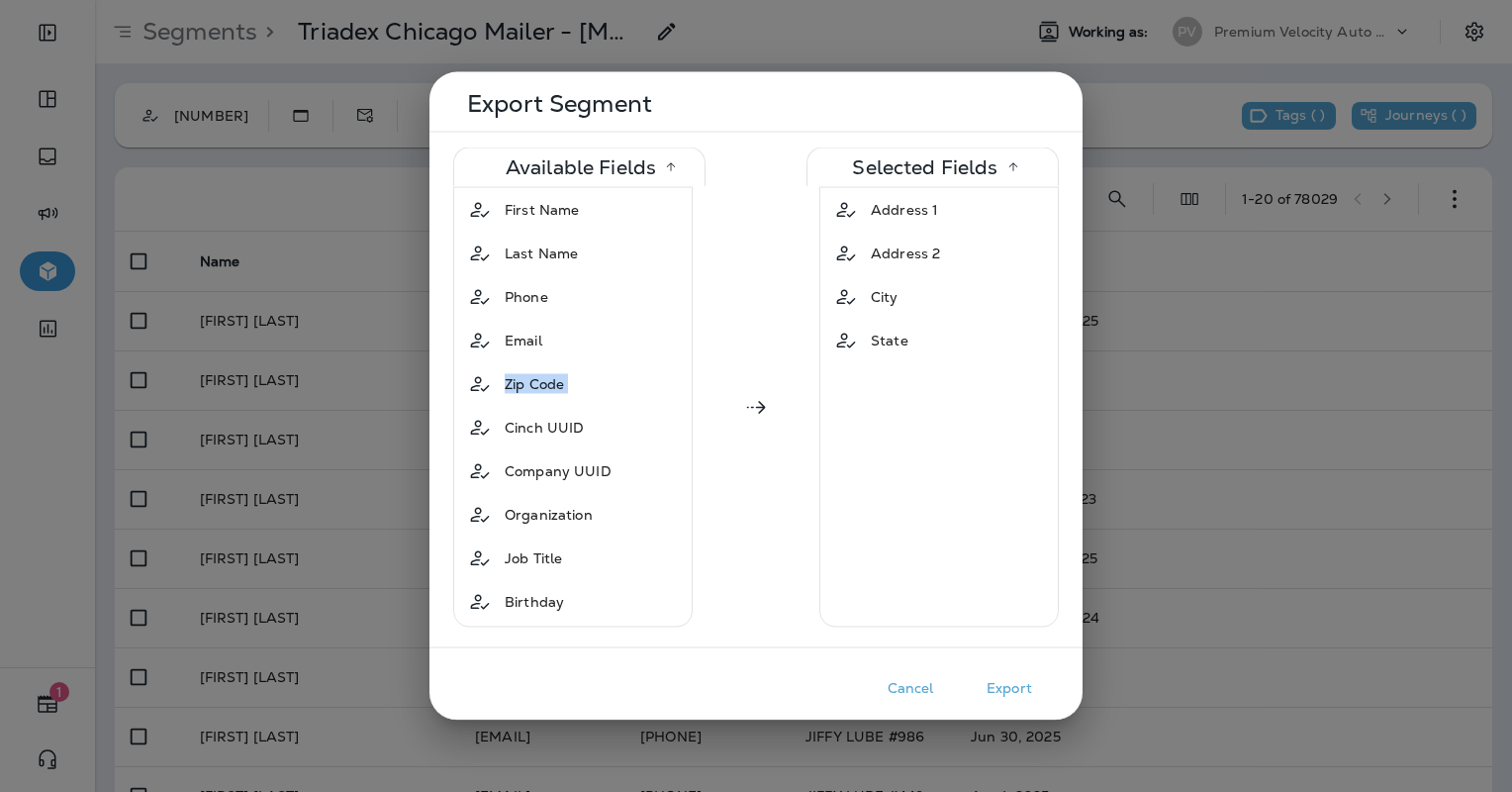 click on "Zip Code" at bounding box center [534, 384] 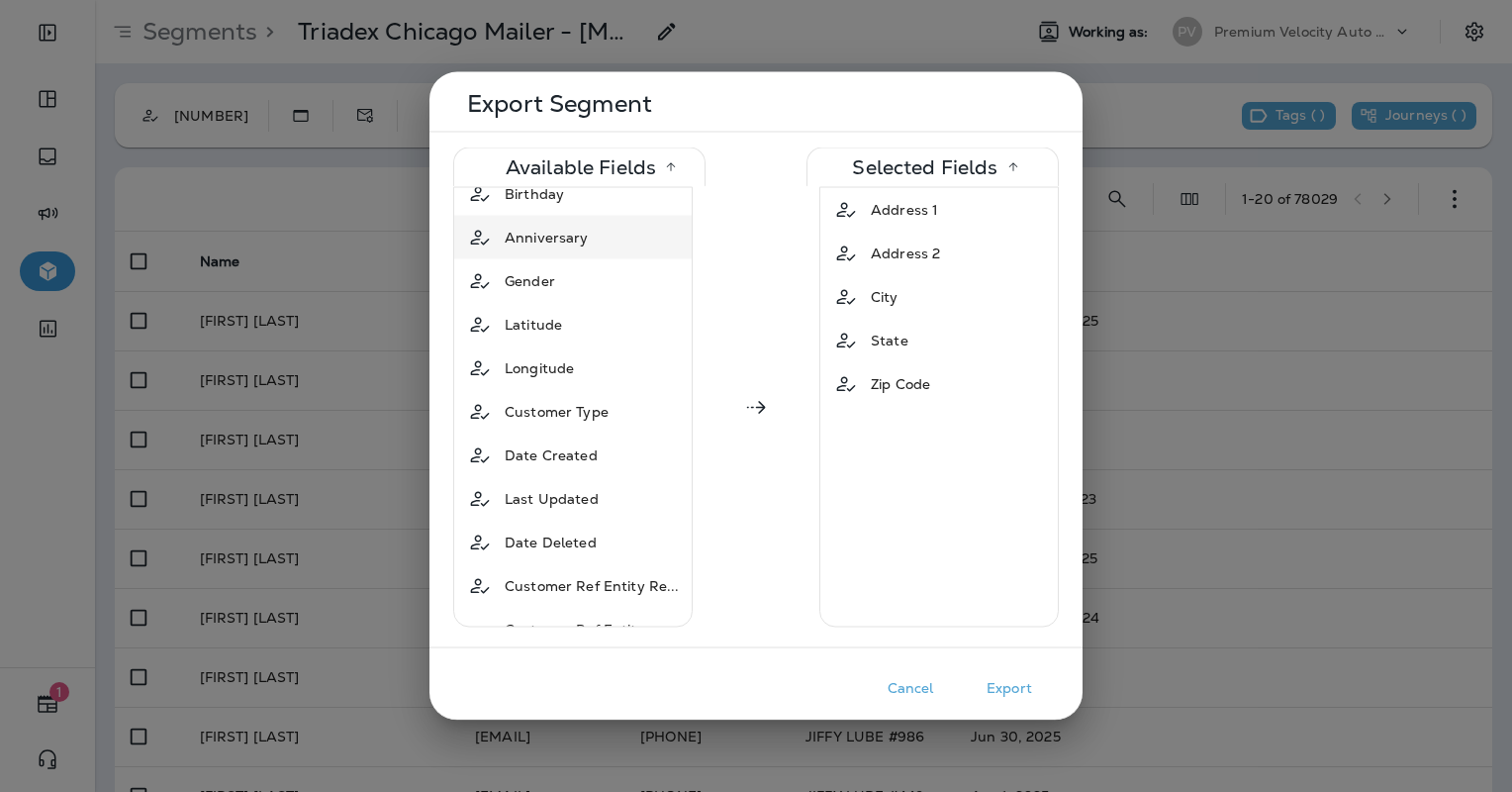 scroll, scrollTop: 396, scrollLeft: 0, axis: vertical 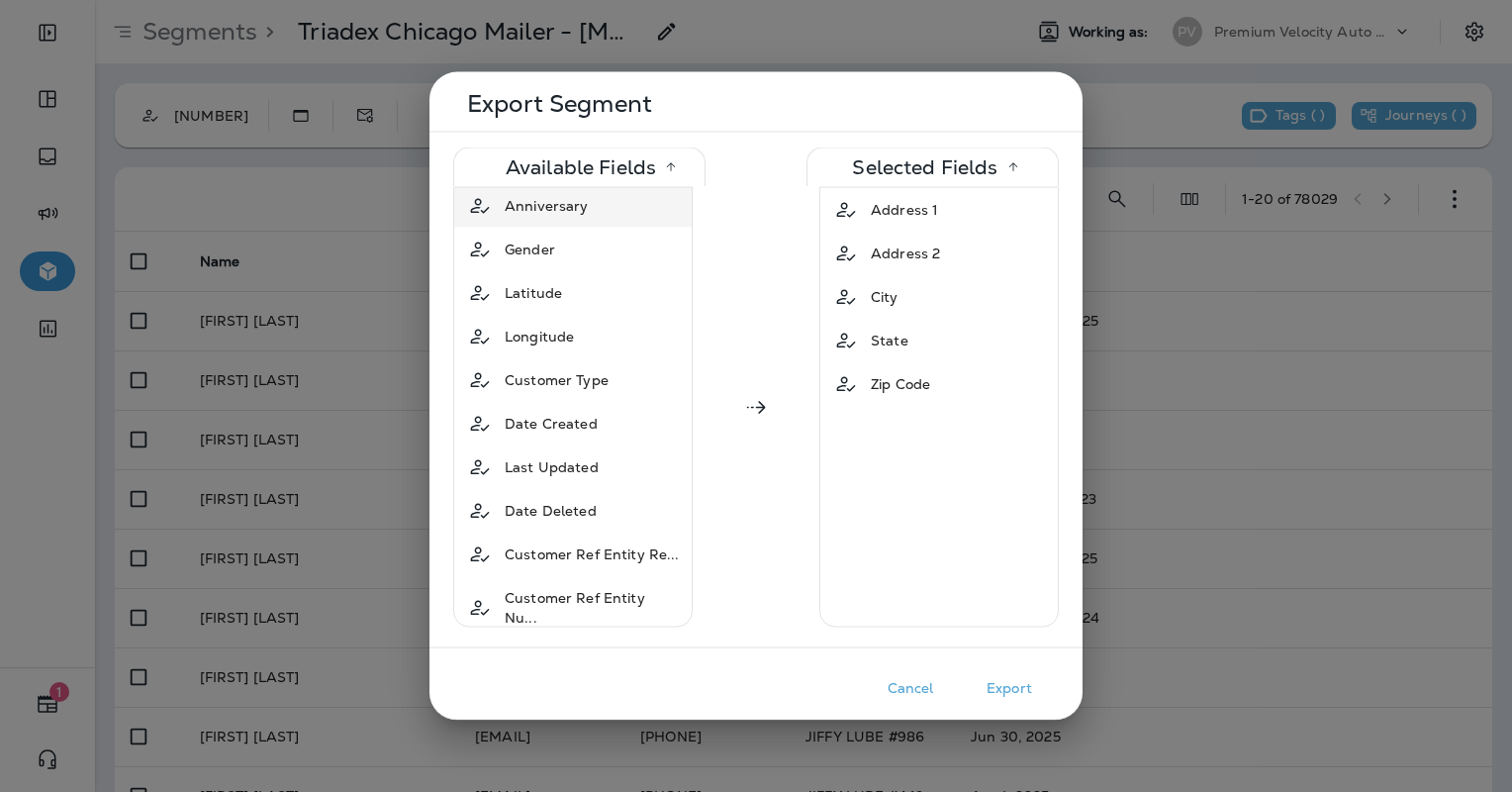 click on "Customer Type" at bounding box center (556, 380) 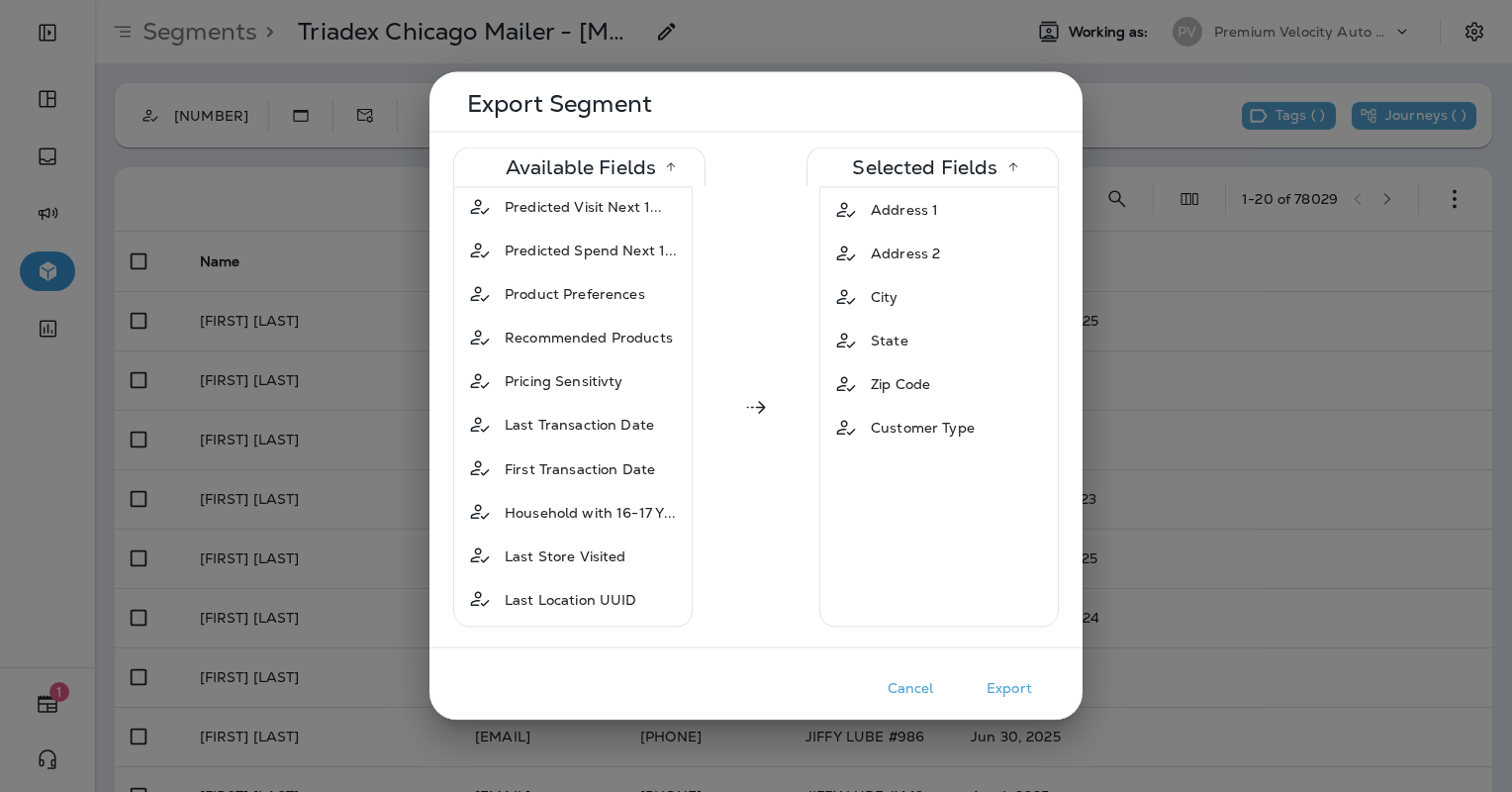 scroll, scrollTop: 1089, scrollLeft: 0, axis: vertical 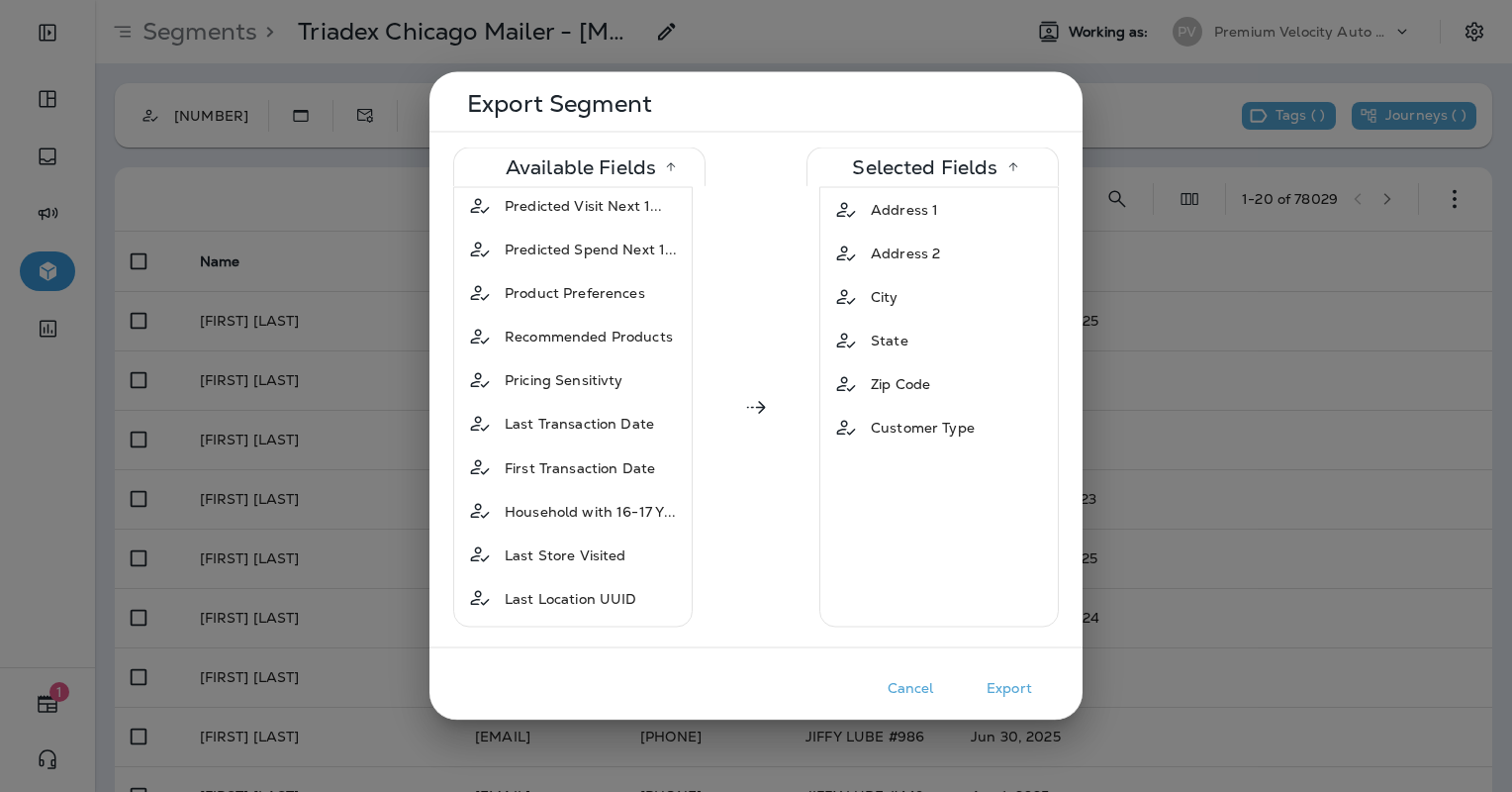 click on "Last Transaction Date" at bounding box center (579, 424) 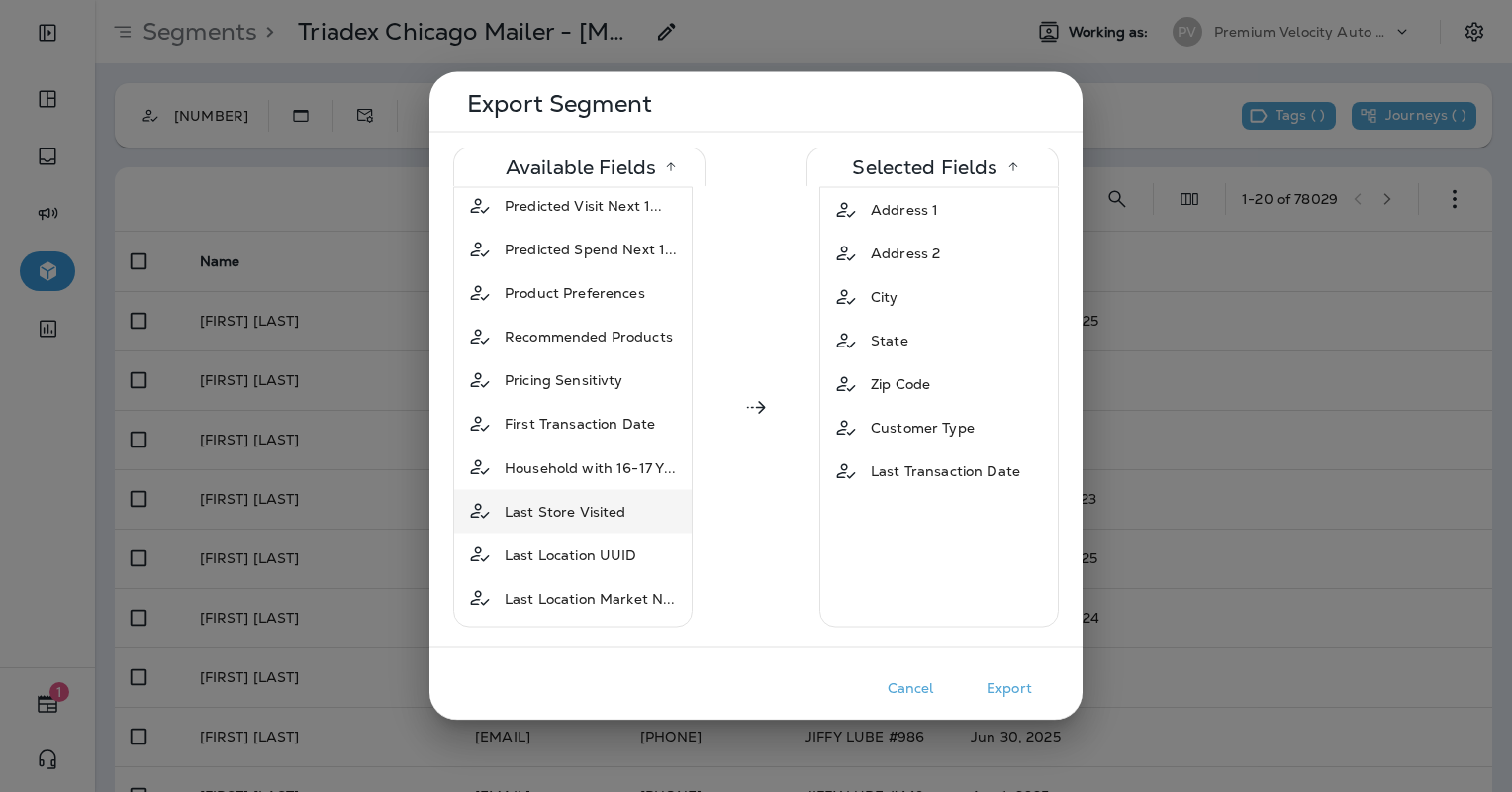 click on "Last Store Visited" at bounding box center (565, 511) 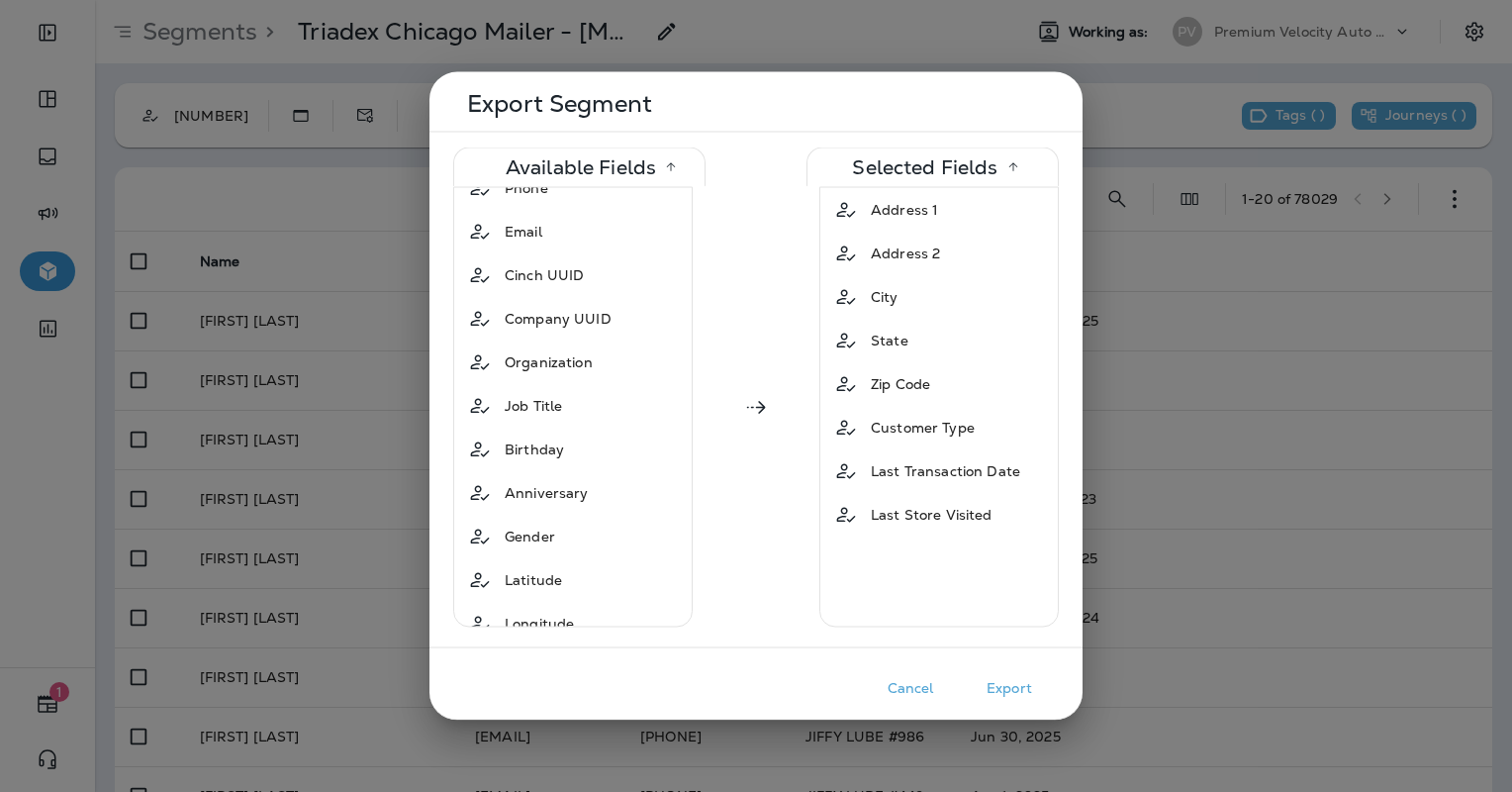 scroll, scrollTop: 0, scrollLeft: 0, axis: both 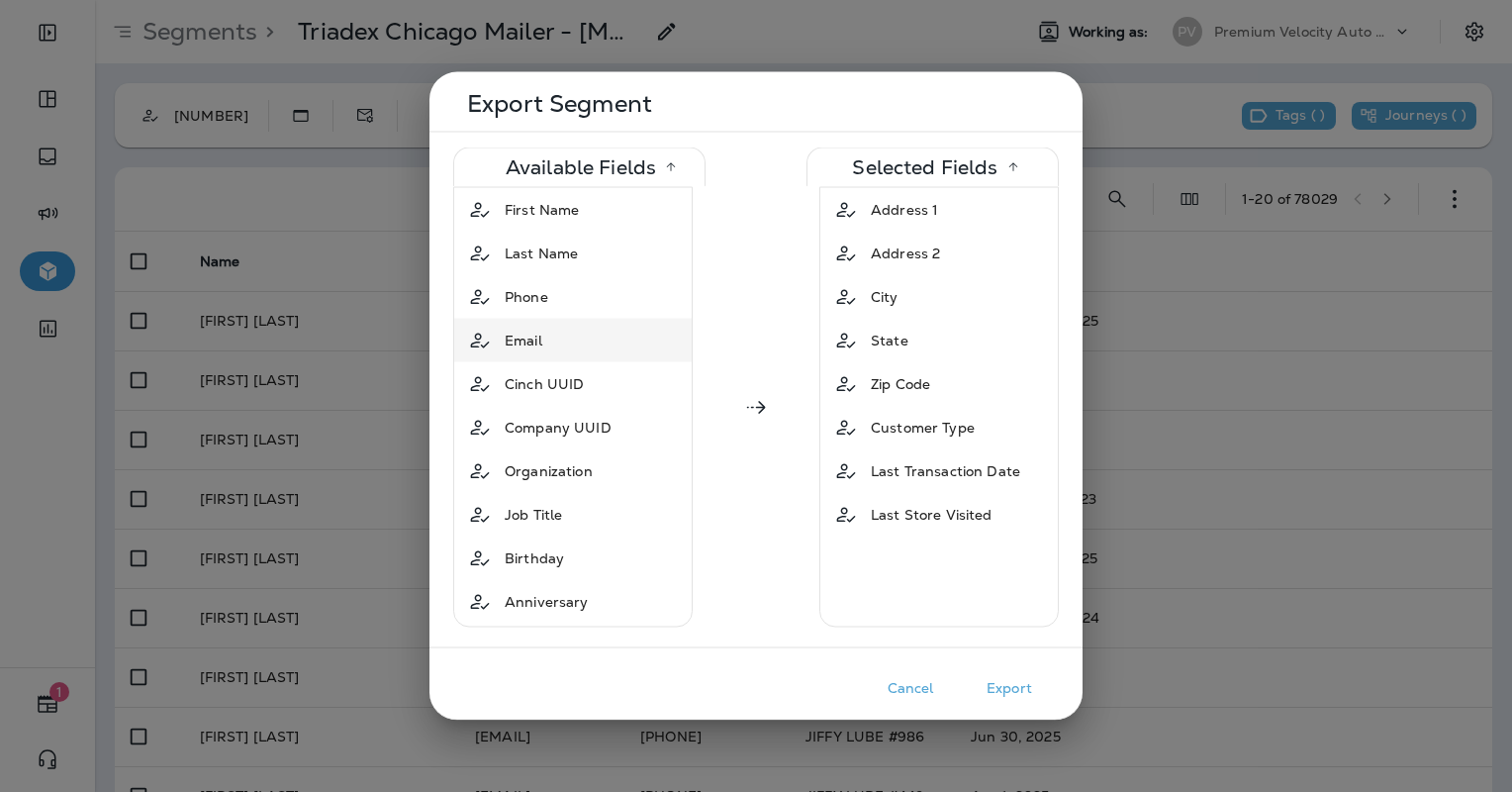 click on "Email" at bounding box center [573, 341] 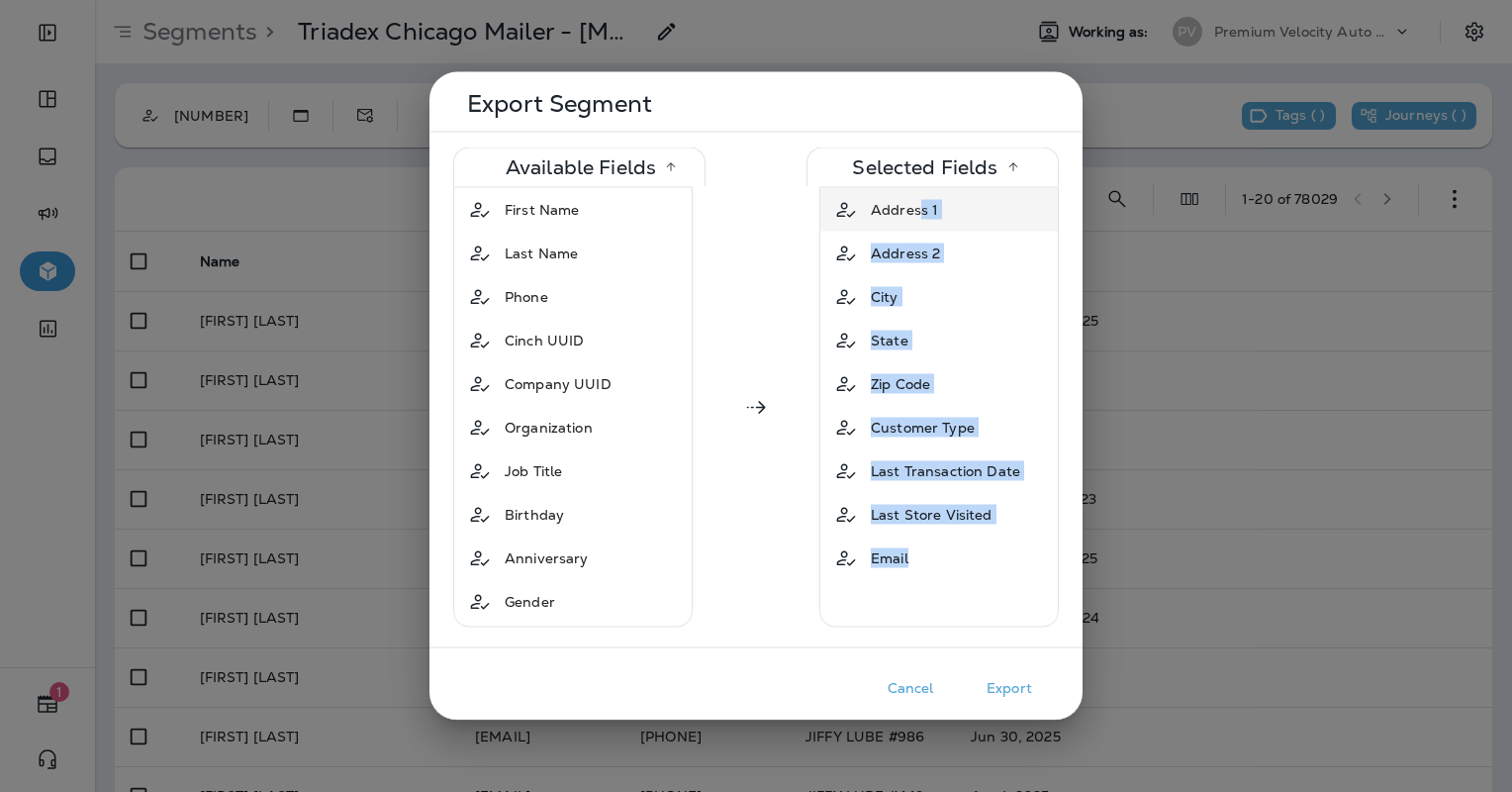 drag, startPoint x: 906, startPoint y: 550, endPoint x: 905, endPoint y: 202, distance: 348.00144 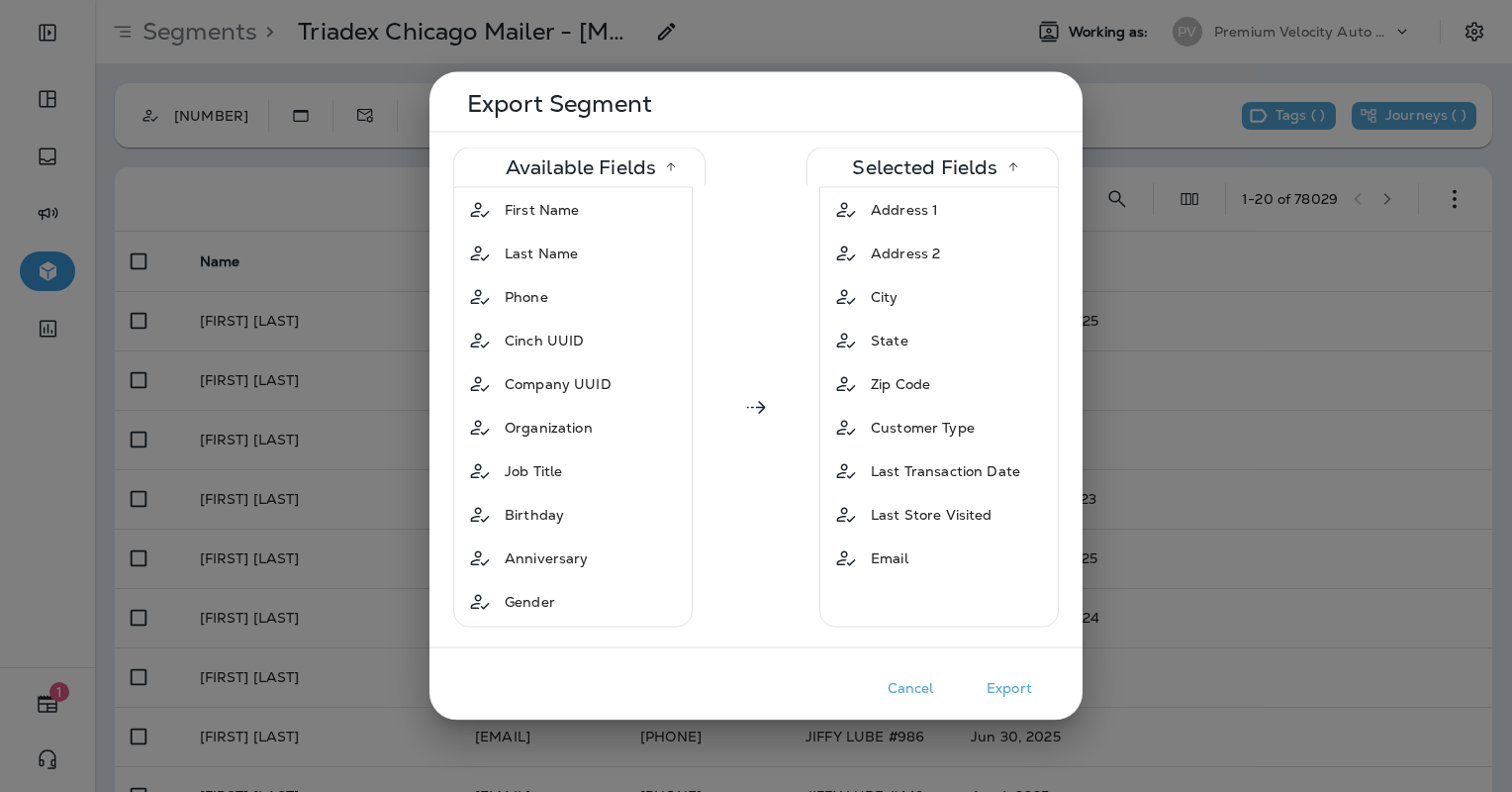 drag, startPoint x: 905, startPoint y: 202, endPoint x: 1031, endPoint y: 162, distance: 132.19682 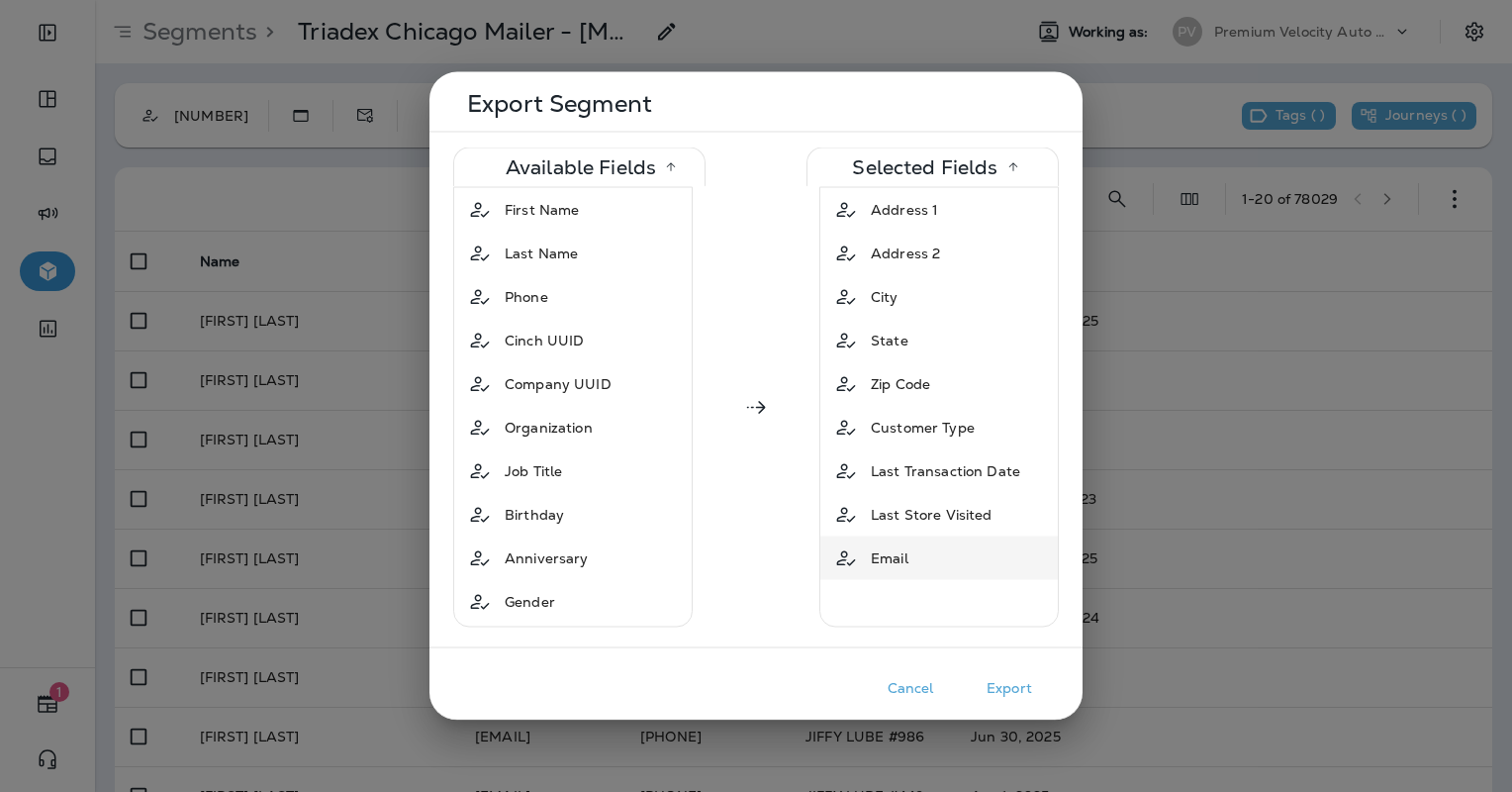click on "Email" at bounding box center (939, 558) 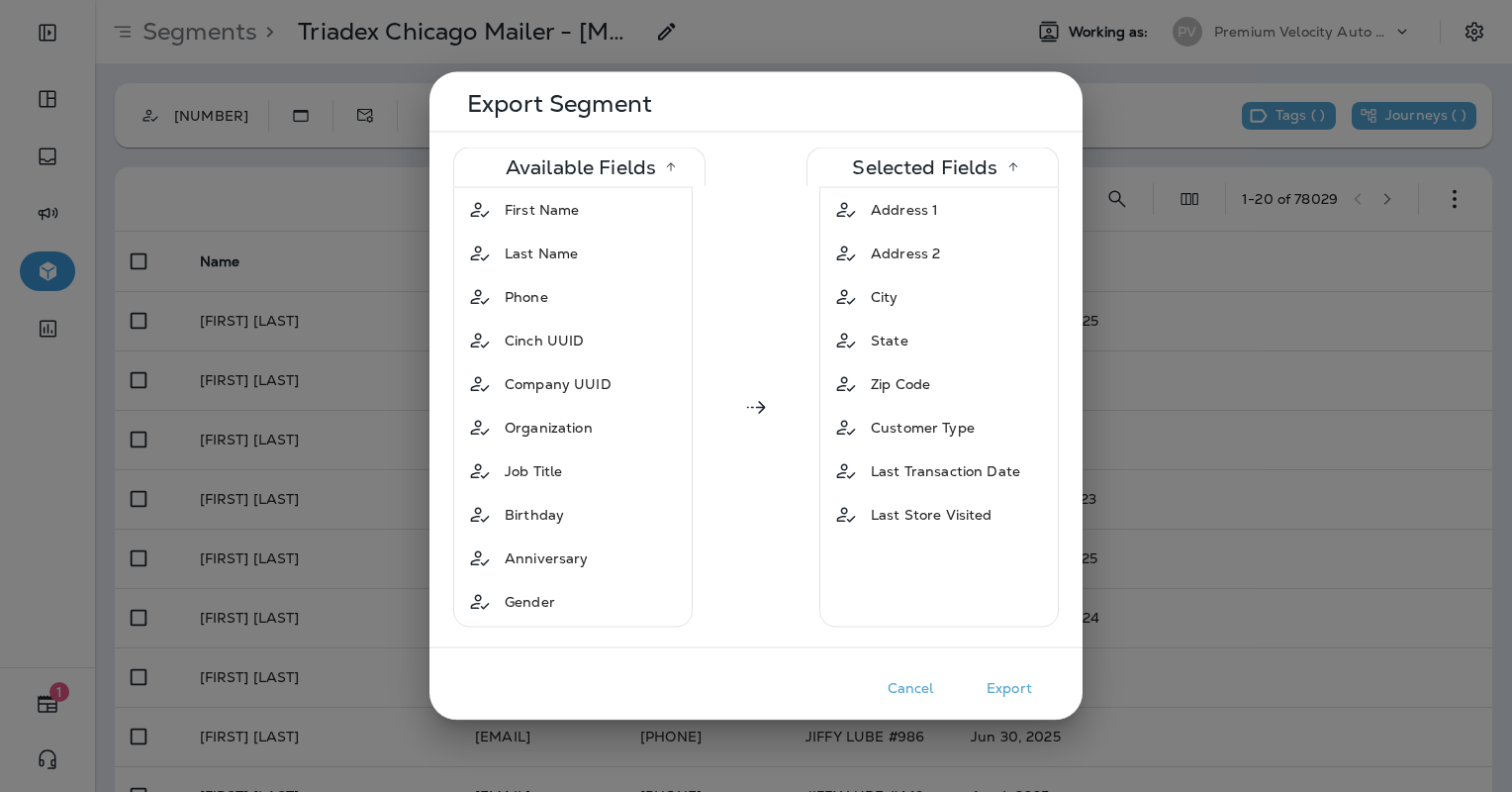click on "Export" at bounding box center (1009, 688) 